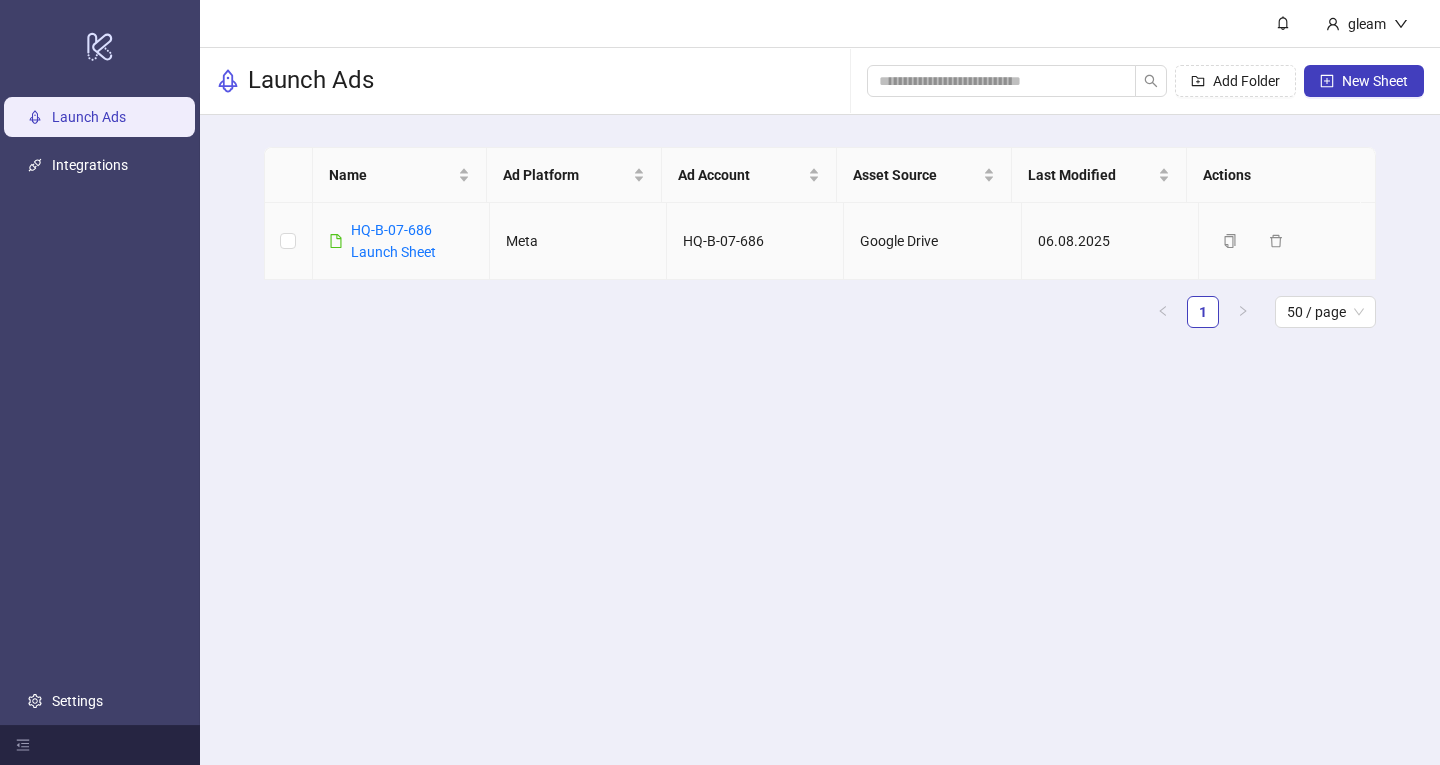 scroll, scrollTop: 0, scrollLeft: 0, axis: both 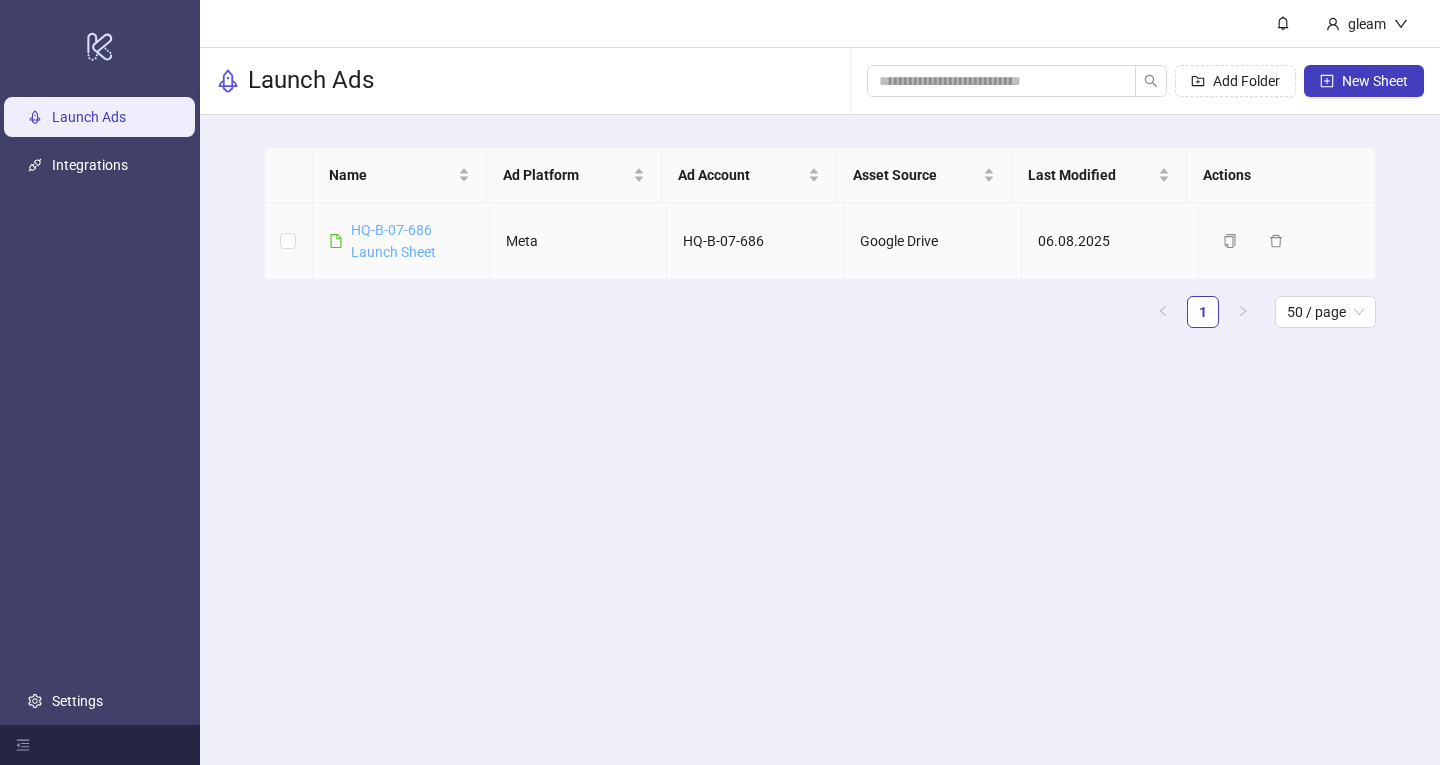 click on "HQ-B-07-686 Launch Sheet" at bounding box center [393, 241] 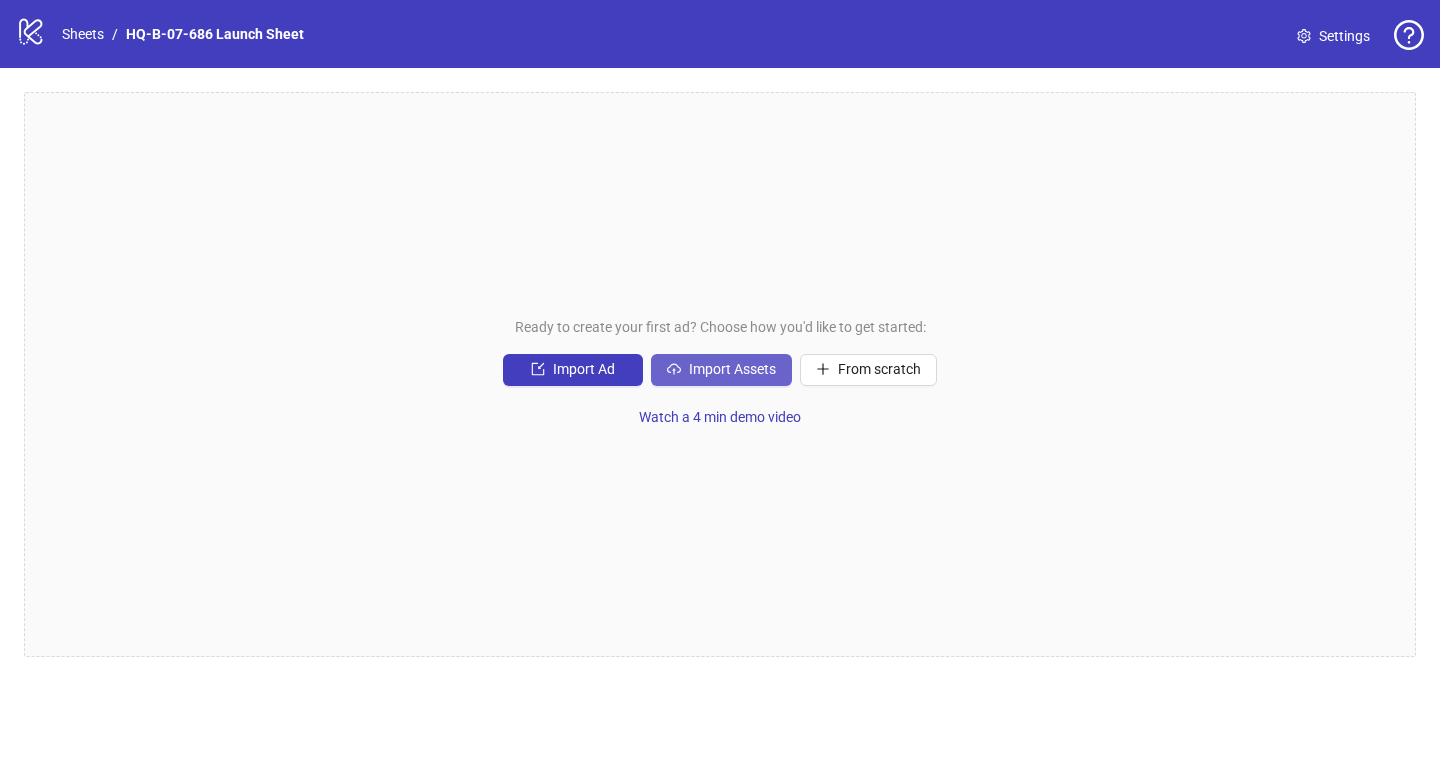 click on "Import Assets" at bounding box center (721, 370) 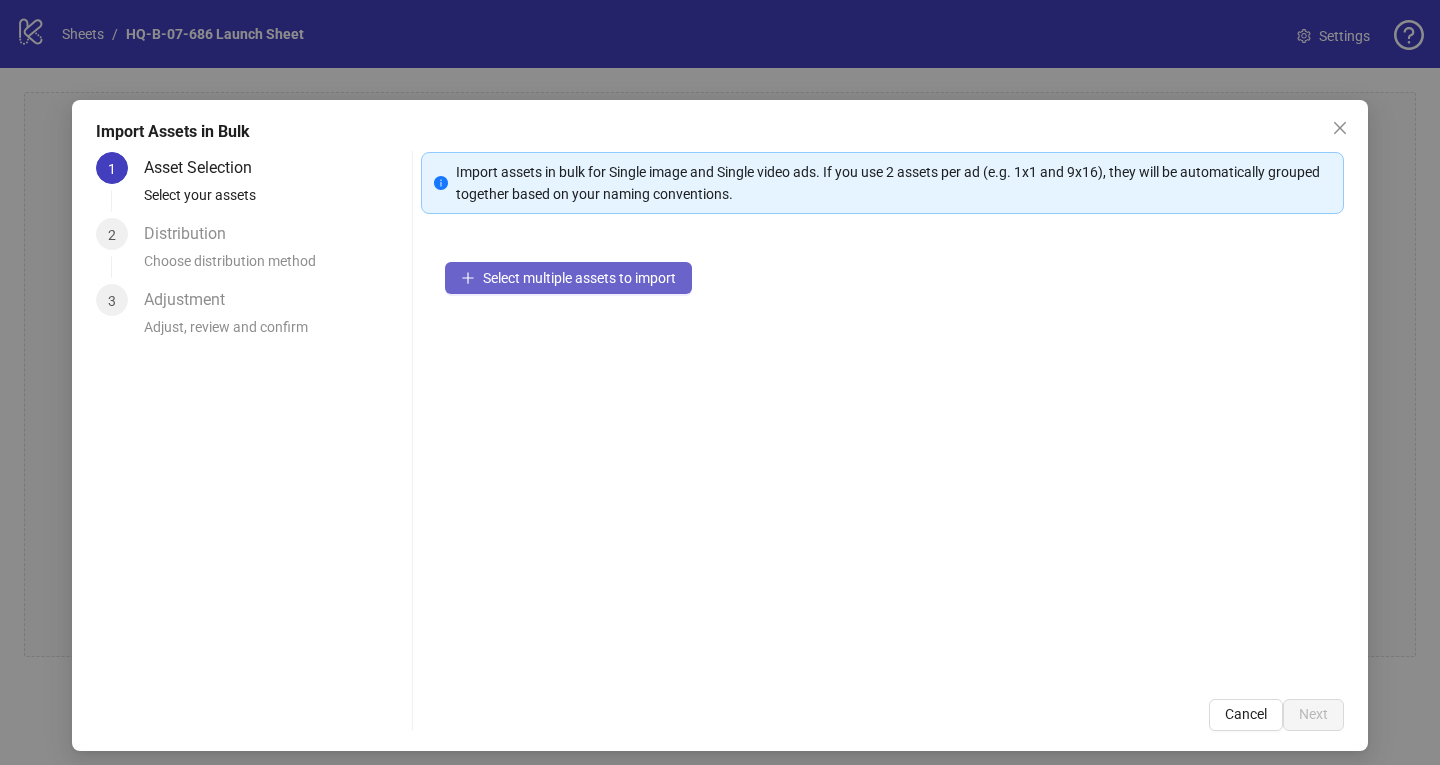 click on "Select multiple assets to import" at bounding box center (579, 278) 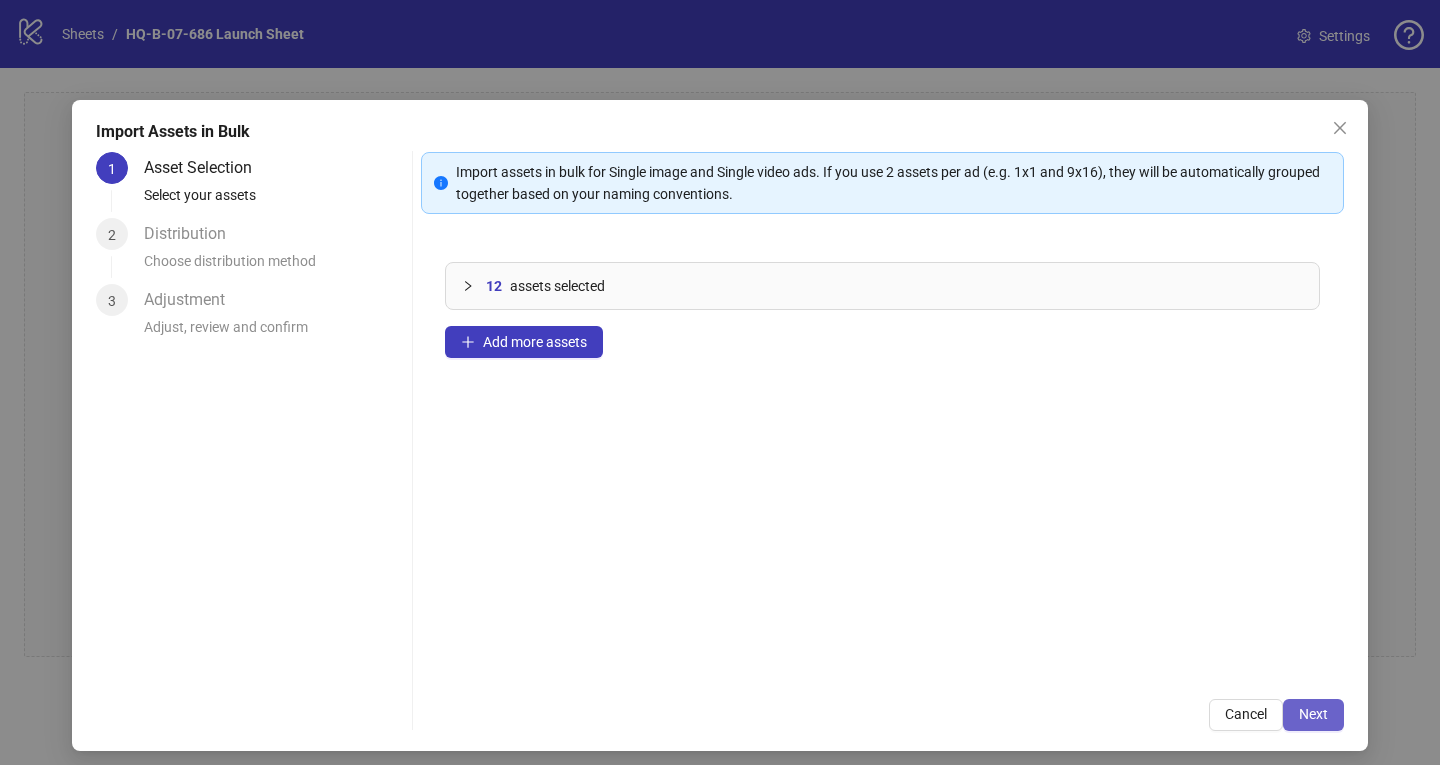 click on "Next" at bounding box center (1313, 714) 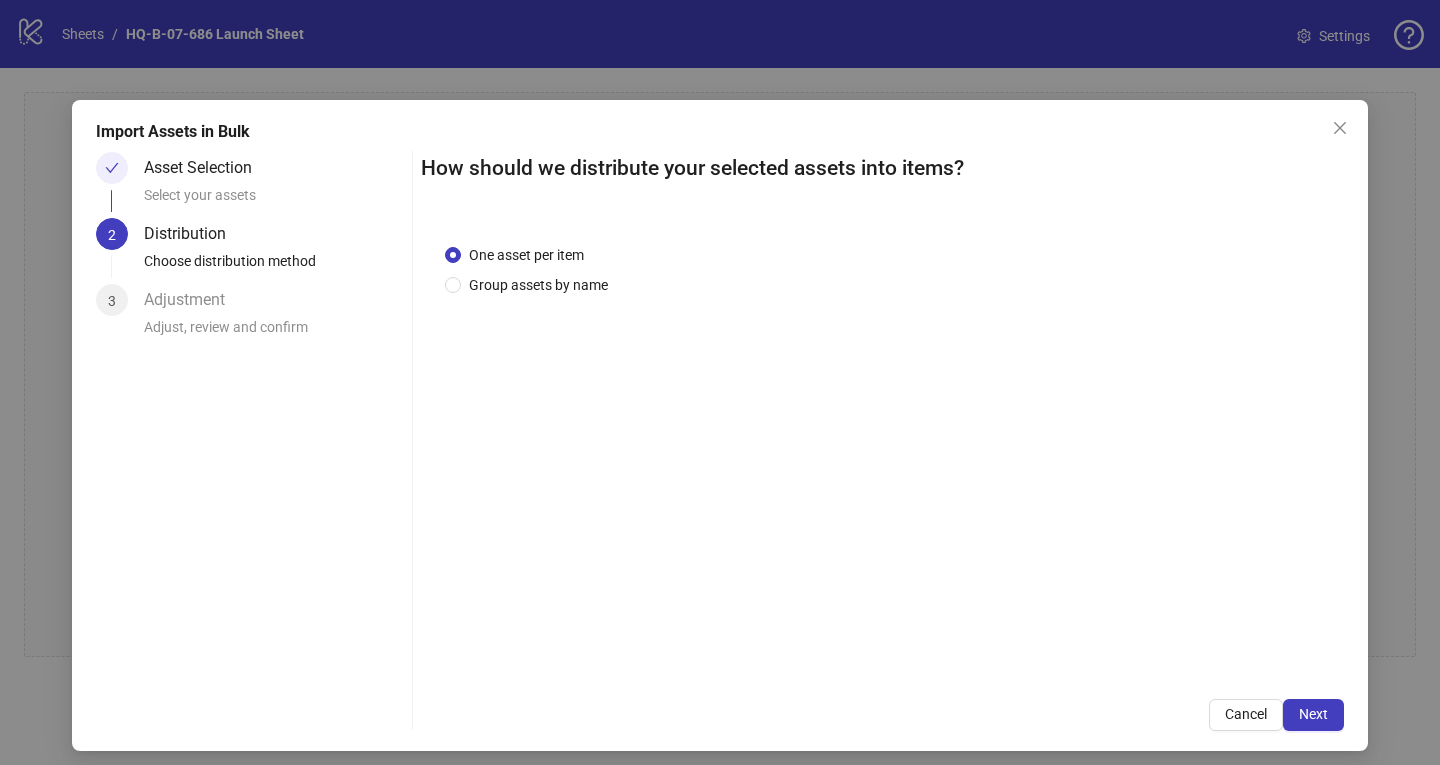 click on "Next" at bounding box center [1313, 714] 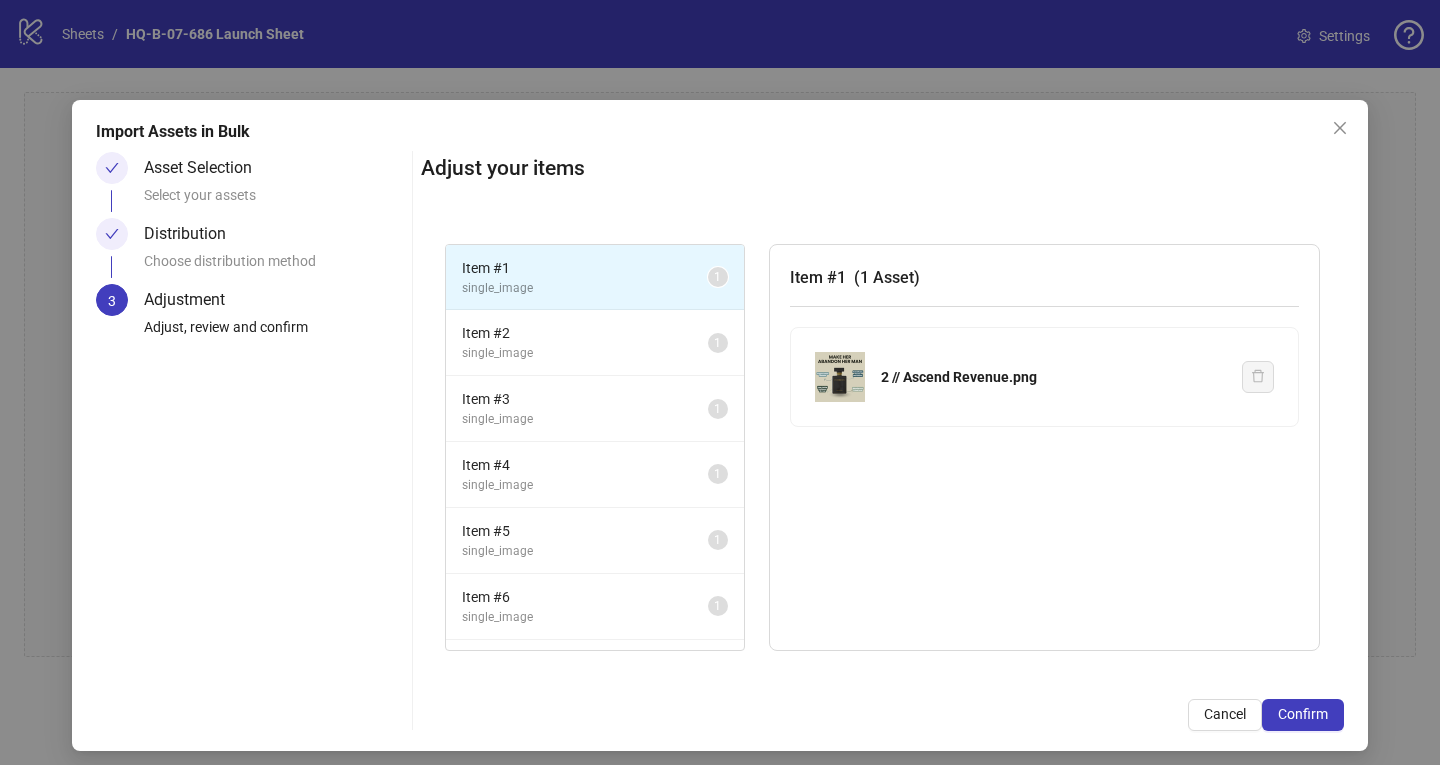 click on "Confirm" at bounding box center (1303, 714) 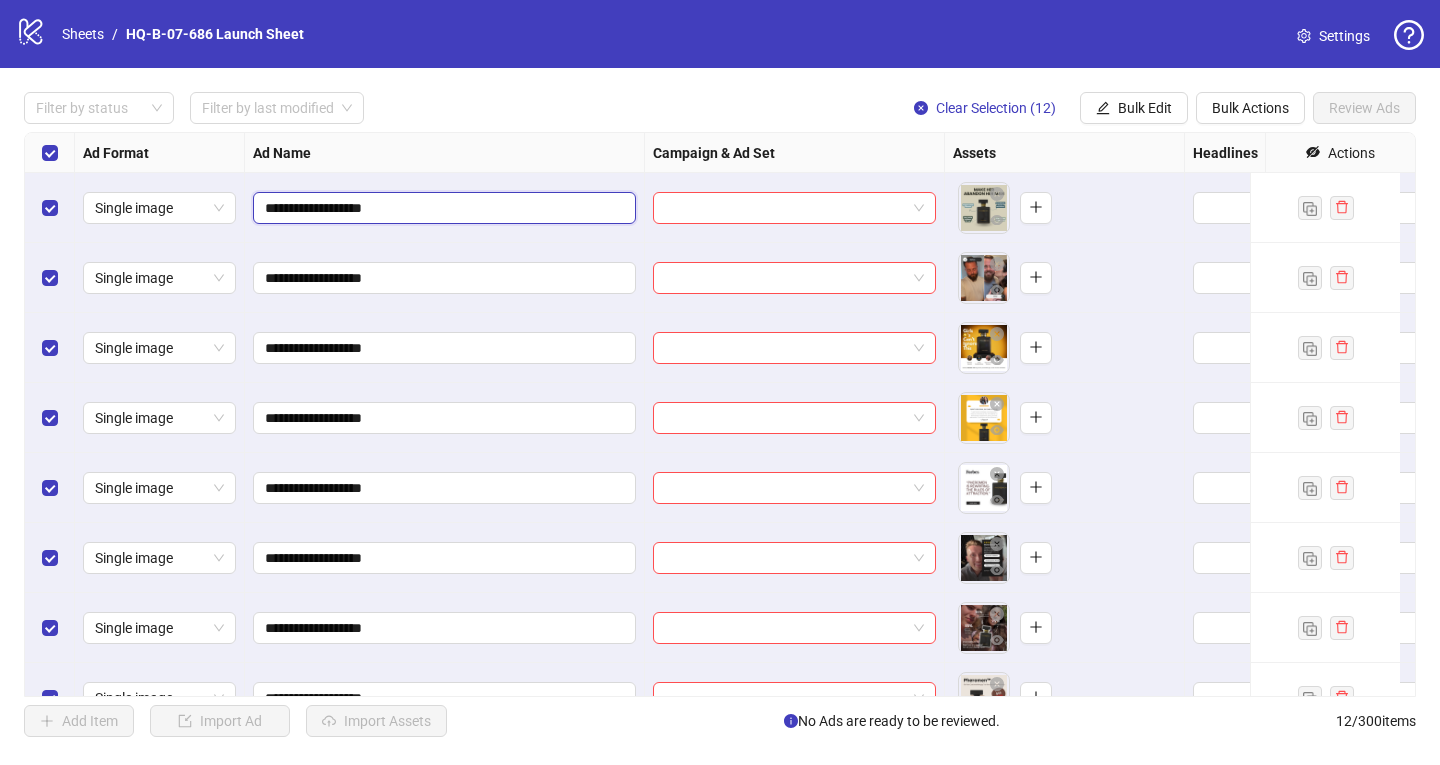 click on "**********" at bounding box center [442, 208] 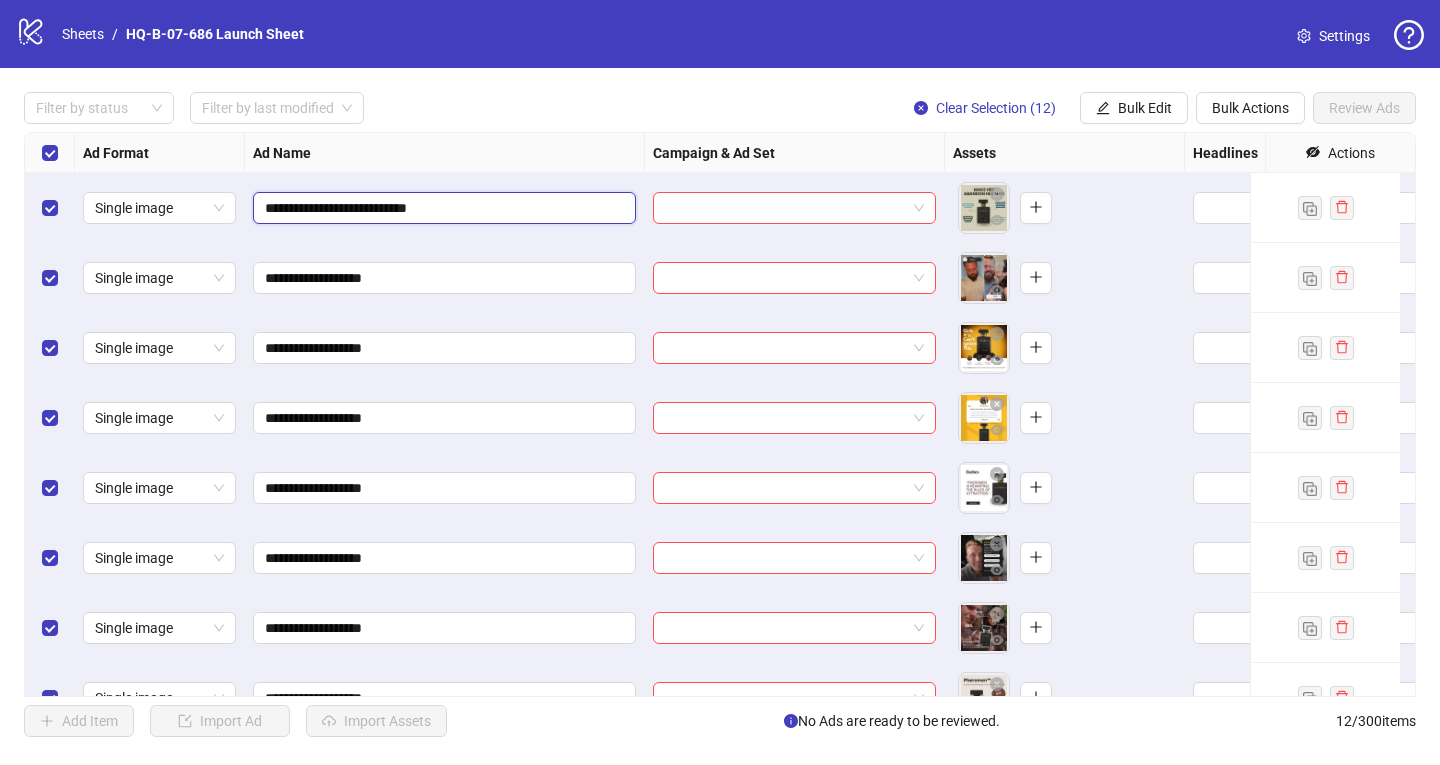 type on "**********" 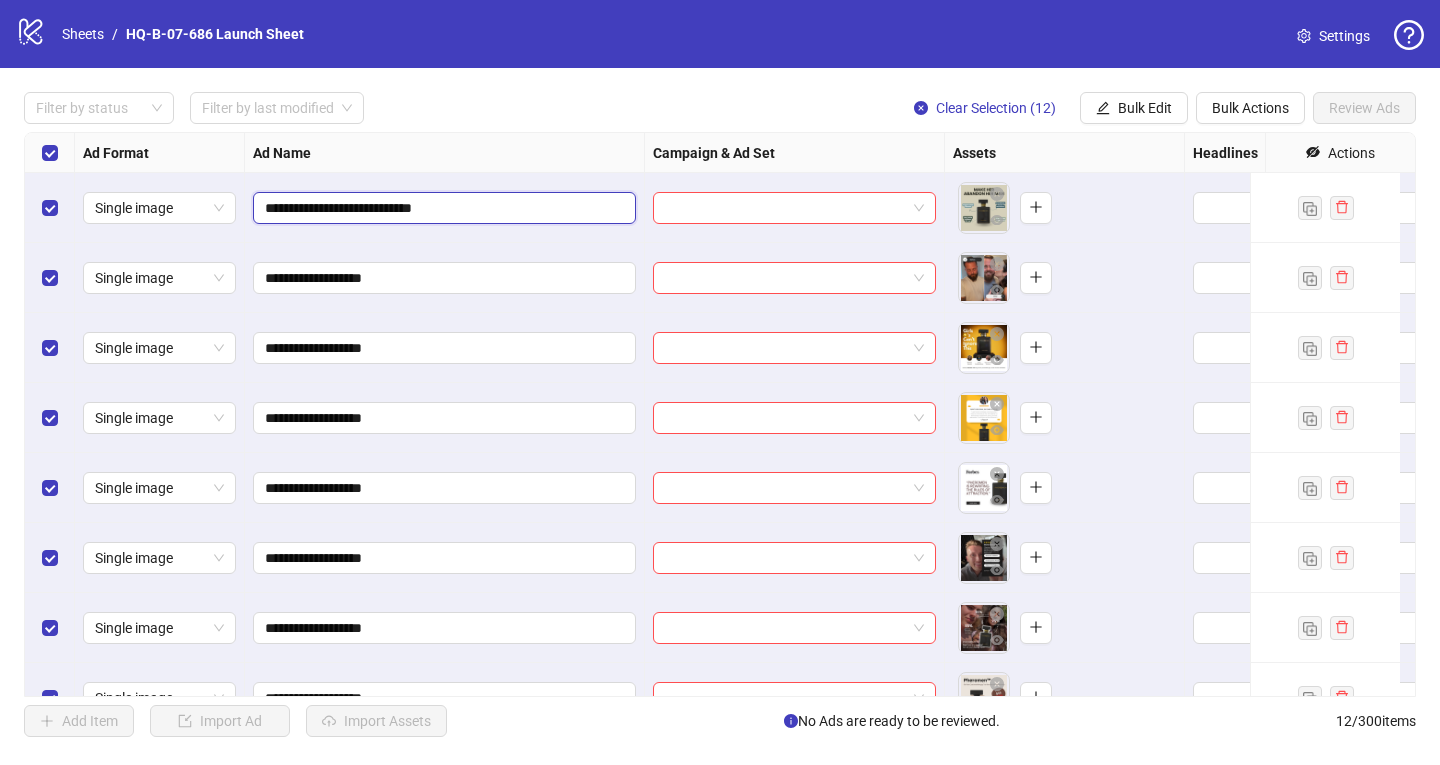 click on "**********" at bounding box center (442, 208) 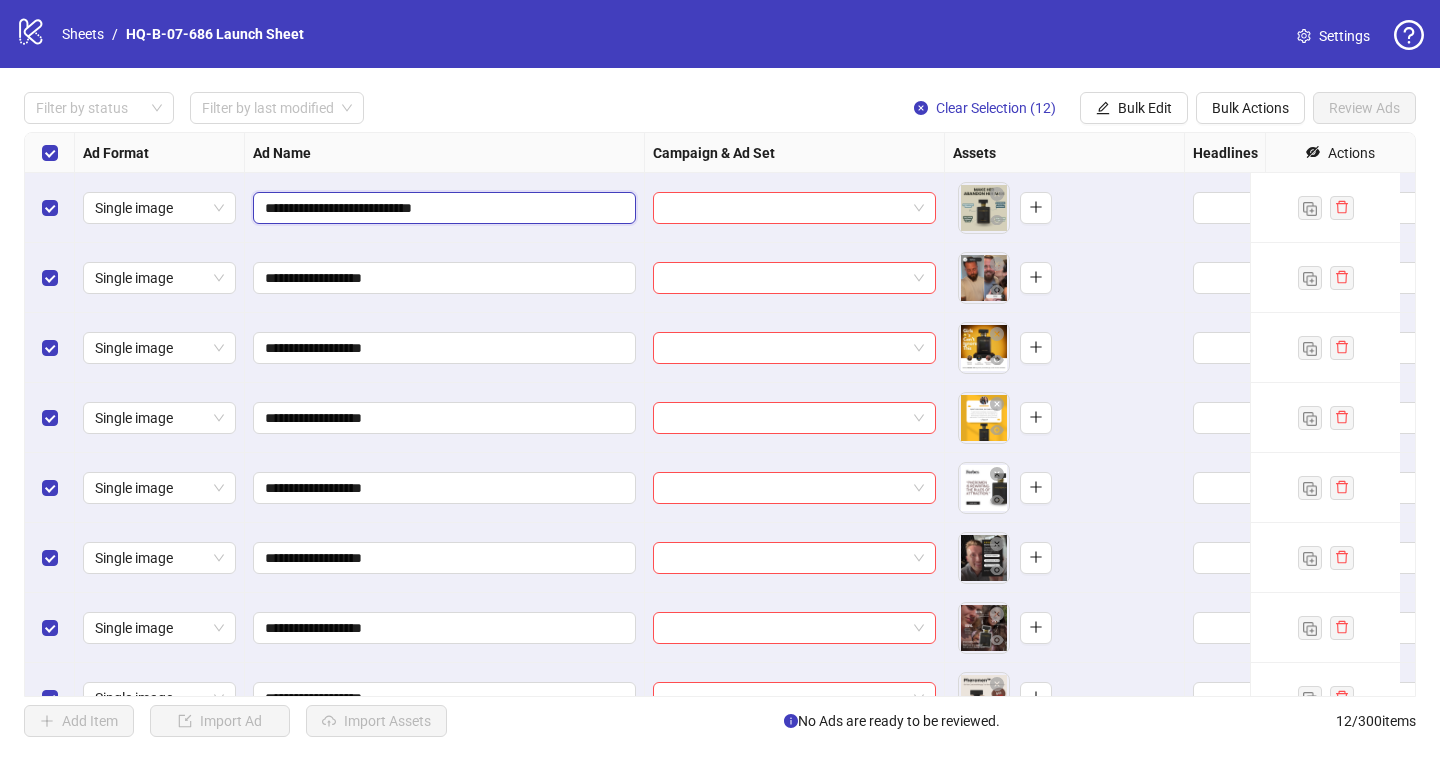 click on "**********" at bounding box center (442, 208) 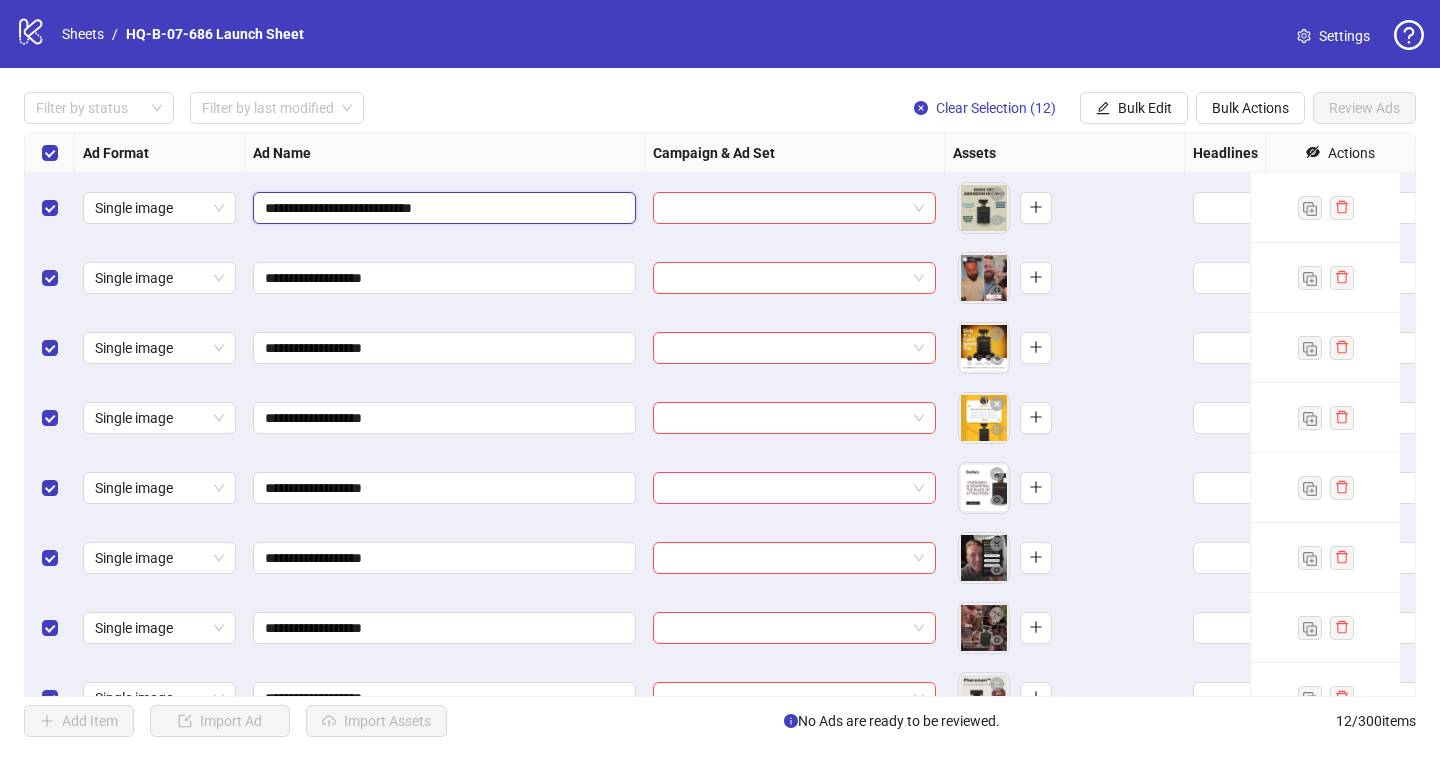 drag, startPoint x: 392, startPoint y: 209, endPoint x: 480, endPoint y: 207, distance: 88.02273 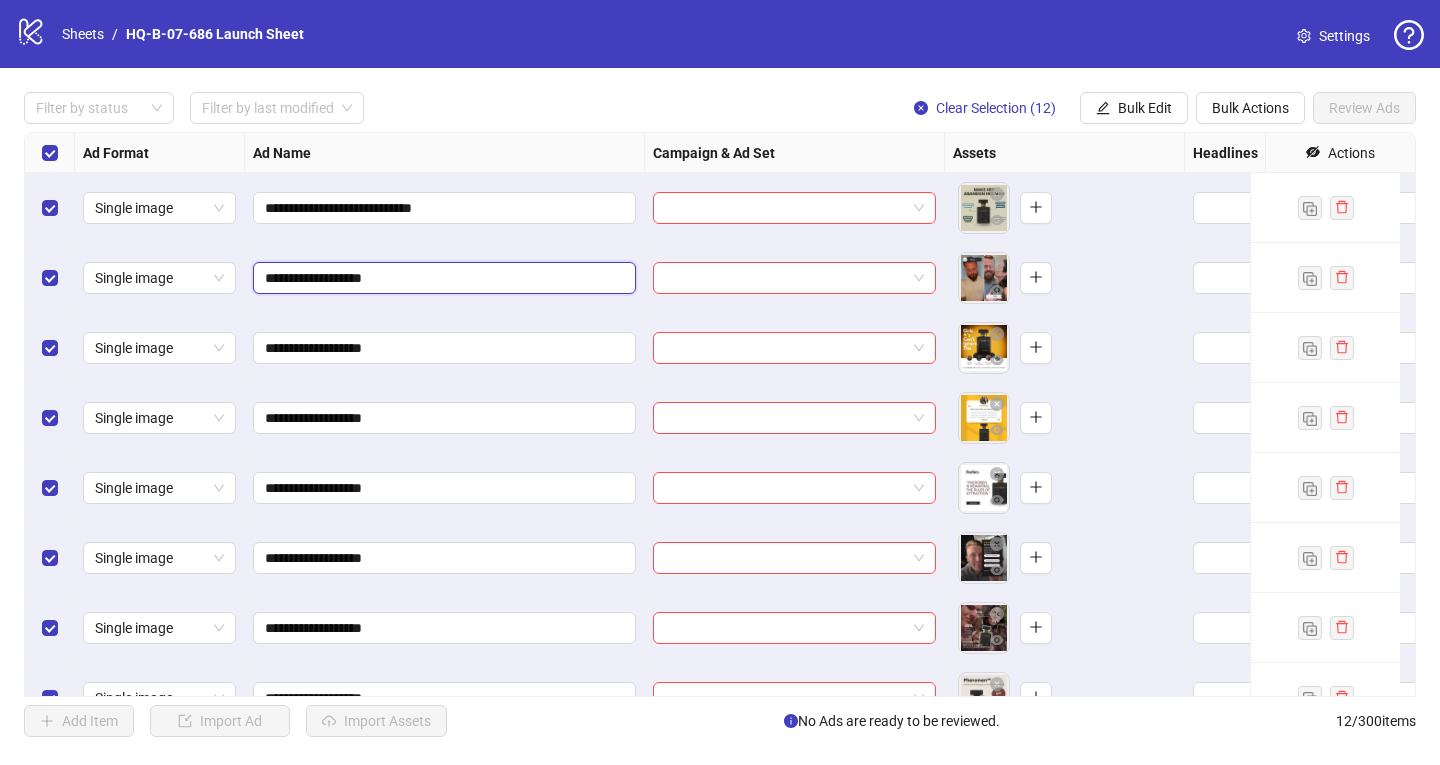 click on "**********" at bounding box center [442, 278] 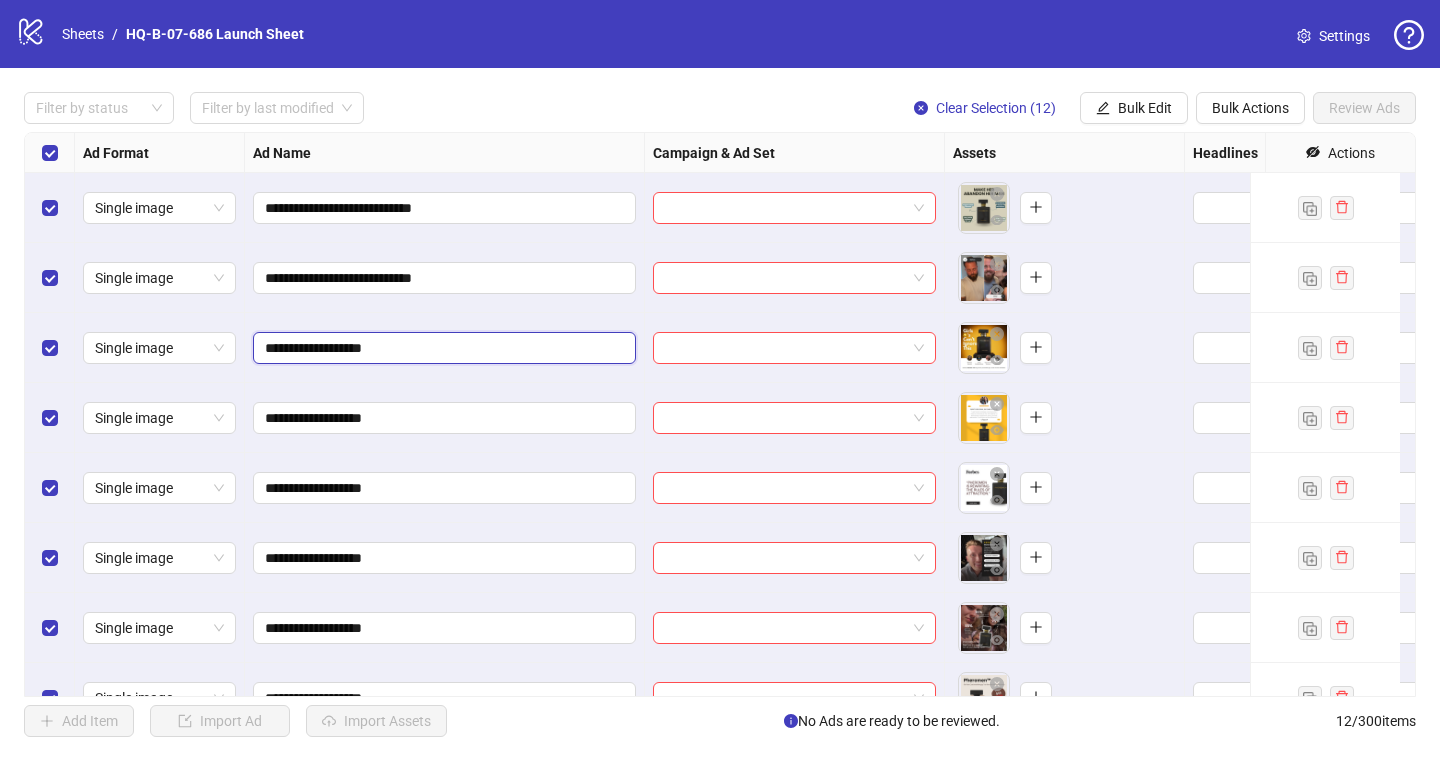 click on "**********" at bounding box center [442, 348] 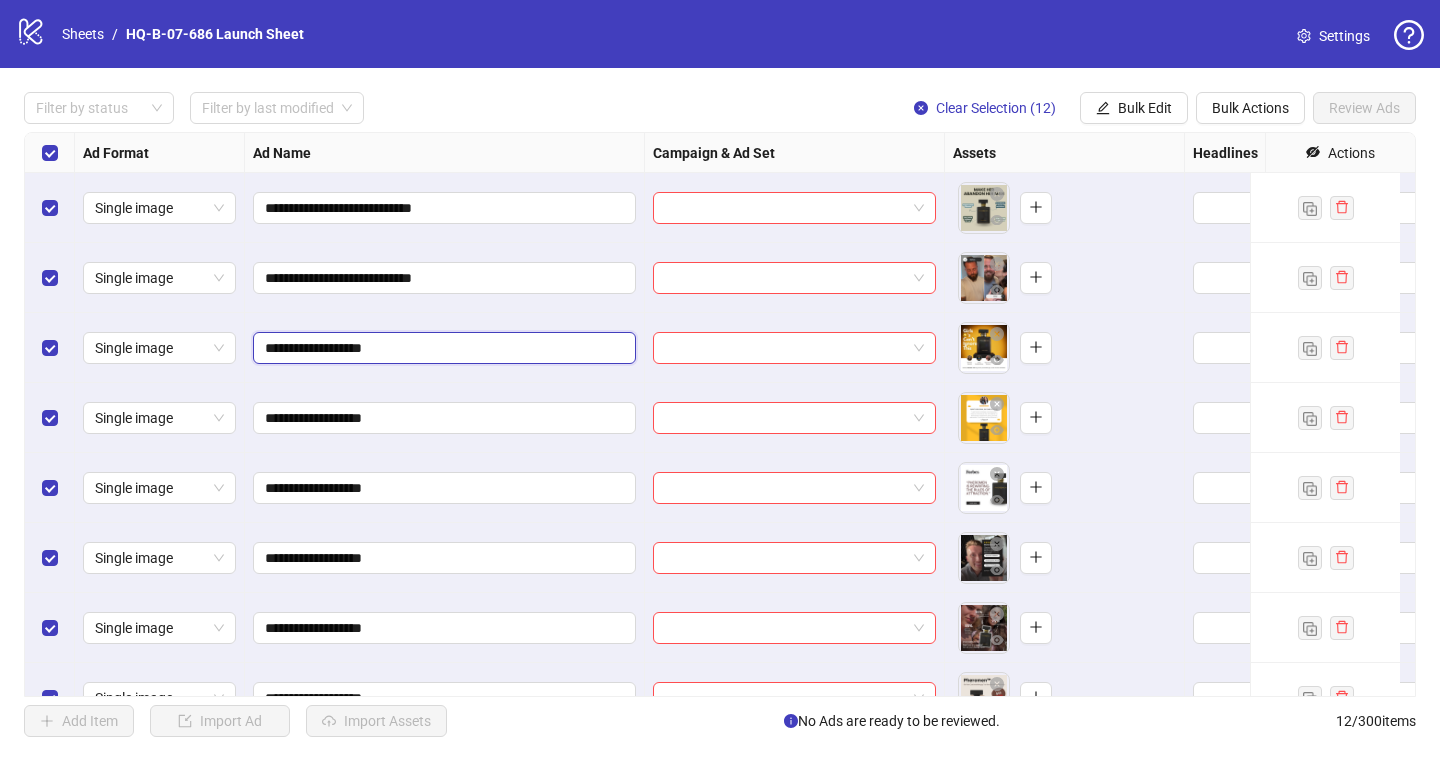 paste on "**********" 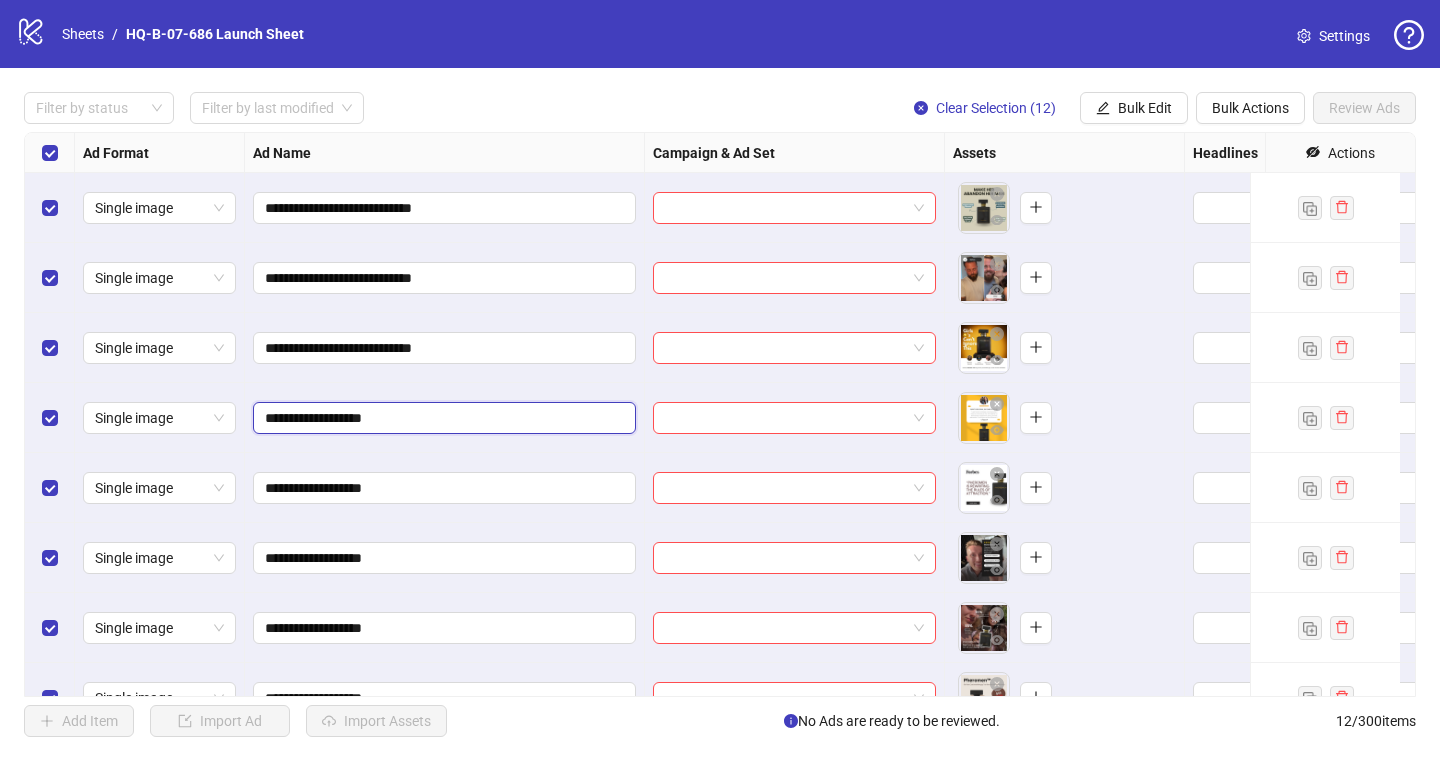 click on "**********" at bounding box center (442, 418) 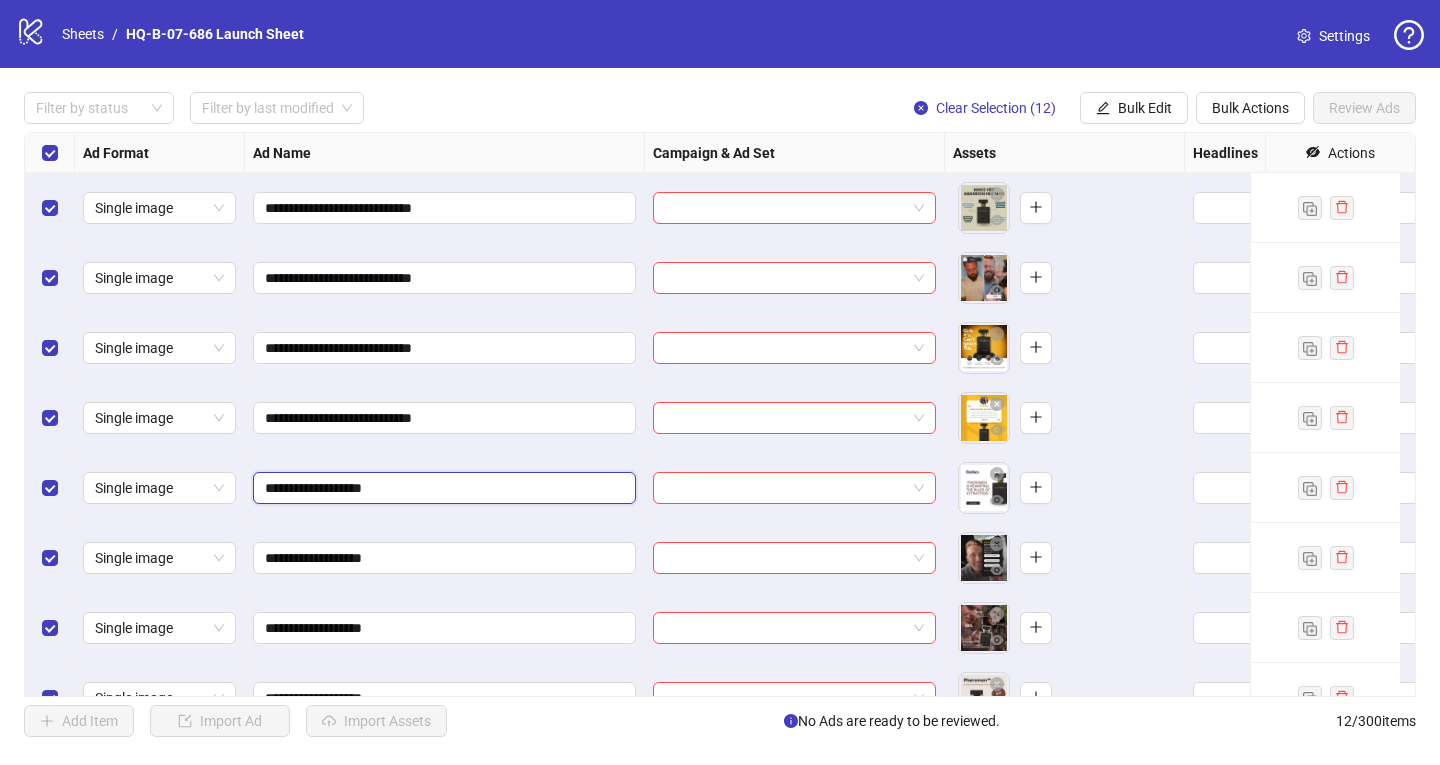 click on "**********" at bounding box center (442, 488) 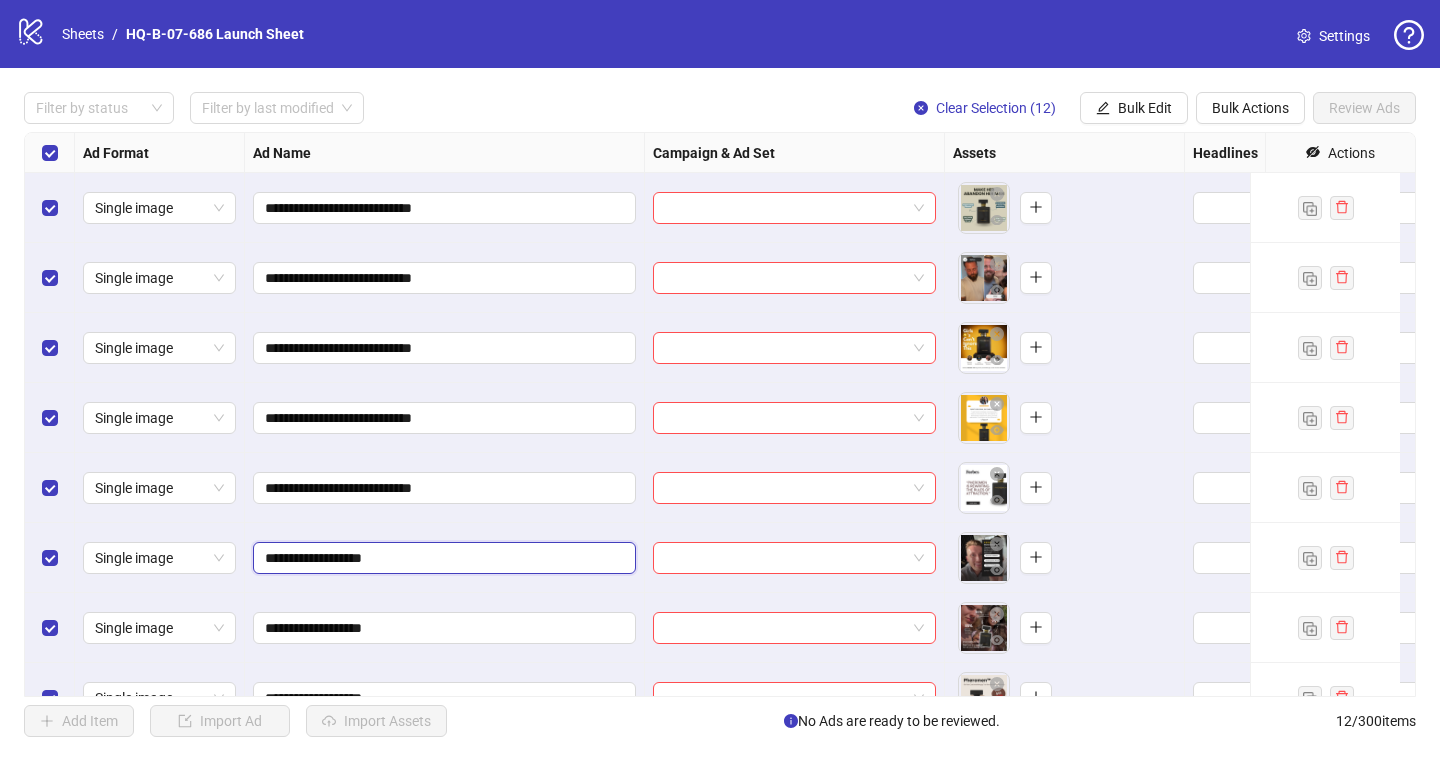 click on "**********" at bounding box center (442, 558) 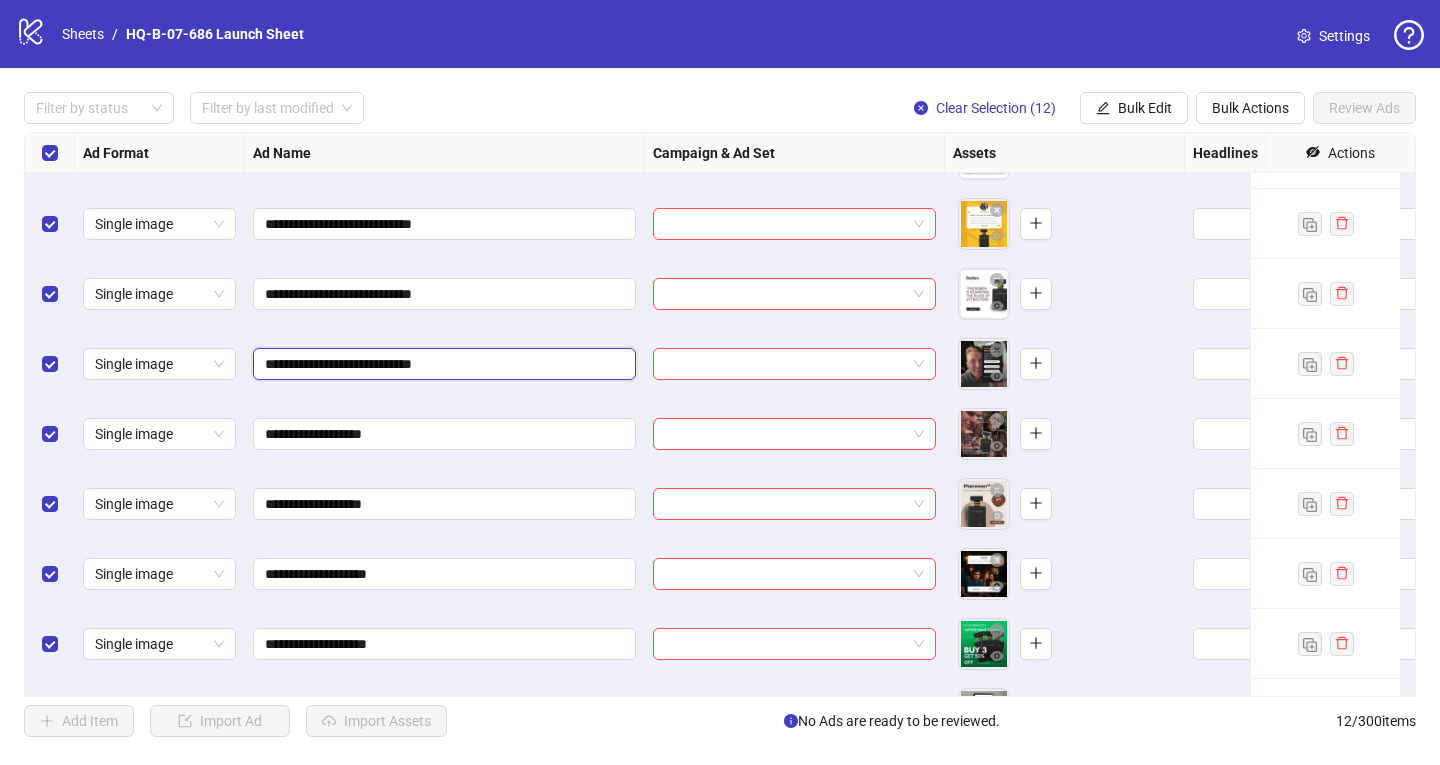scroll, scrollTop: 241, scrollLeft: 0, axis: vertical 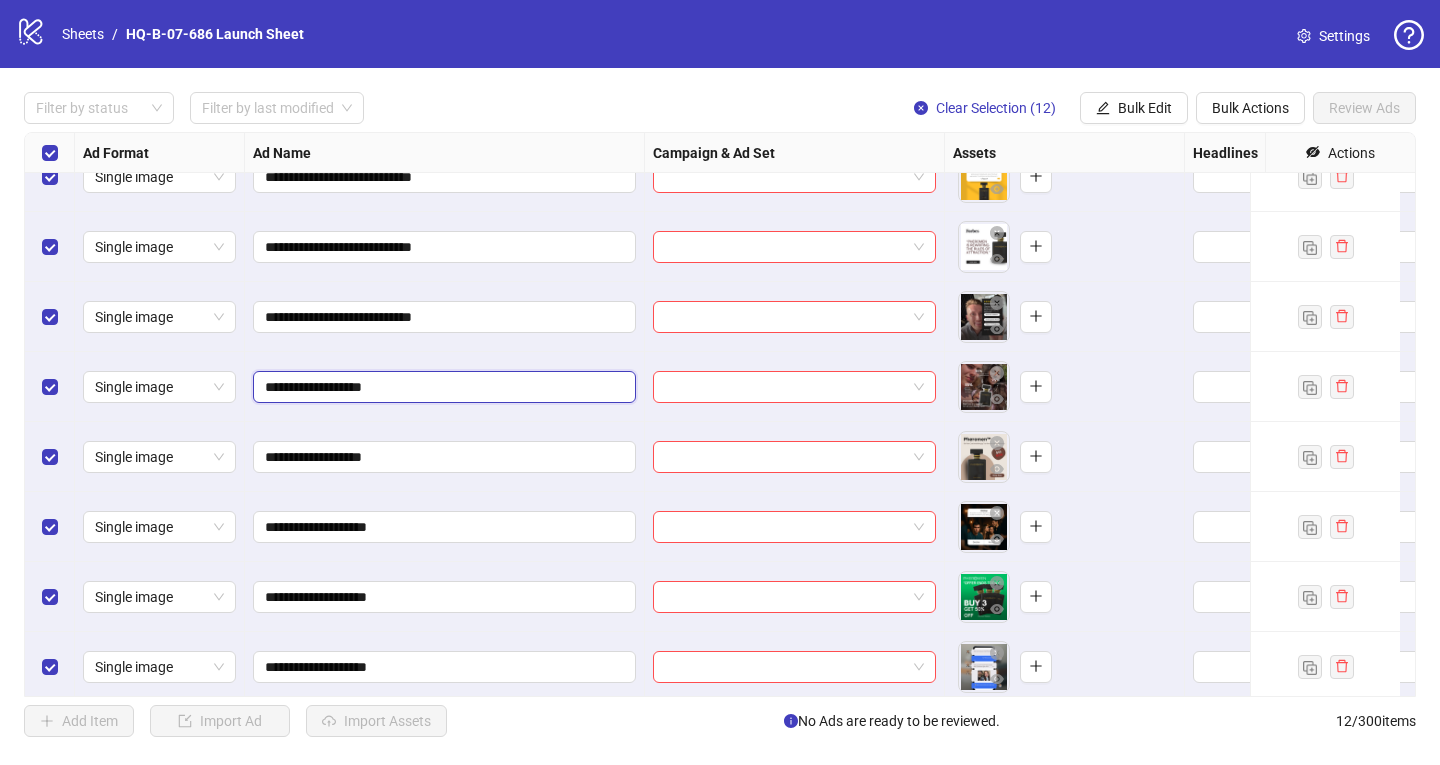 click on "**********" at bounding box center (442, 387) 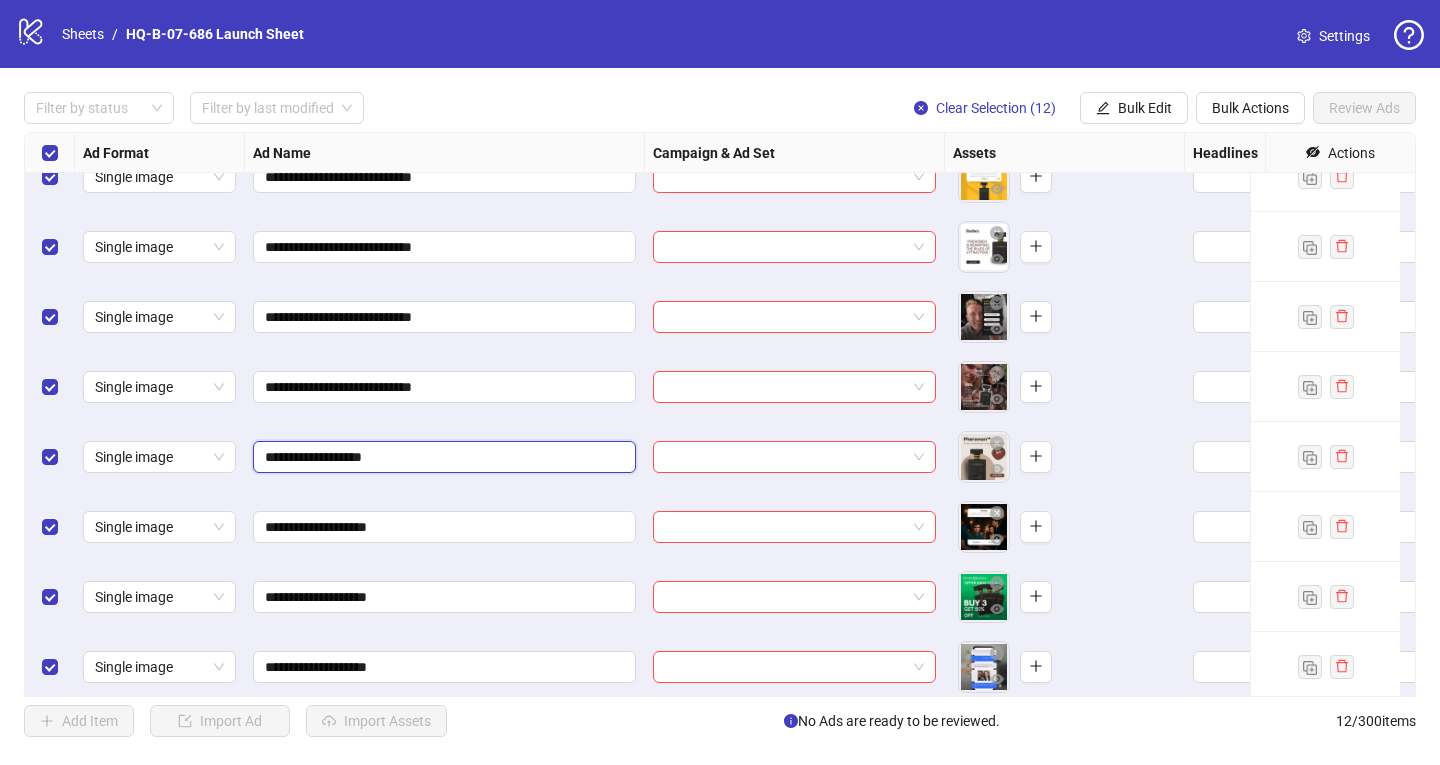 click on "**********" at bounding box center (442, 457) 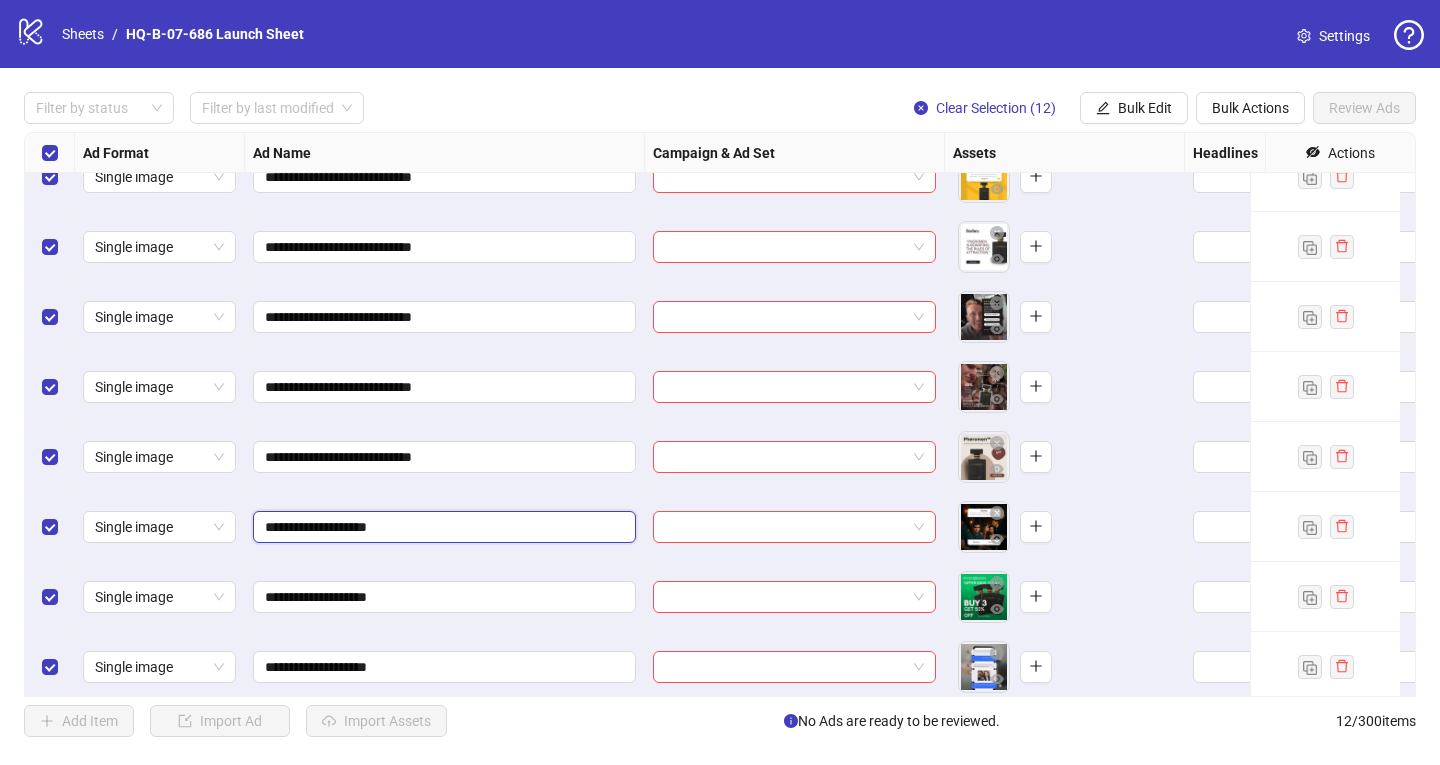 click on "**********" at bounding box center [442, 527] 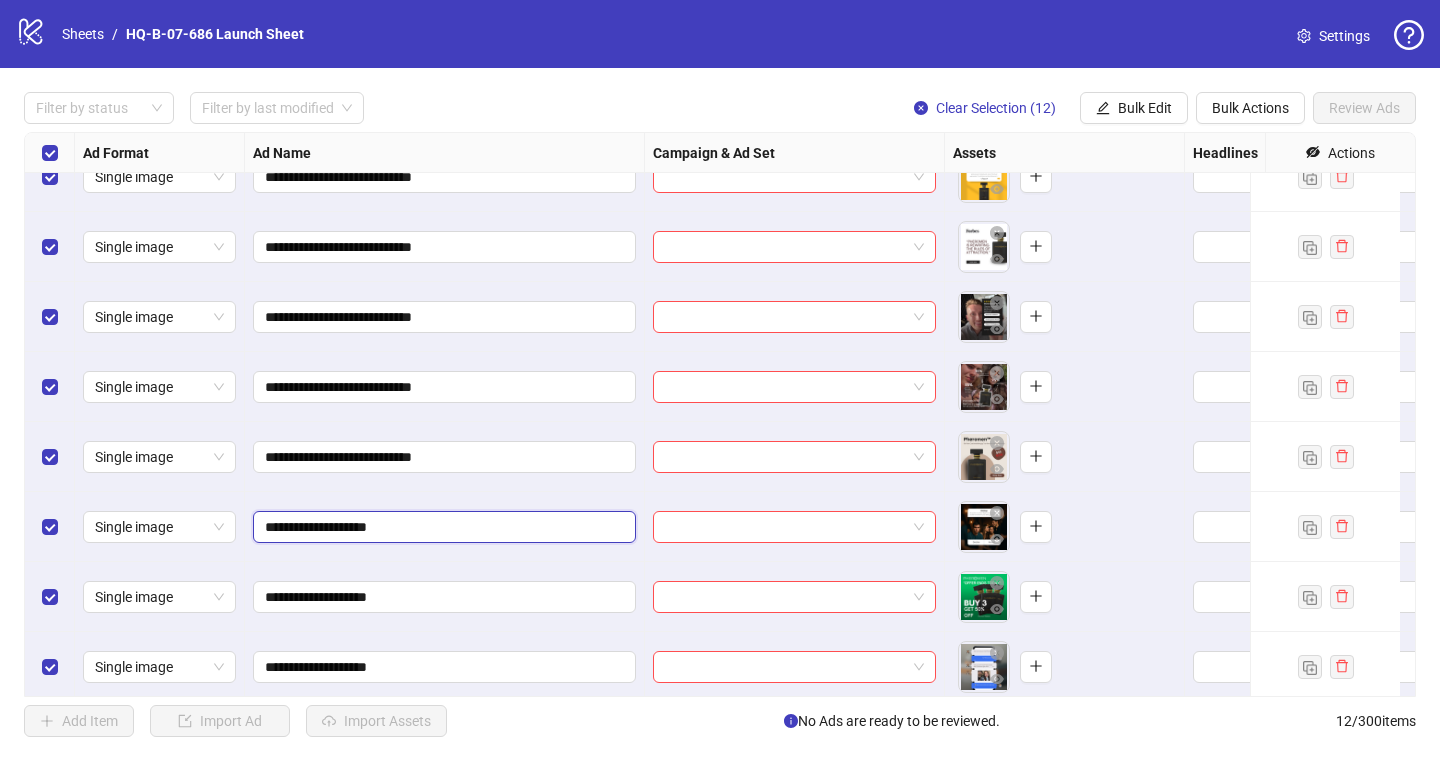 paste on "**********" 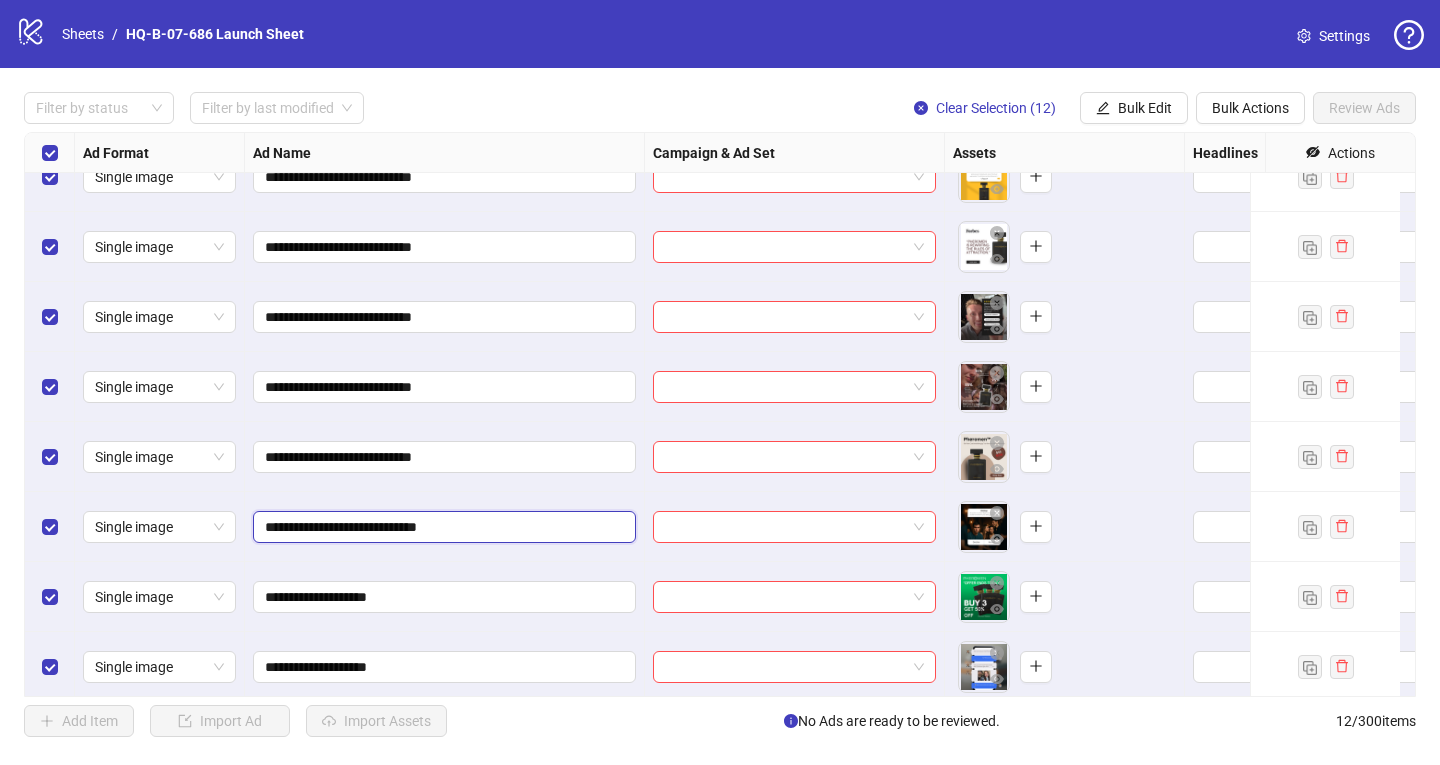 scroll, scrollTop: 332, scrollLeft: 0, axis: vertical 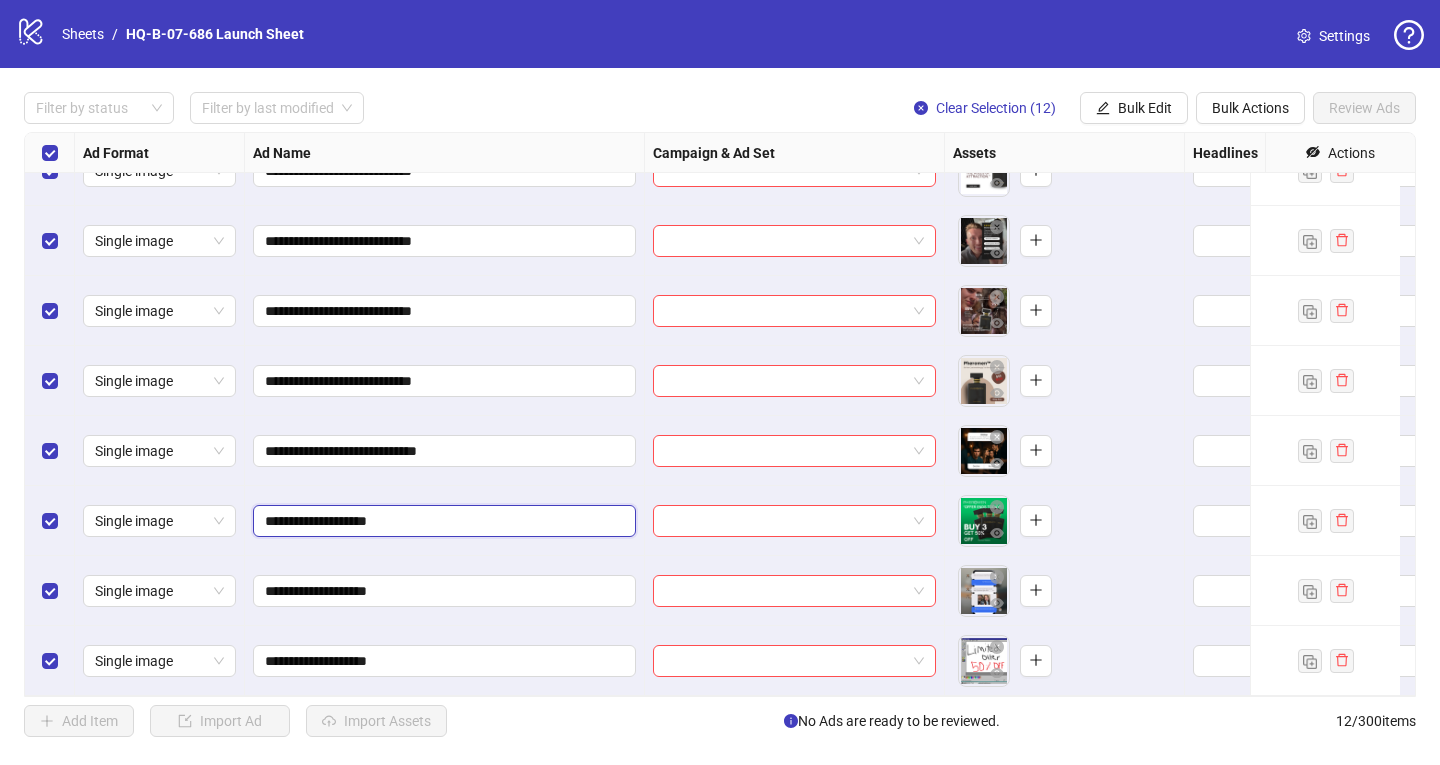 click on "**********" at bounding box center (442, 521) 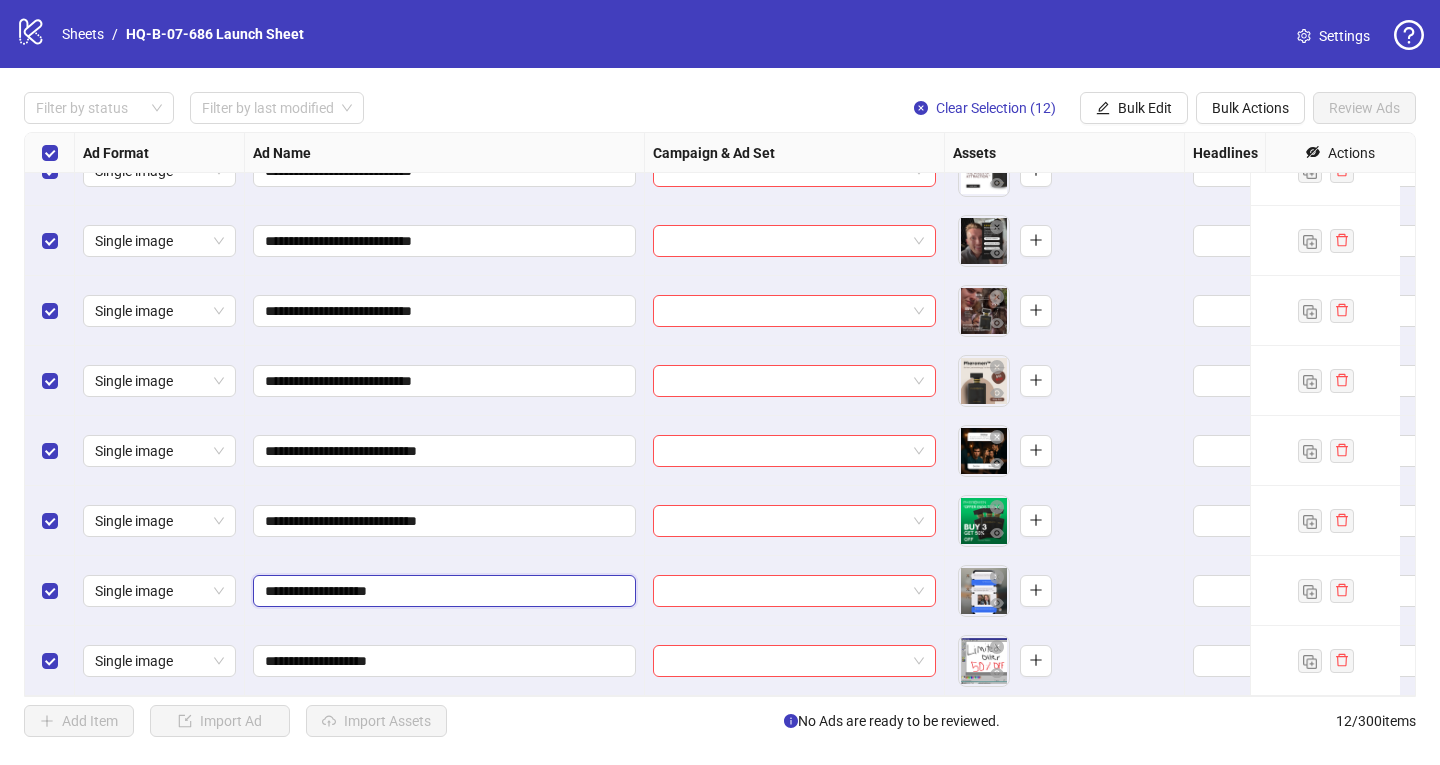click on "**********" at bounding box center (442, 591) 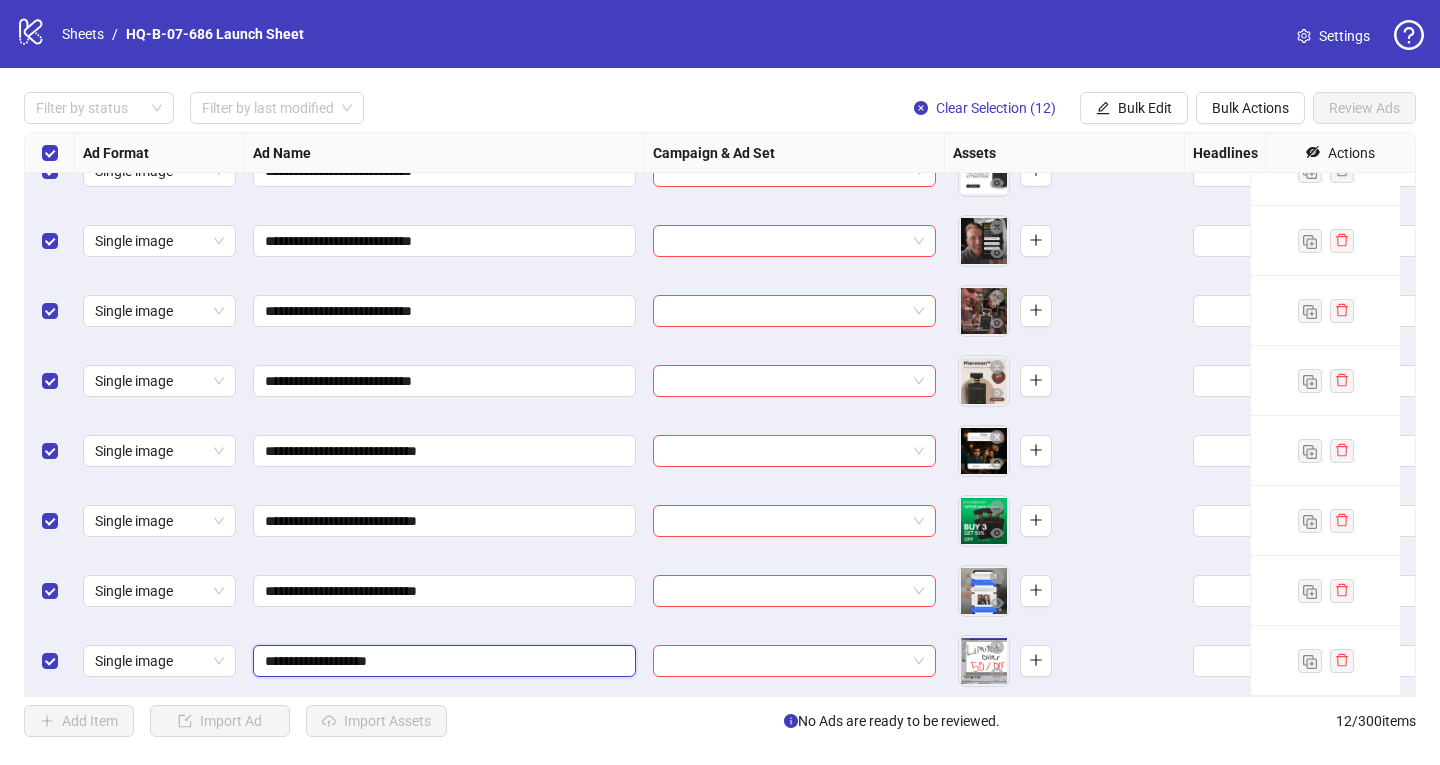 click on "**********" at bounding box center [442, 661] 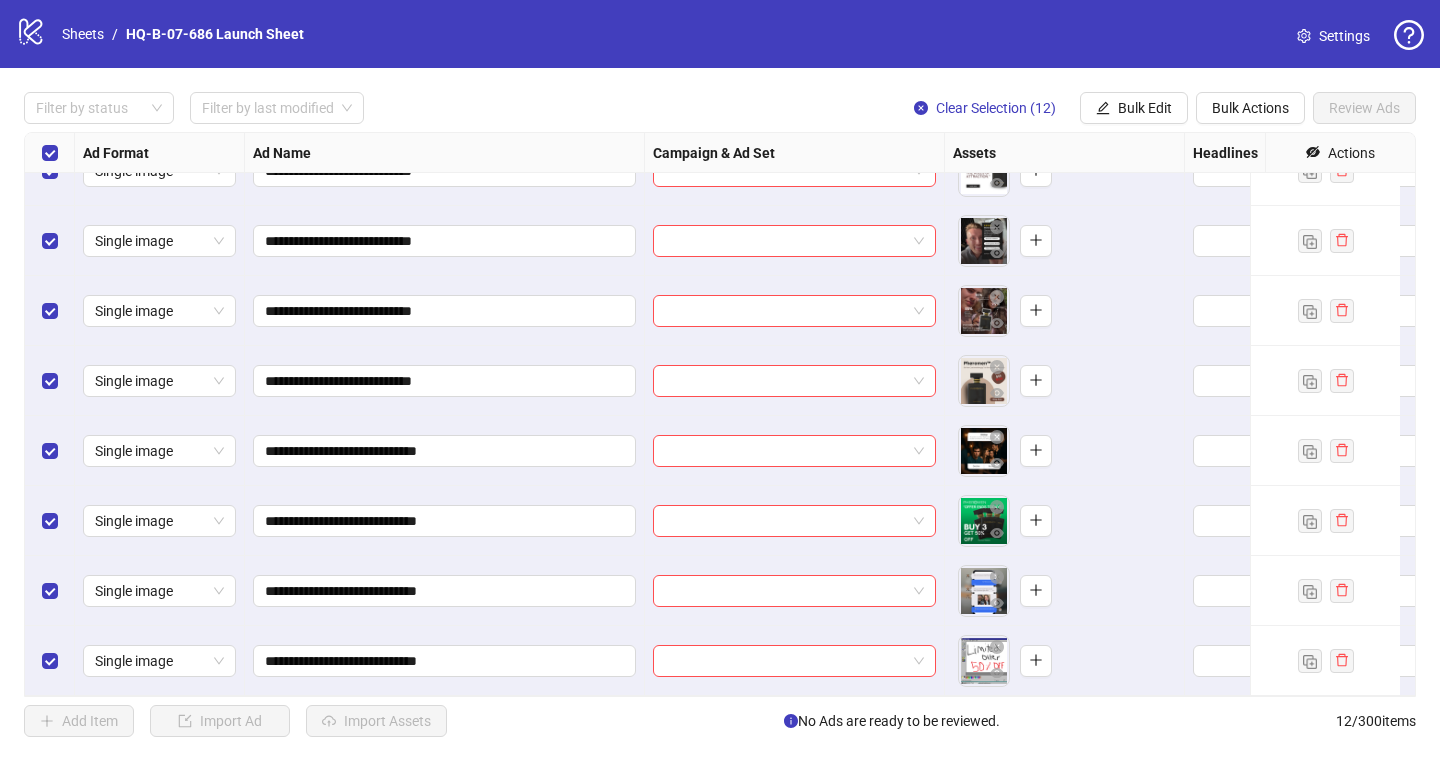 scroll, scrollTop: 0, scrollLeft: 0, axis: both 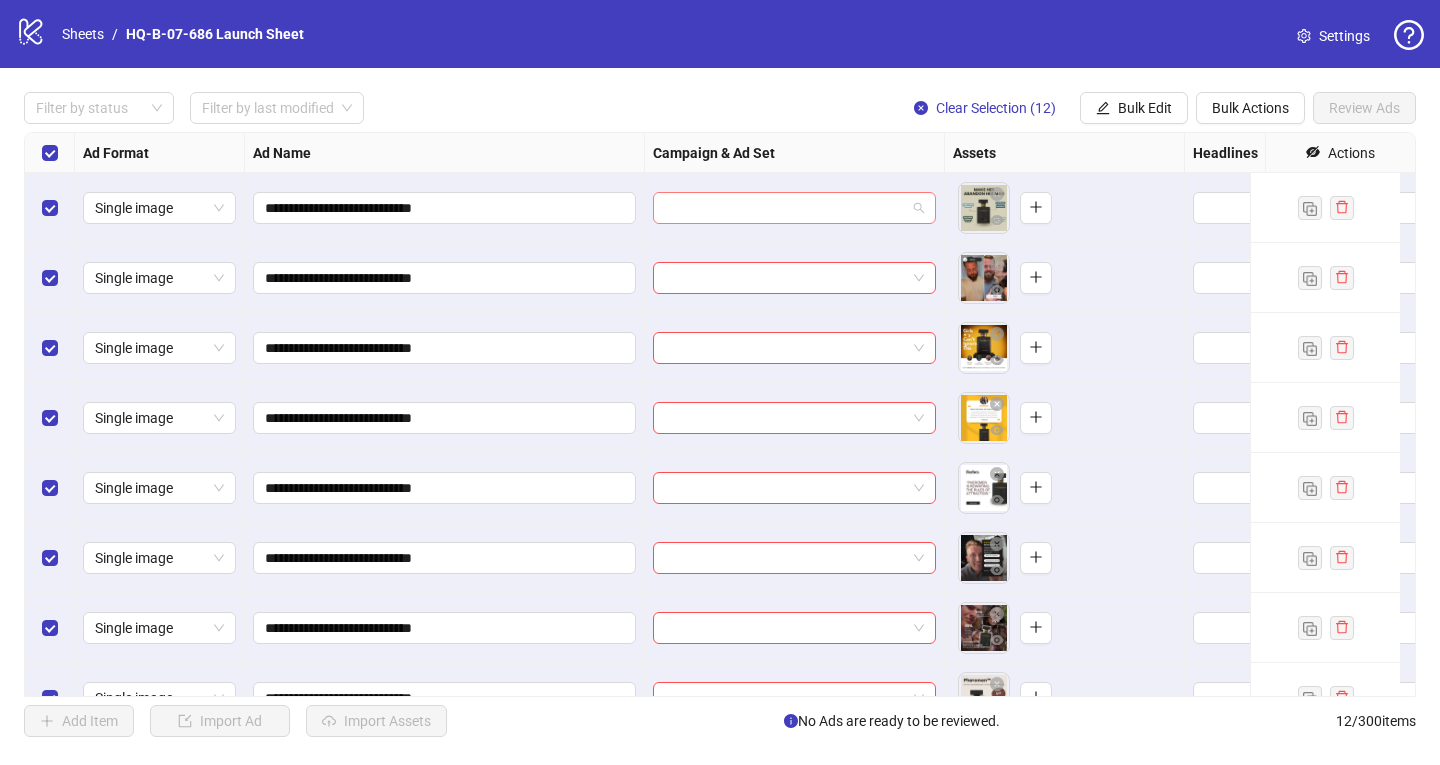 click at bounding box center [785, 208] 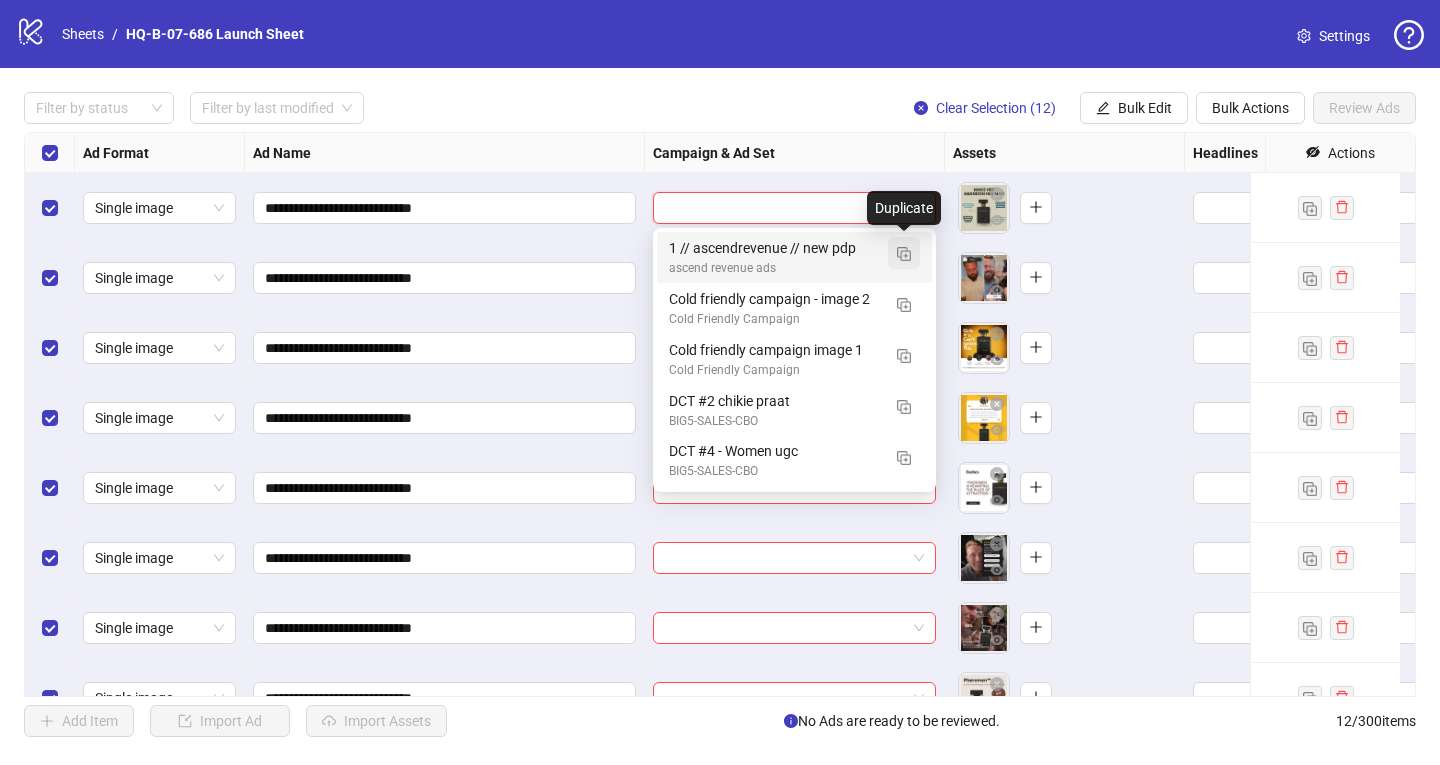 click at bounding box center [904, 254] 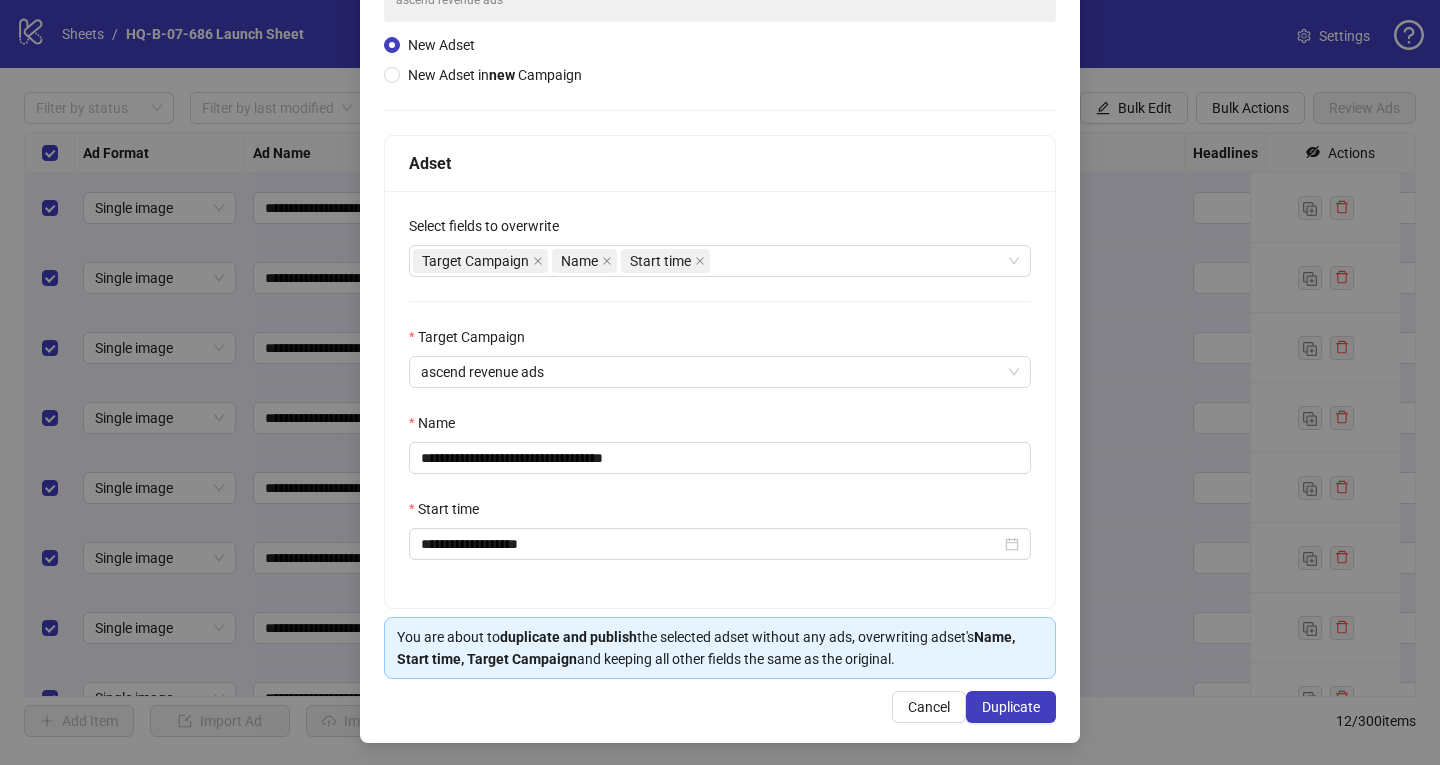scroll, scrollTop: 197, scrollLeft: 0, axis: vertical 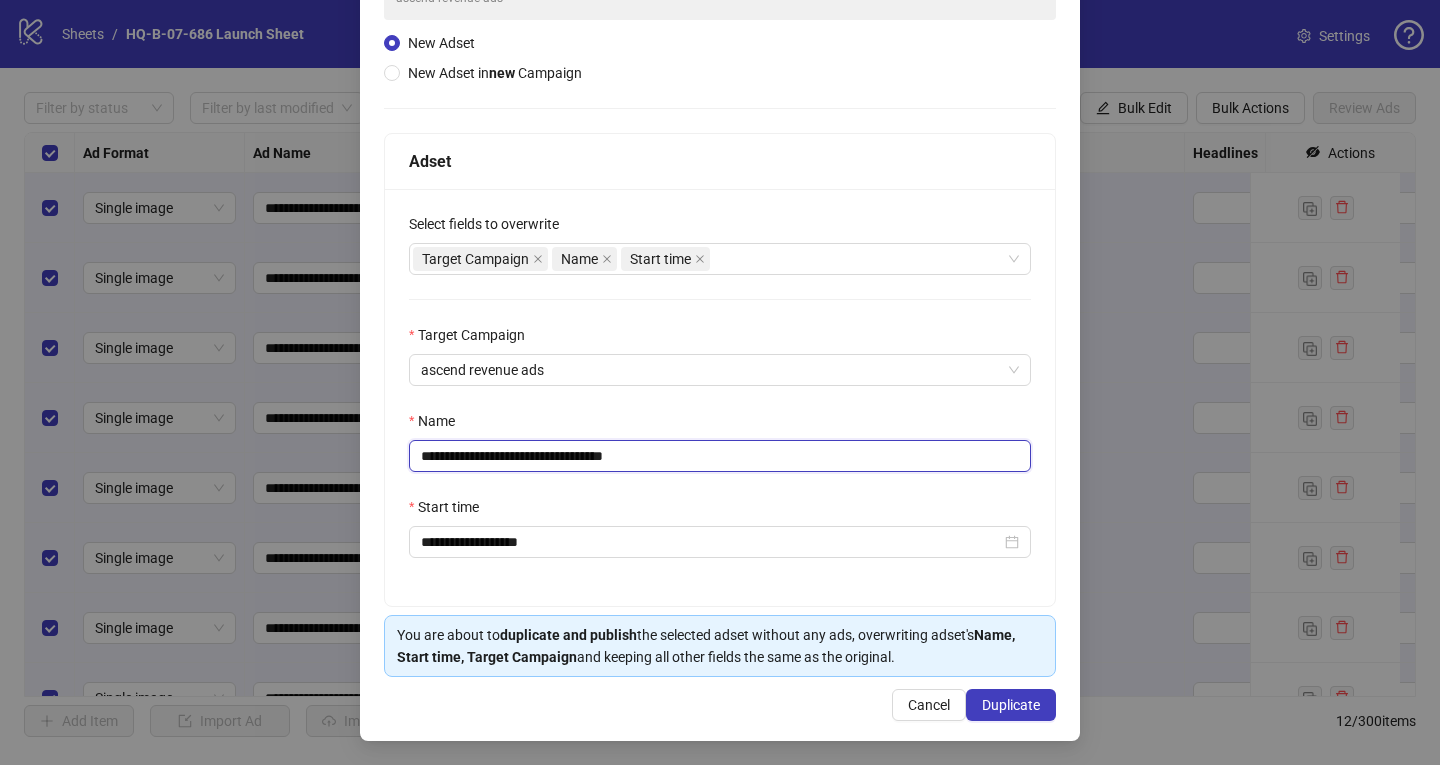 click on "**********" at bounding box center [720, 456] 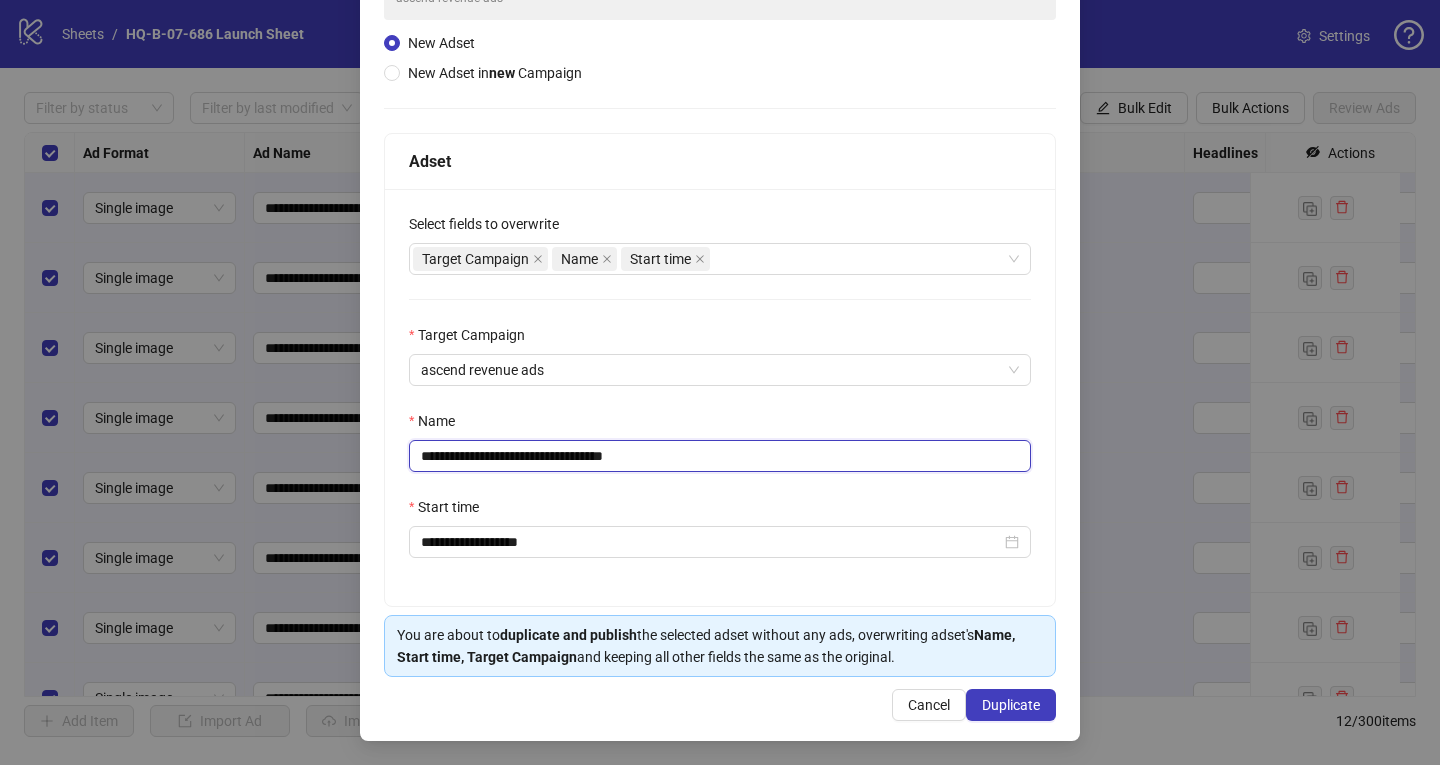drag, startPoint x: 614, startPoint y: 455, endPoint x: 699, endPoint y: 455, distance: 85 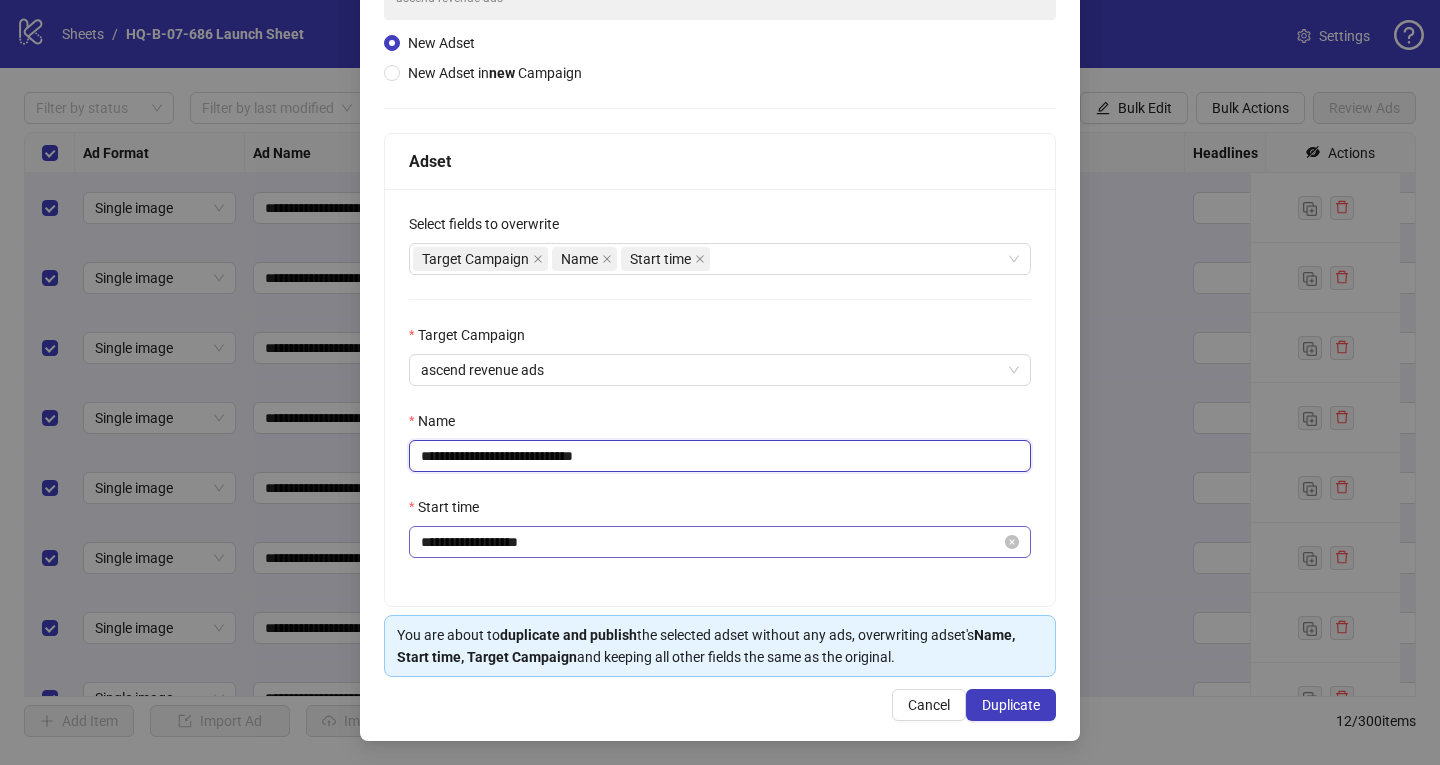 type on "**********" 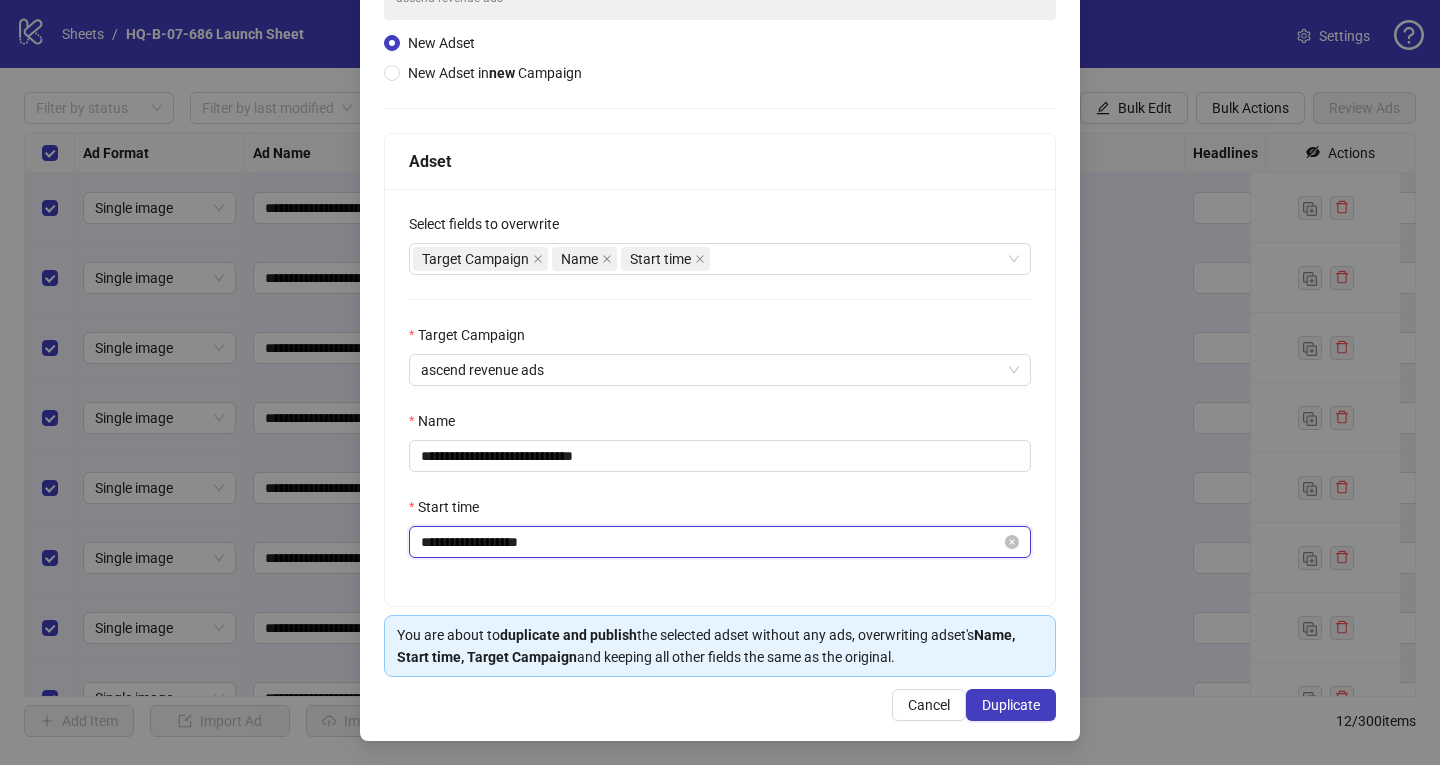 click on "**********" at bounding box center (711, 542) 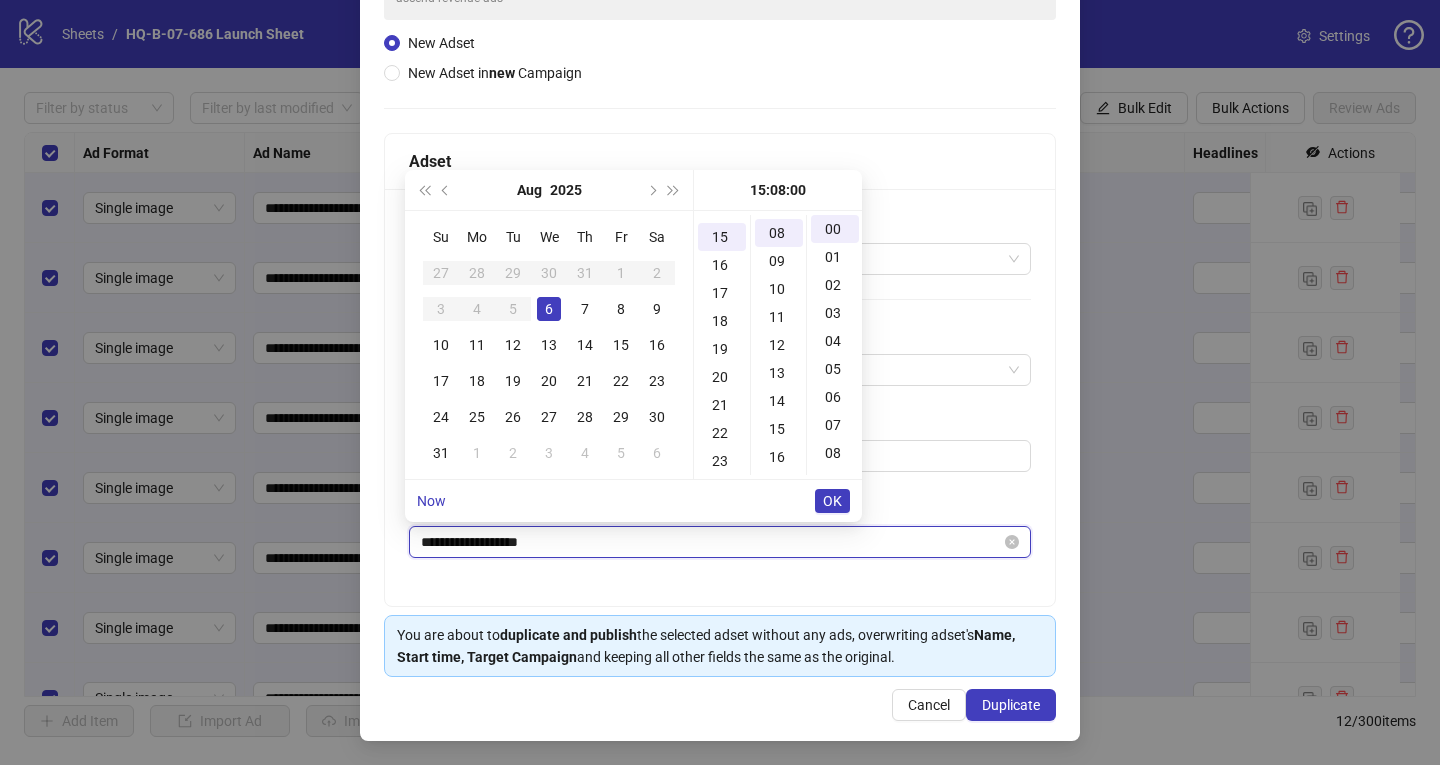 scroll, scrollTop: 420, scrollLeft: 0, axis: vertical 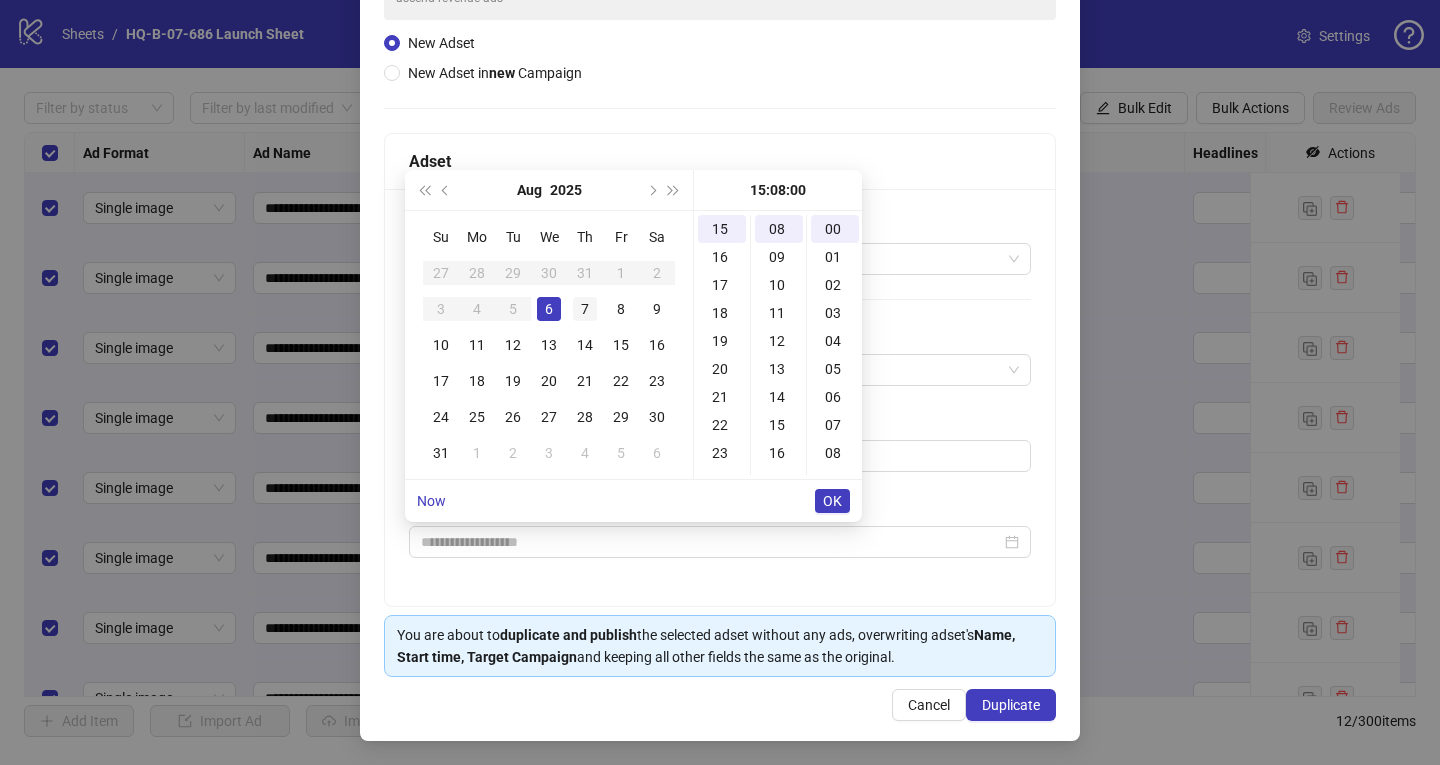 click on "7" at bounding box center [585, 309] 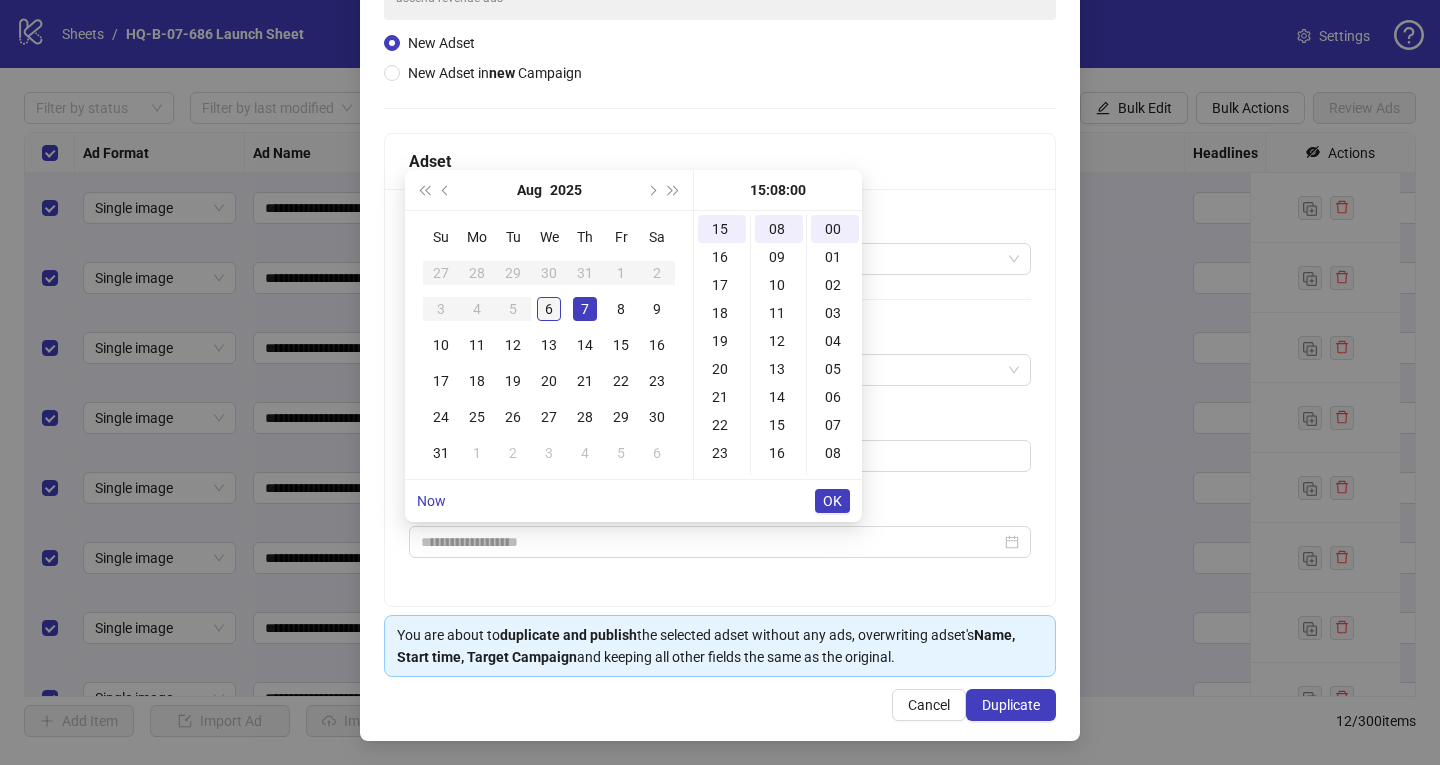 click on "6" at bounding box center (549, 309) 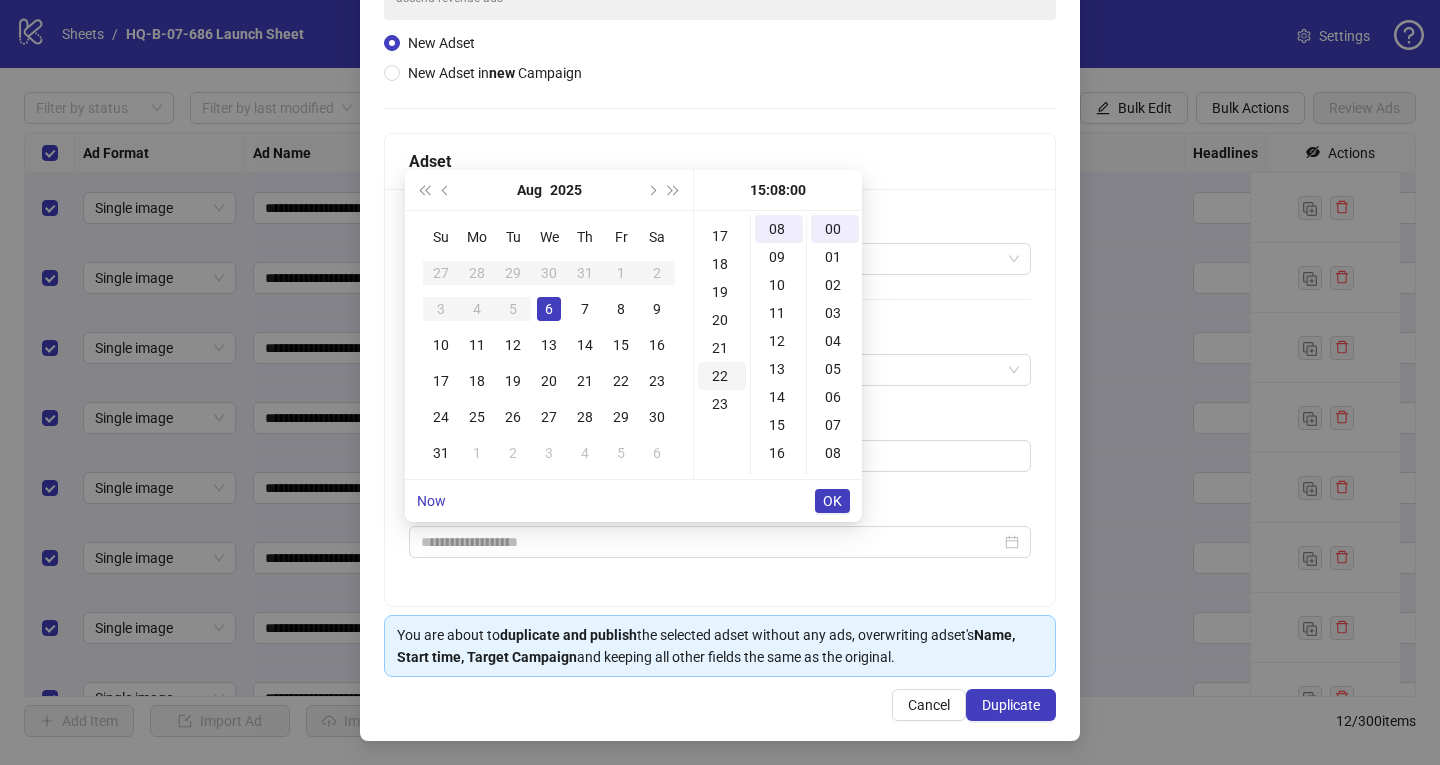 scroll, scrollTop: 460, scrollLeft: 0, axis: vertical 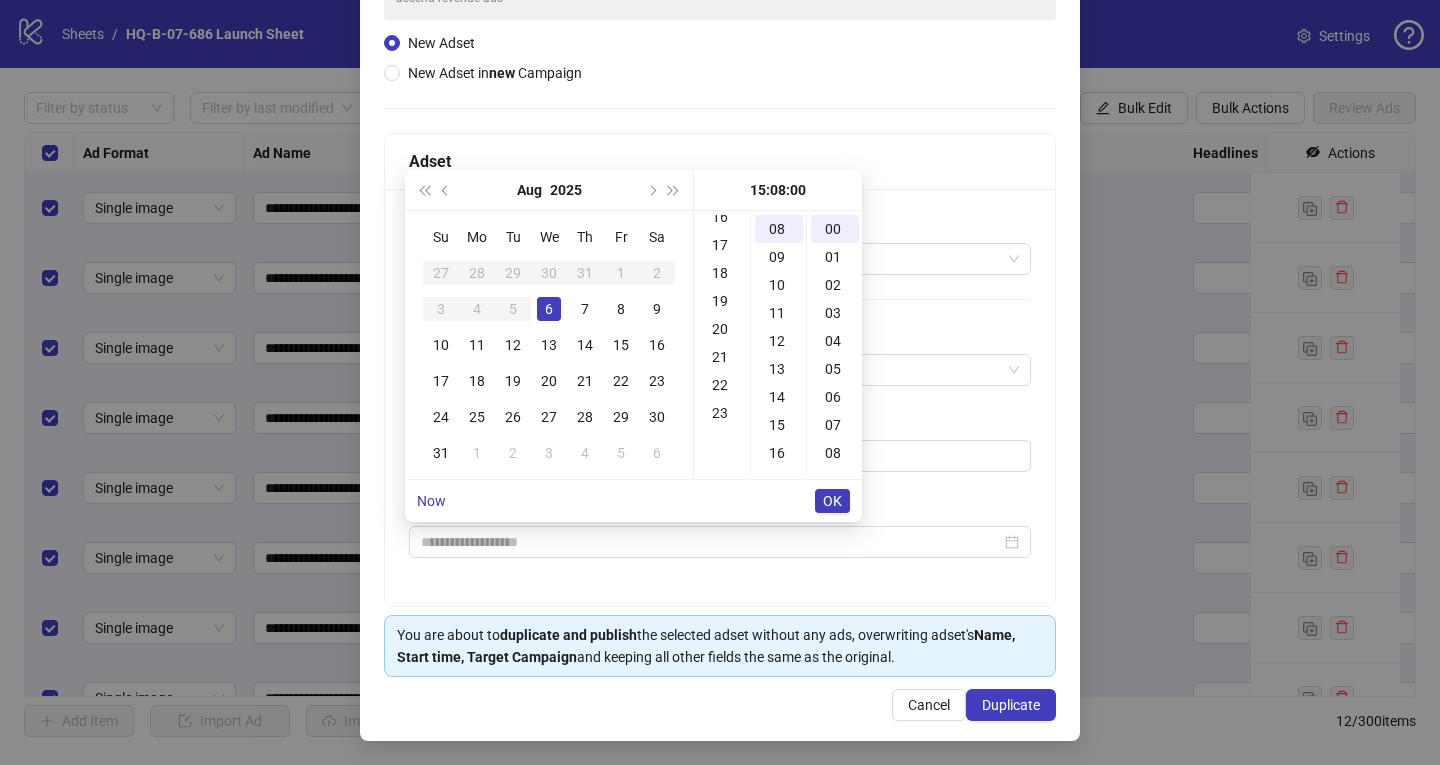 type on "**********" 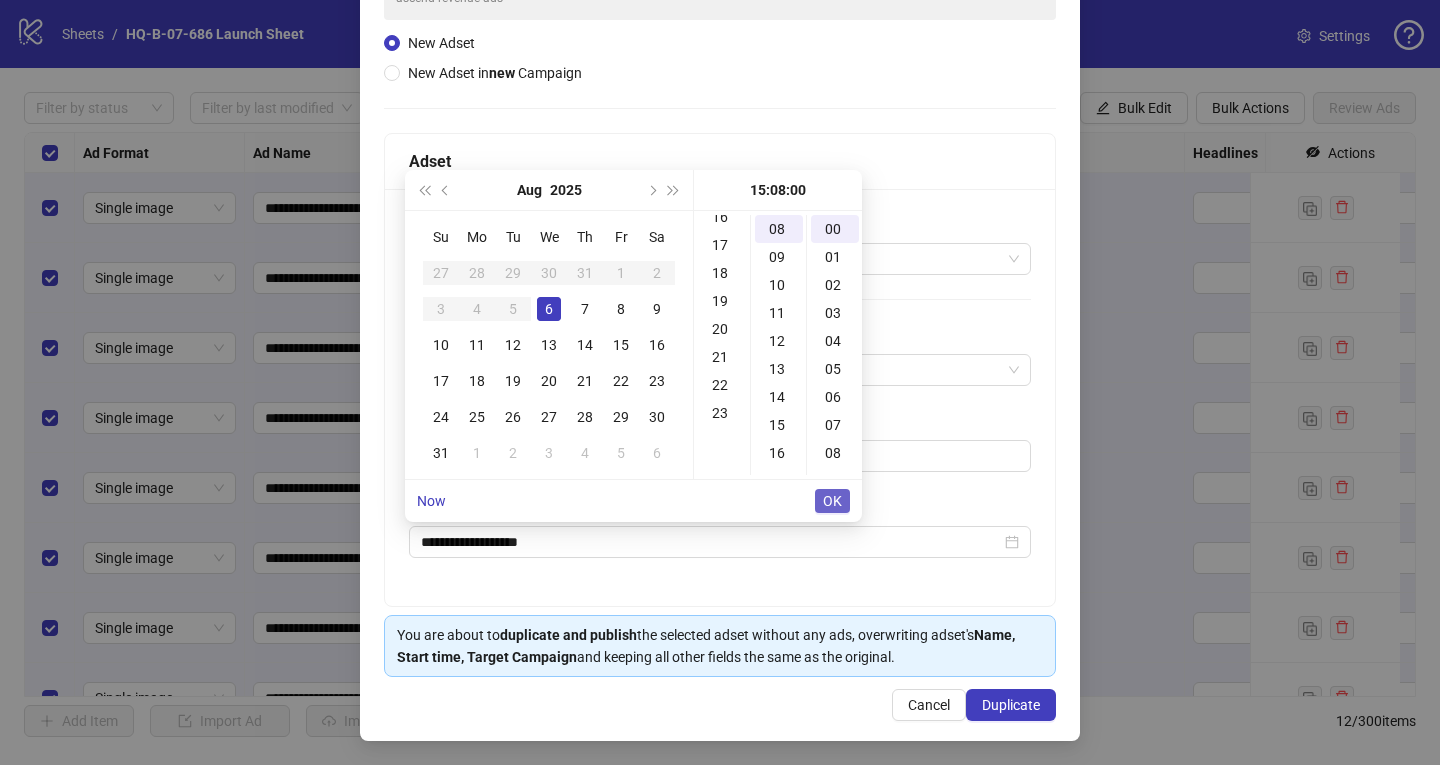 click on "OK" at bounding box center (832, 501) 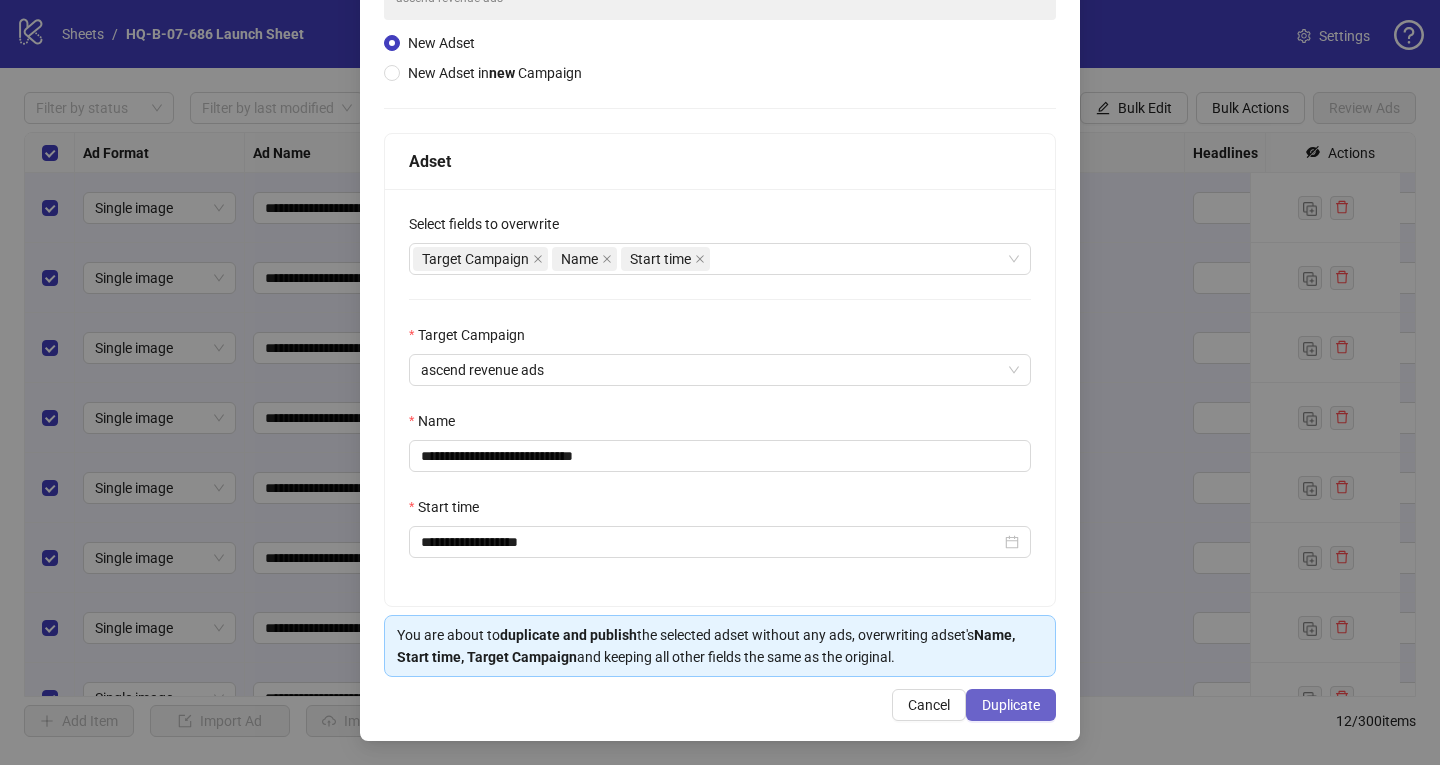 click on "Duplicate" at bounding box center [1011, 705] 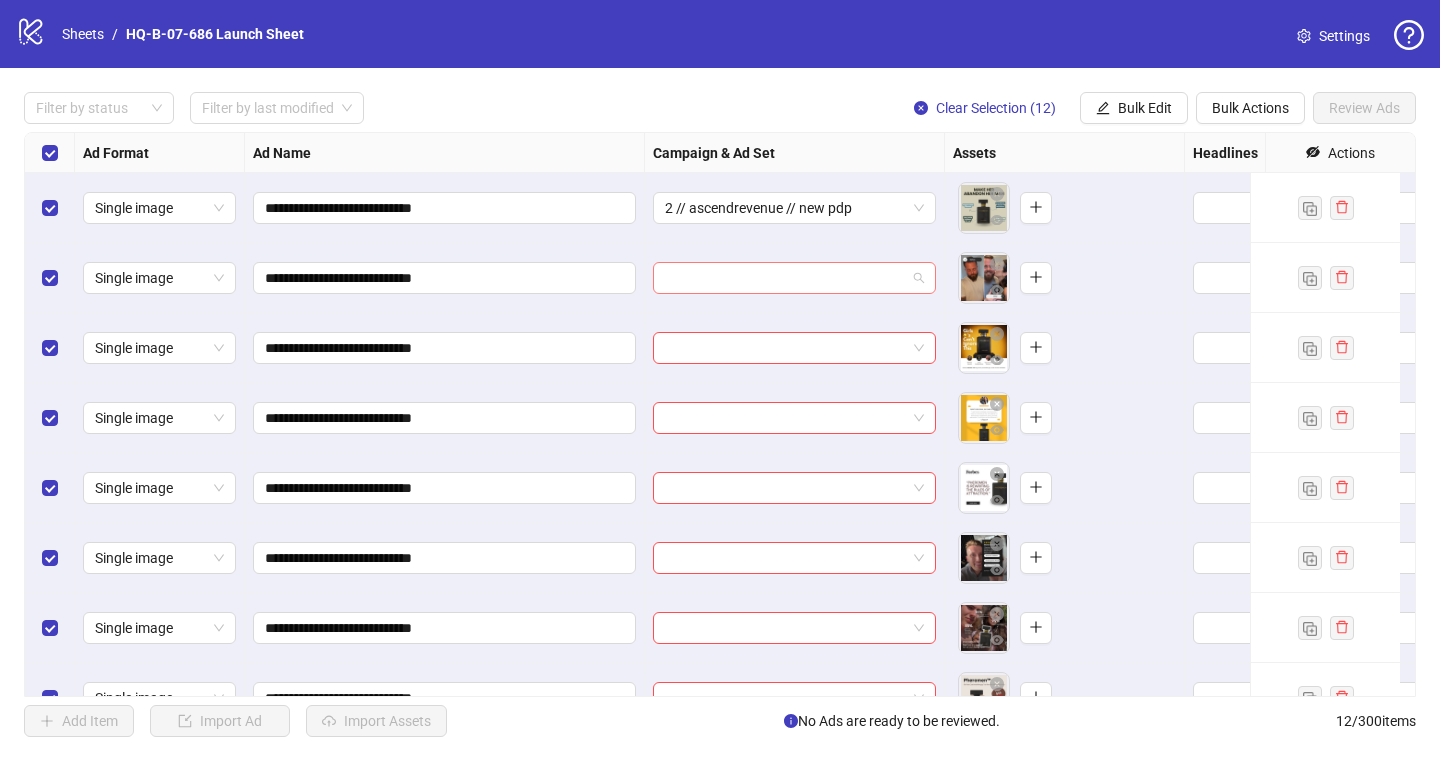 click at bounding box center (785, 278) 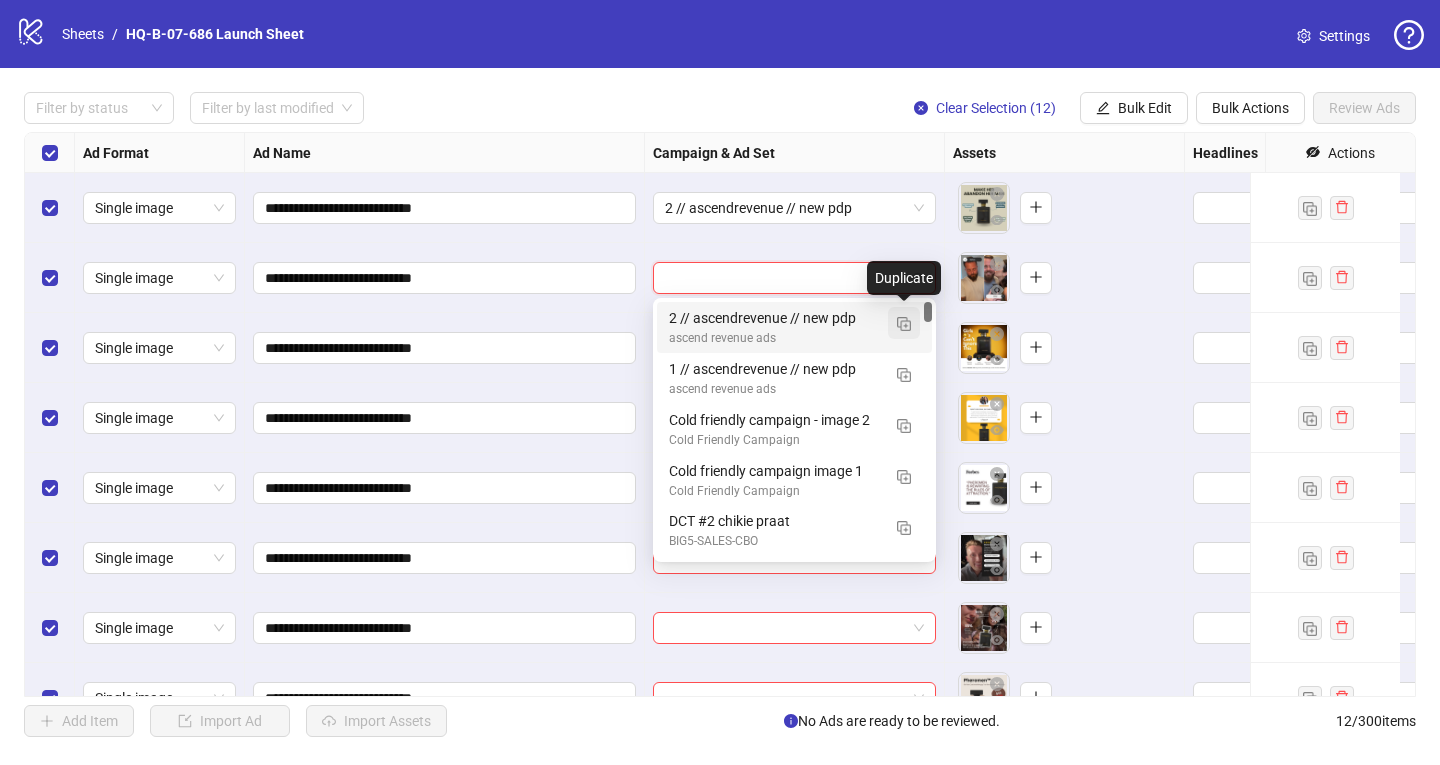click at bounding box center [904, 324] 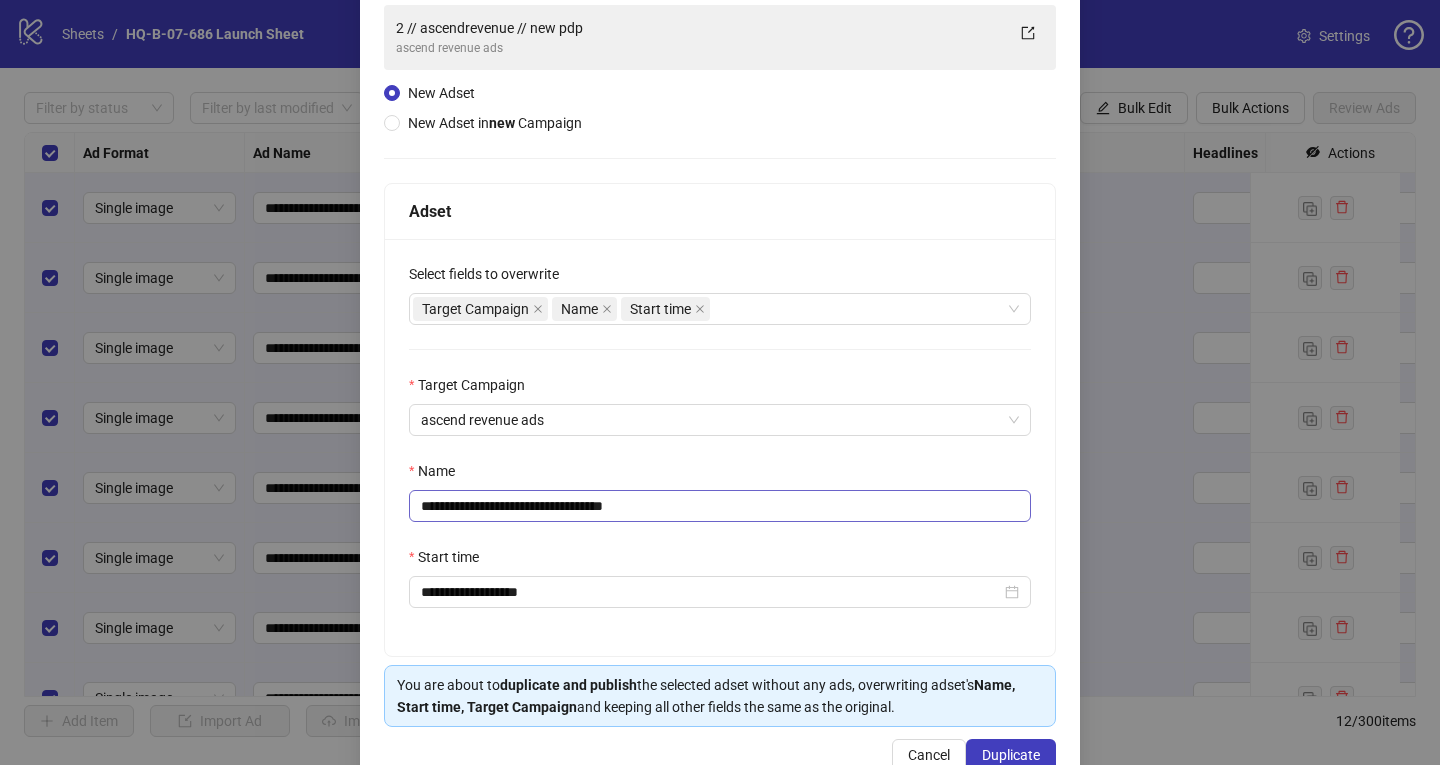 scroll, scrollTop: 197, scrollLeft: 0, axis: vertical 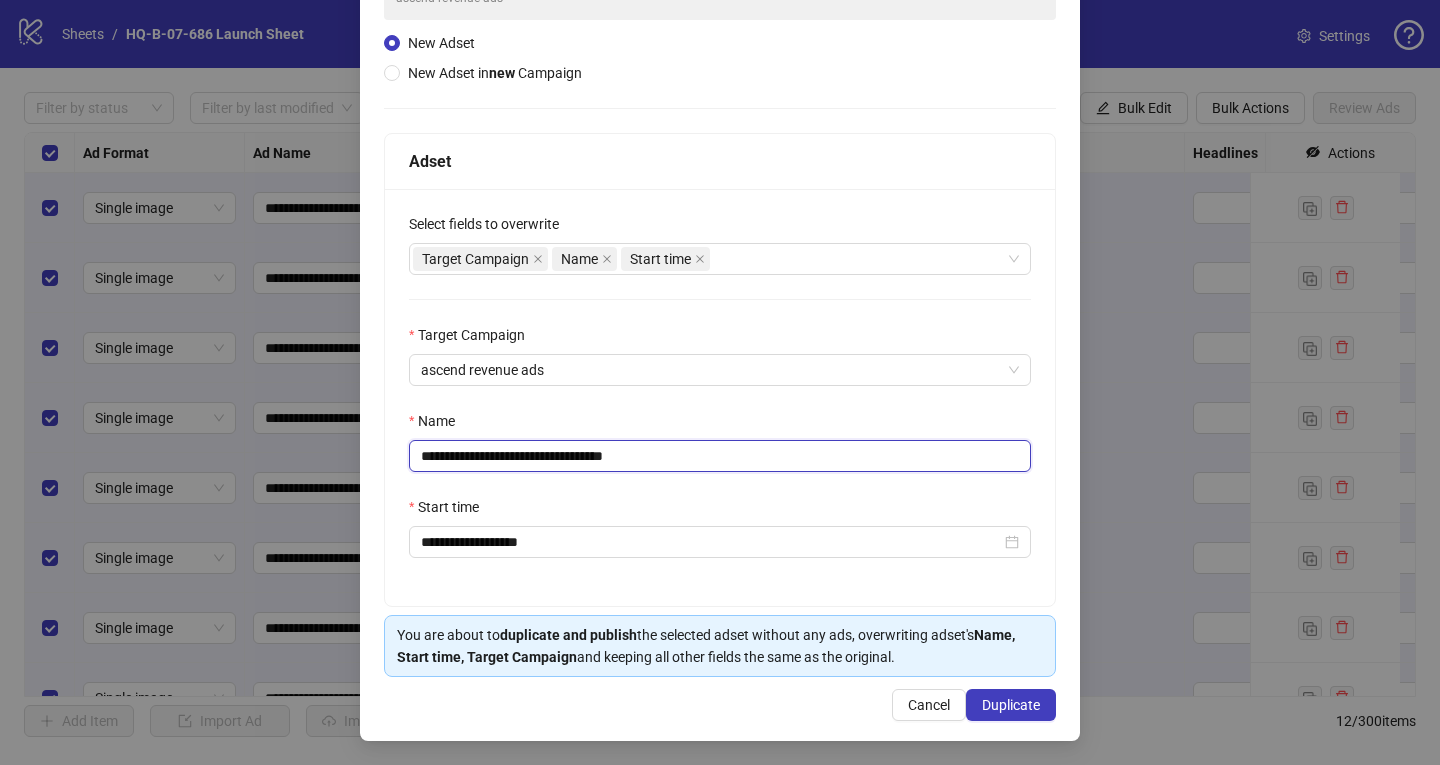 click on "**********" at bounding box center [720, 456] 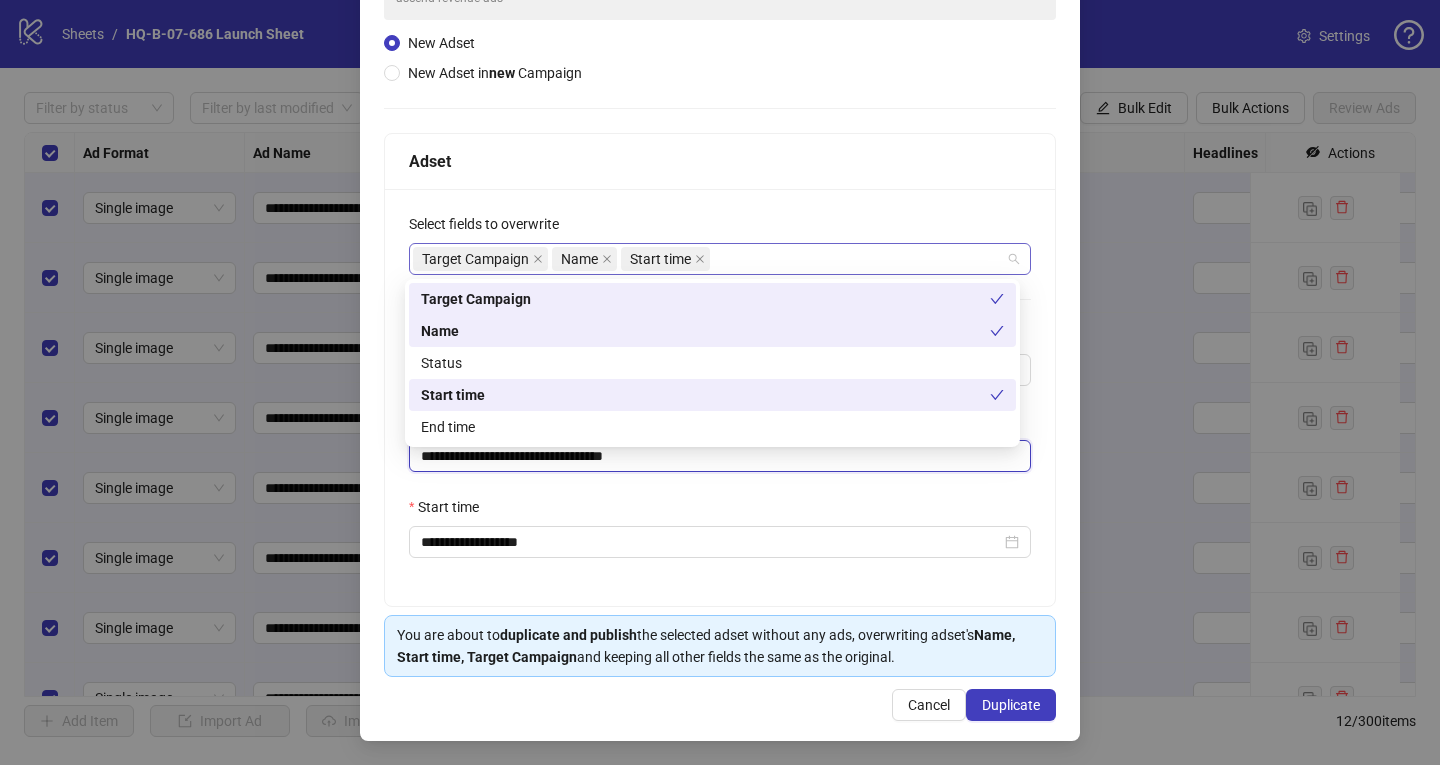 click on "Target Campaign Name Start time" at bounding box center [709, 259] 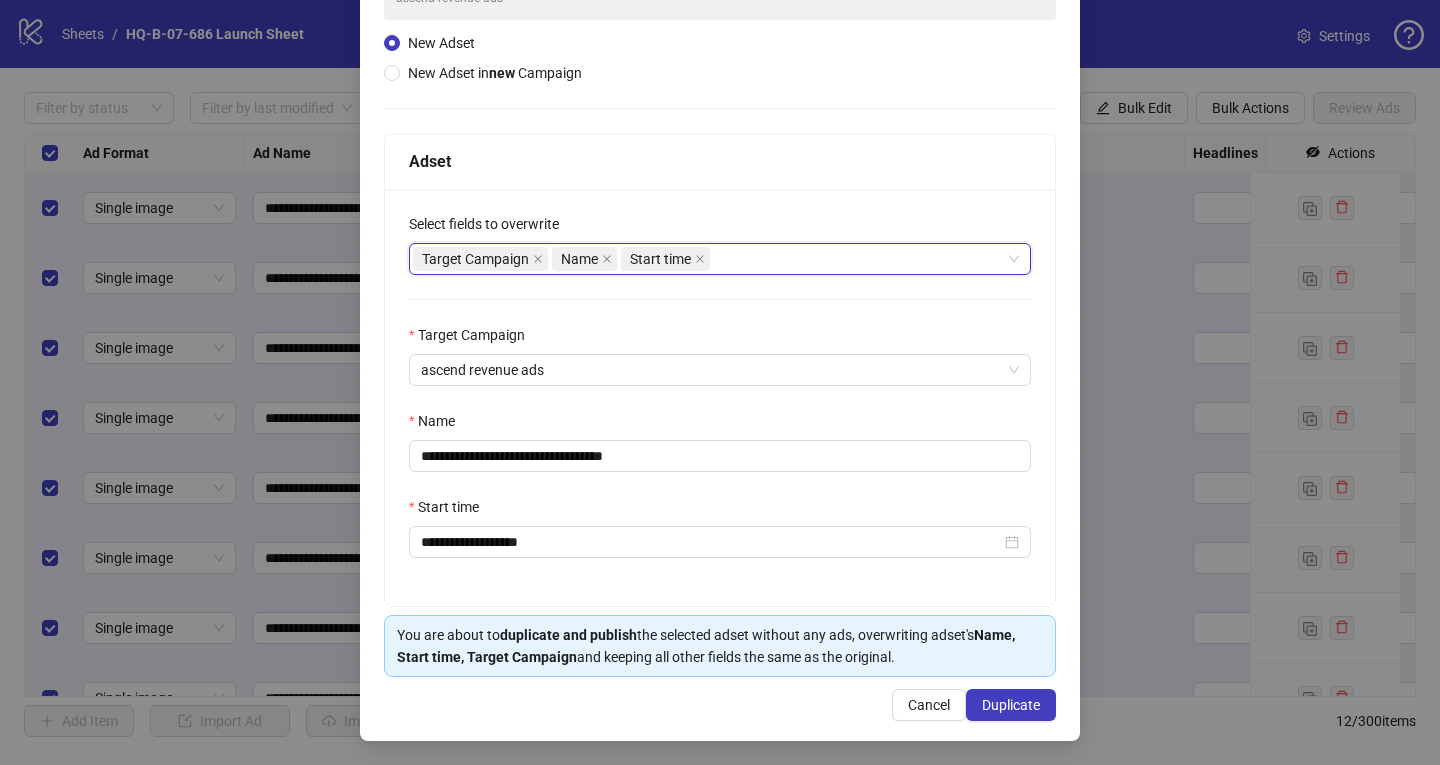 click on "Target Campaign Name Start time" at bounding box center (709, 259) 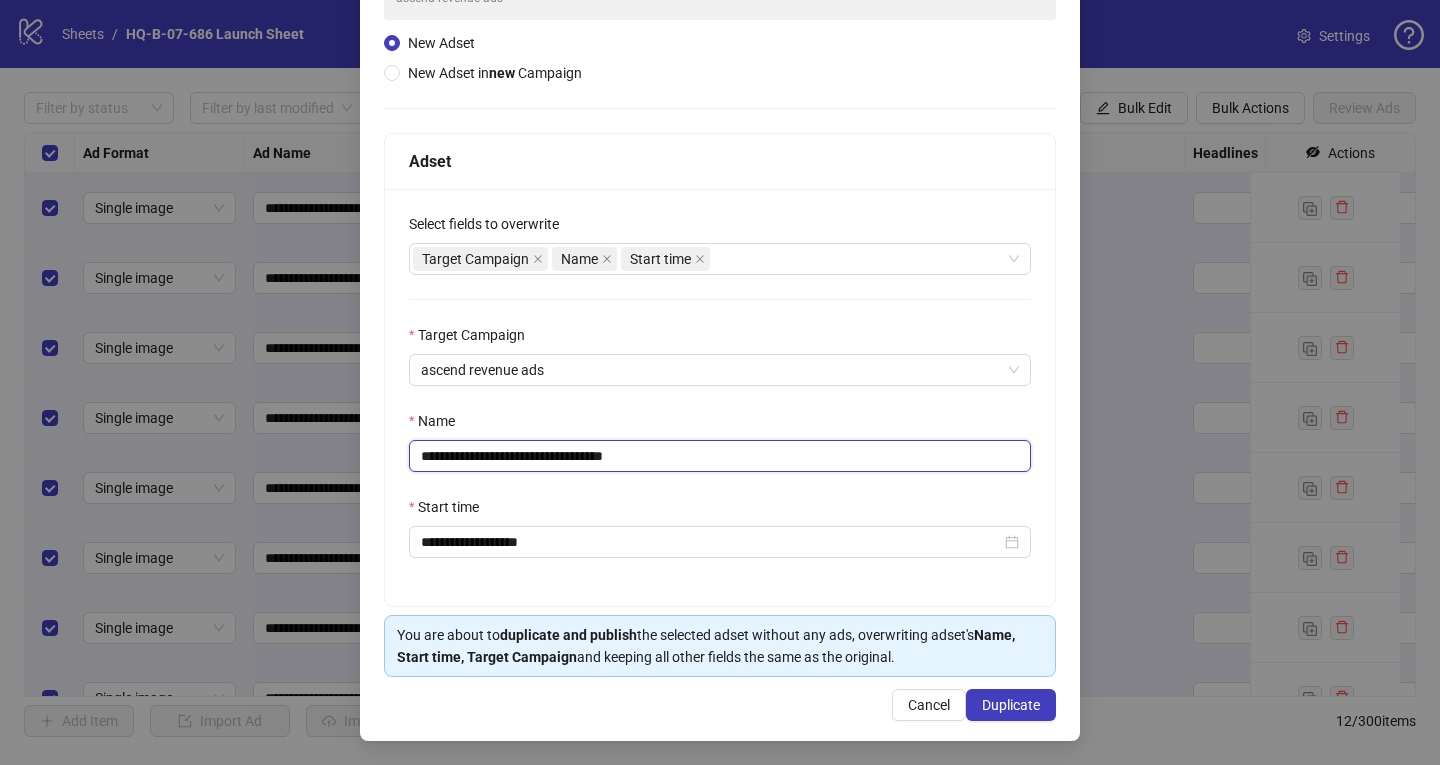 drag, startPoint x: 608, startPoint y: 462, endPoint x: 684, endPoint y: 460, distance: 76.02631 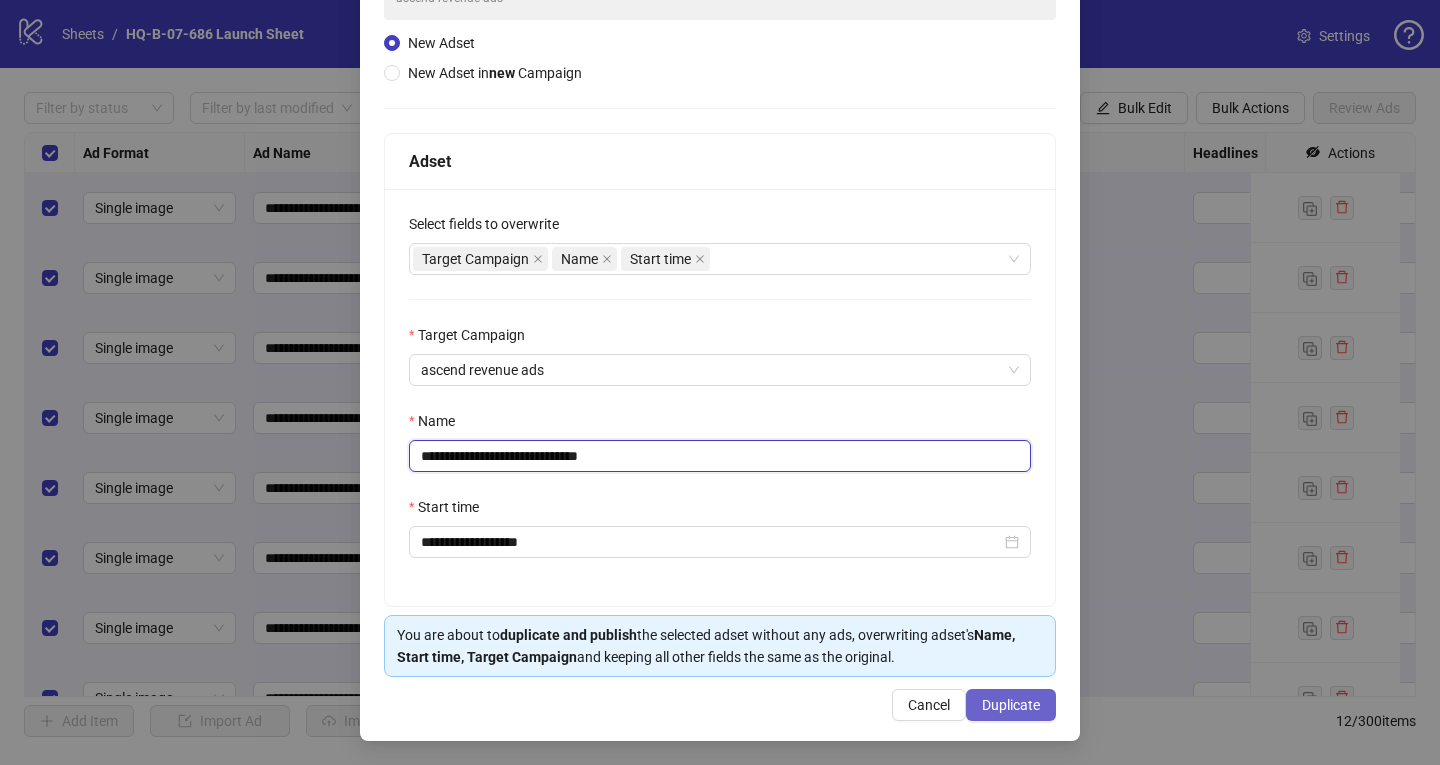 type on "**********" 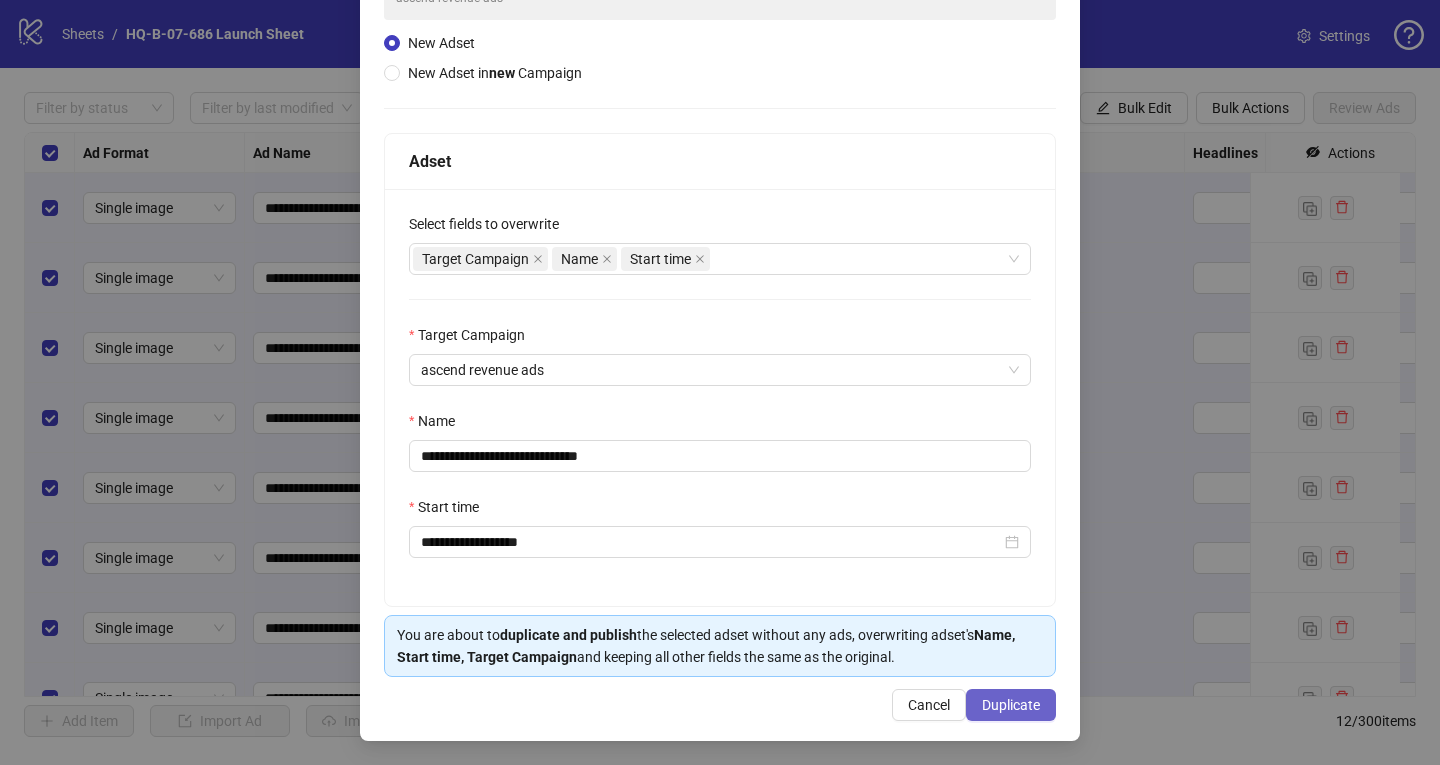 click on "Duplicate" at bounding box center (1011, 705) 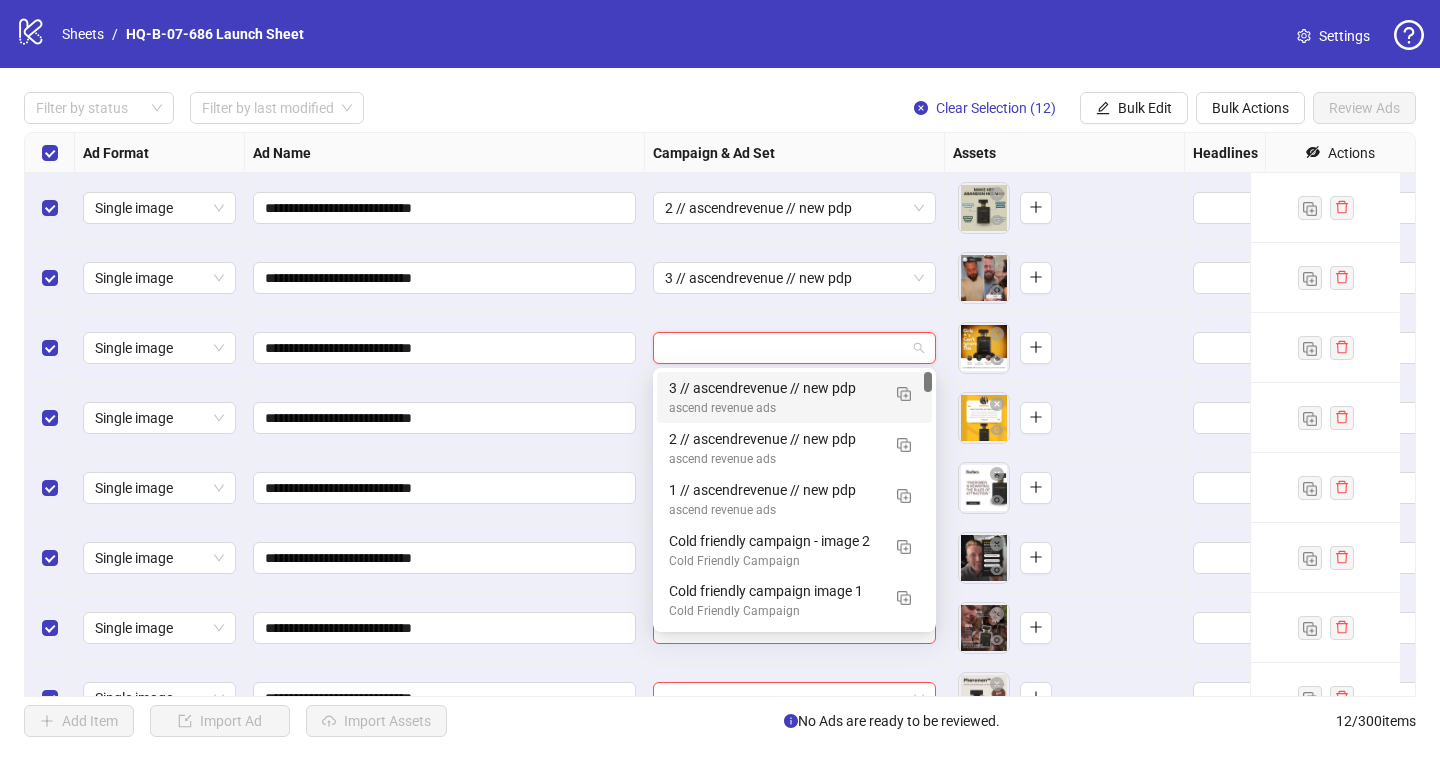 click at bounding box center (785, 348) 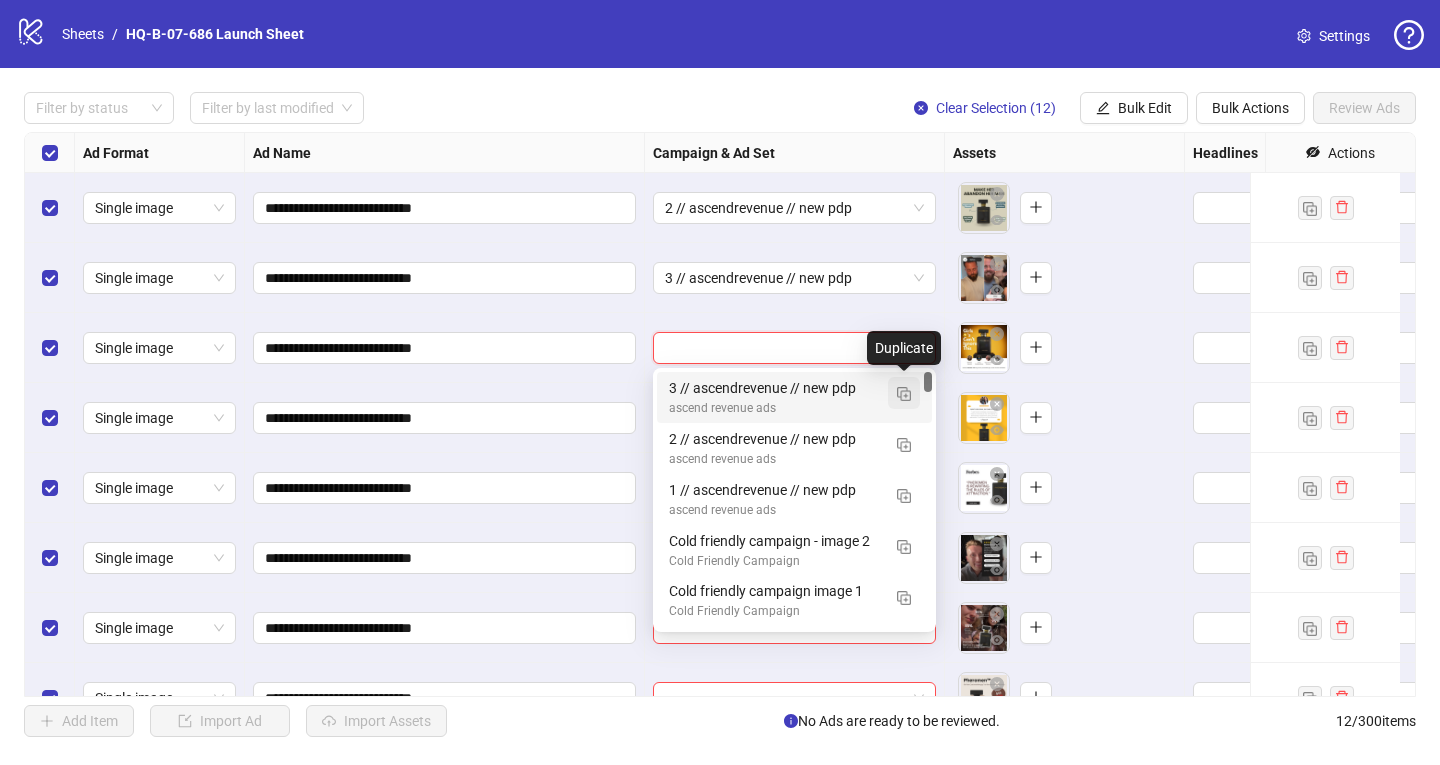 click at bounding box center [904, 394] 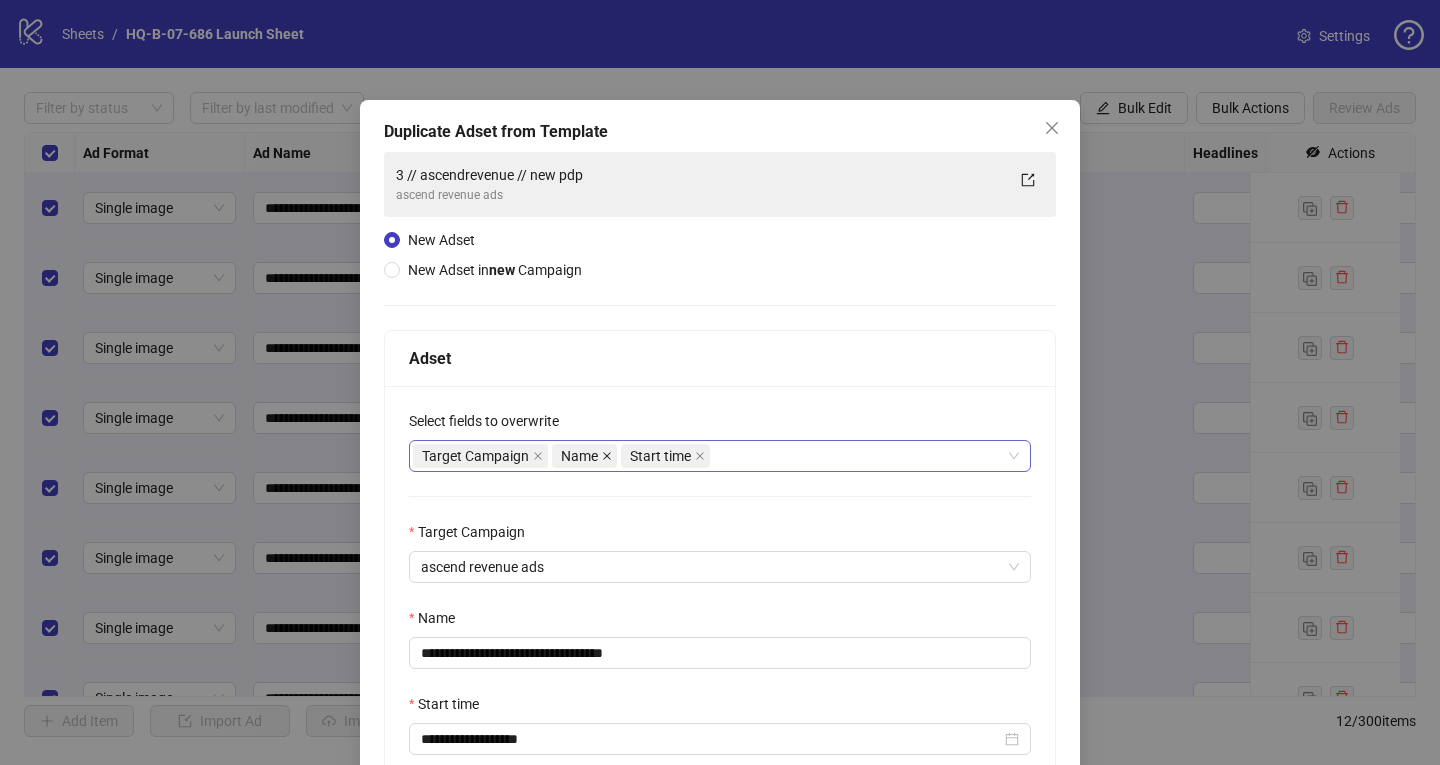 click 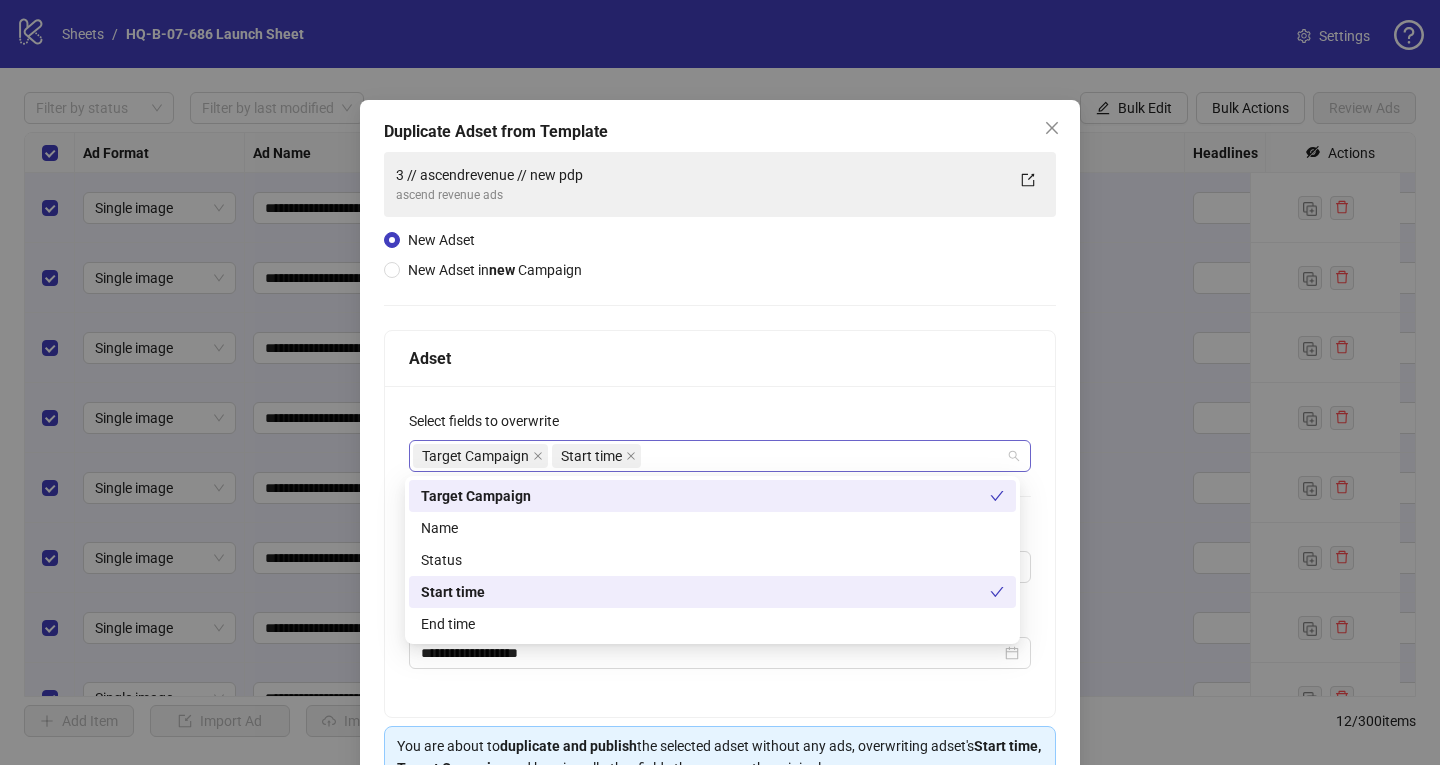 click on "Target Campaign Start time" at bounding box center (709, 456) 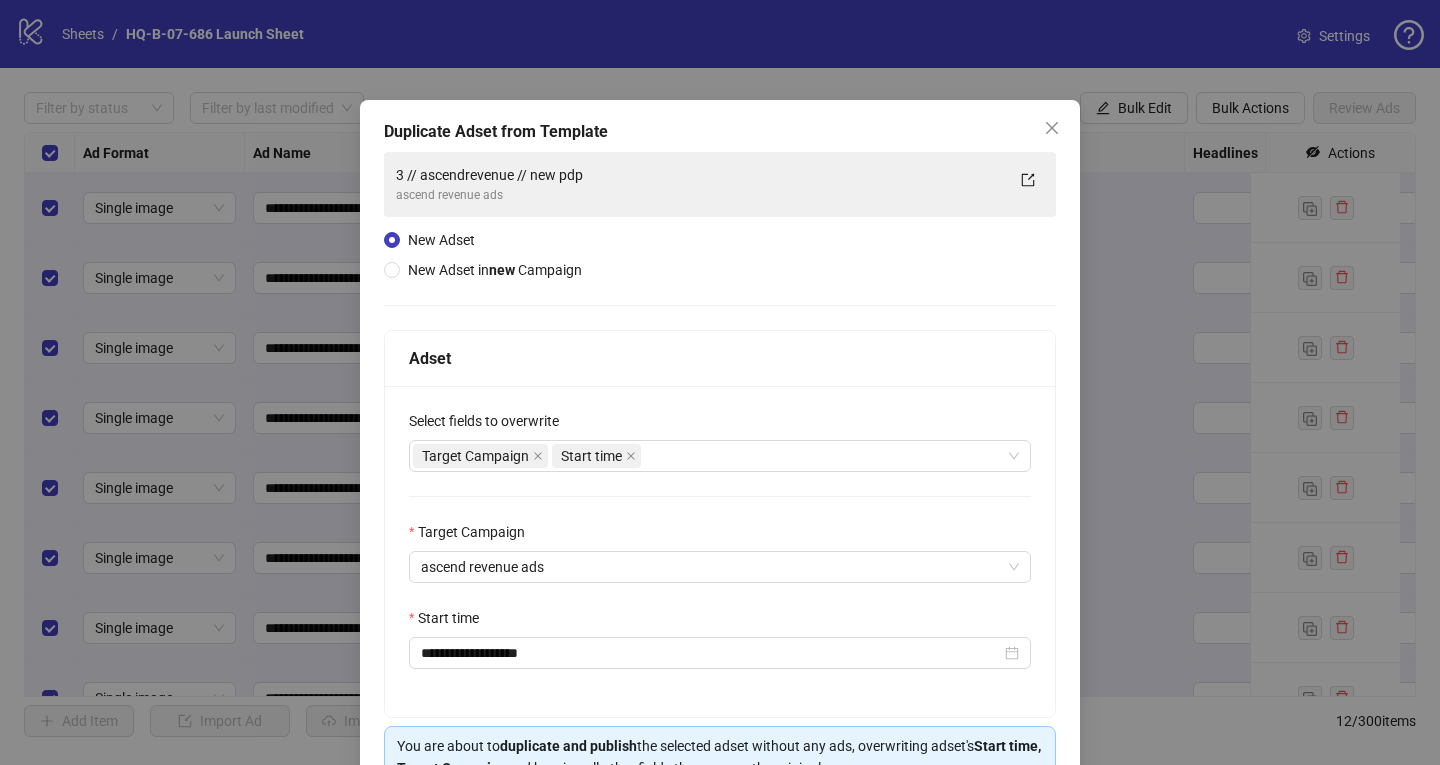 click on "Adset" at bounding box center (720, 359) 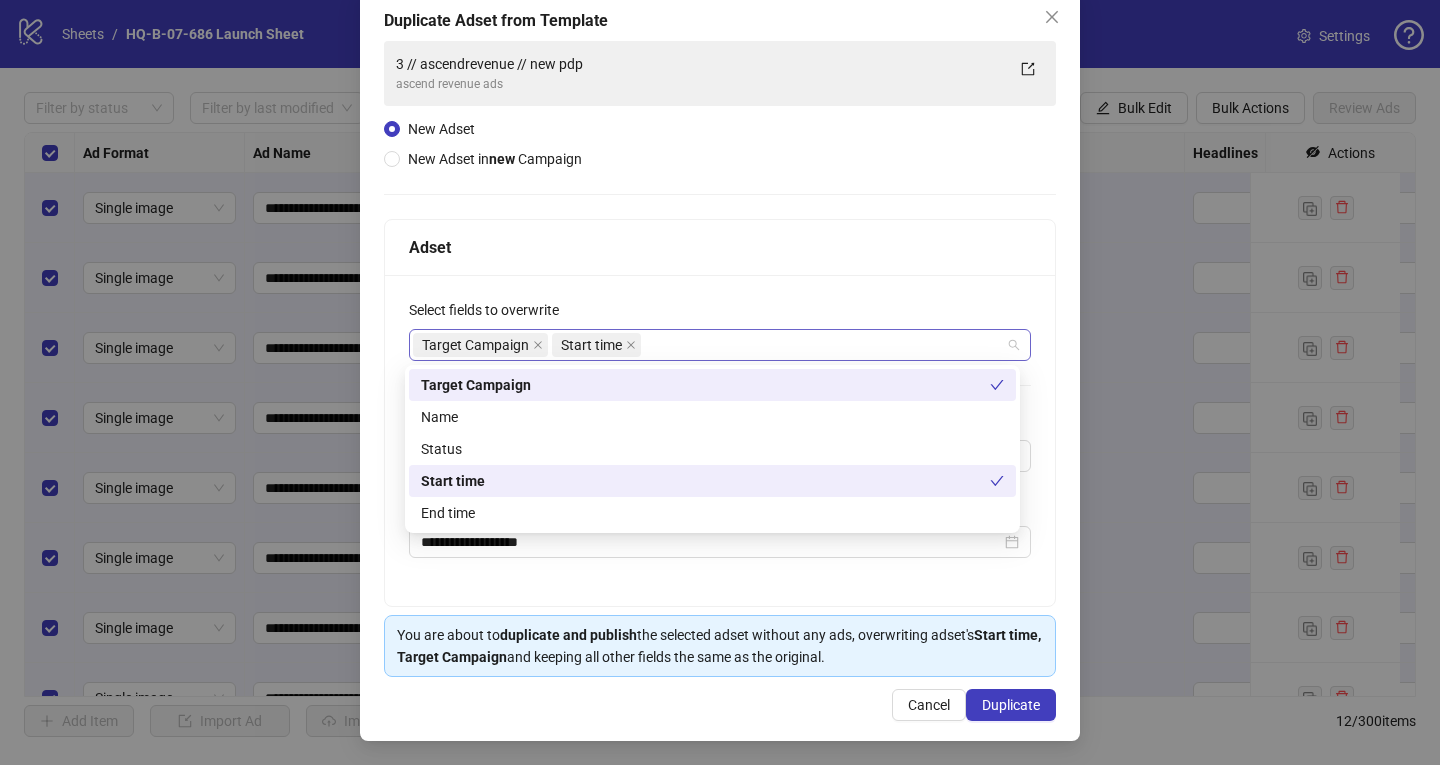click on "Target Campaign Start time" at bounding box center [709, 345] 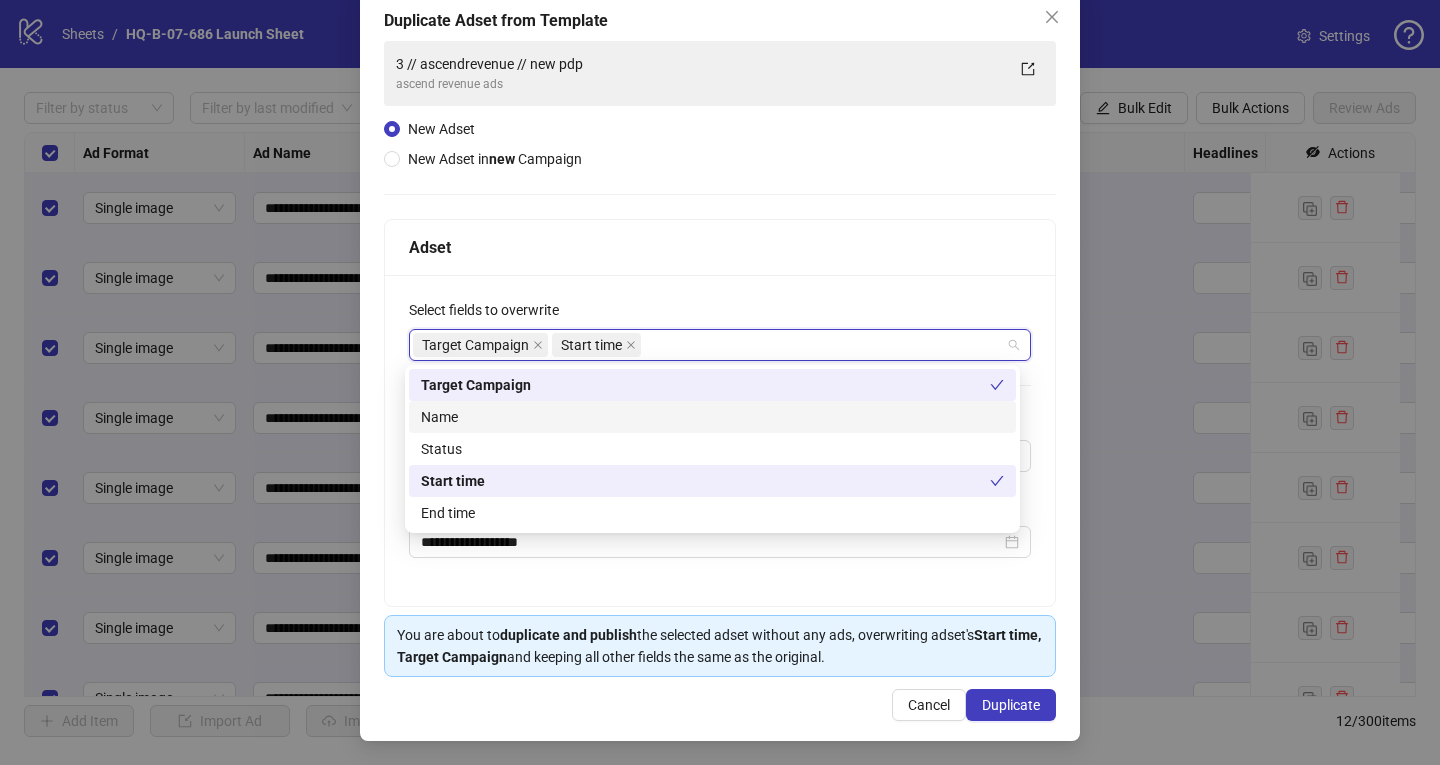 click on "Name" at bounding box center [712, 417] 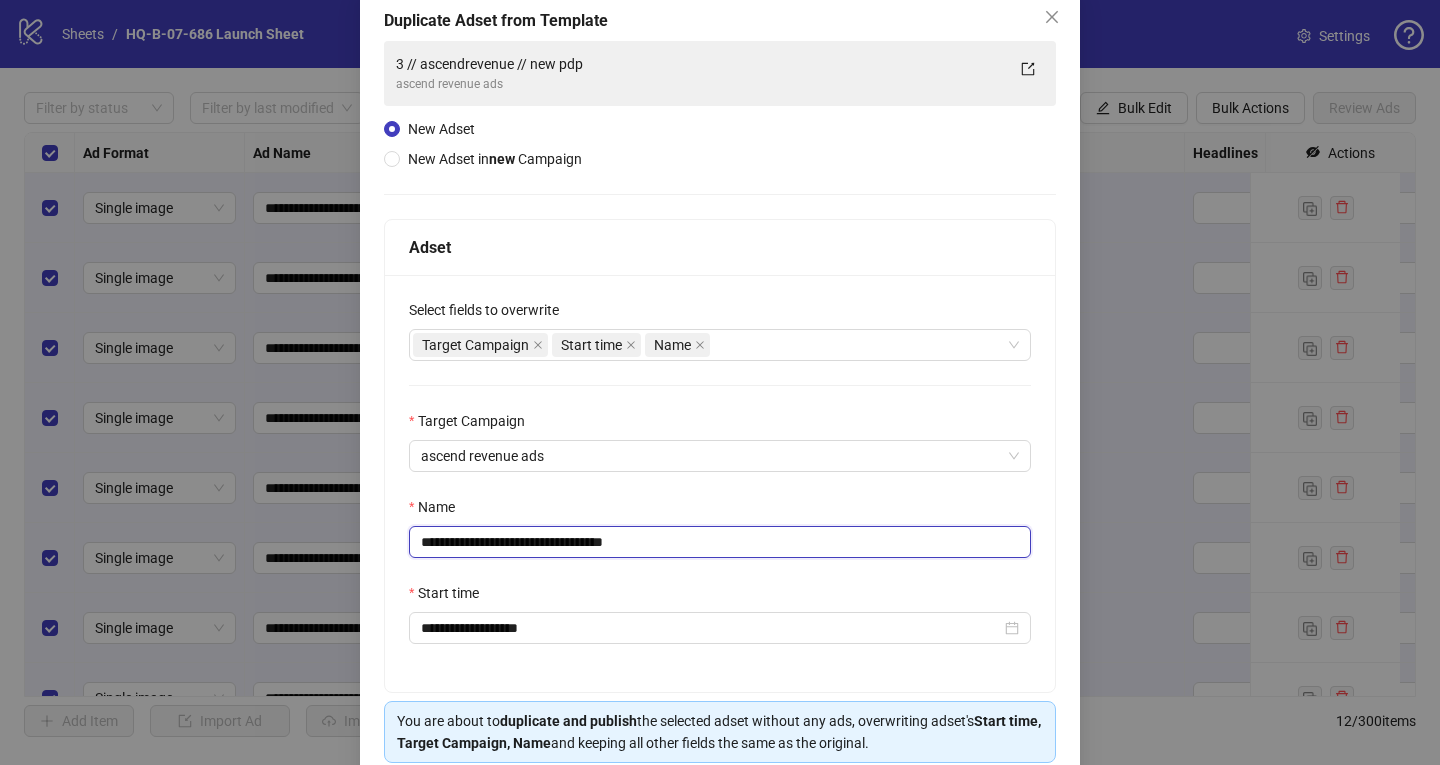 click on "**********" at bounding box center (720, 542) 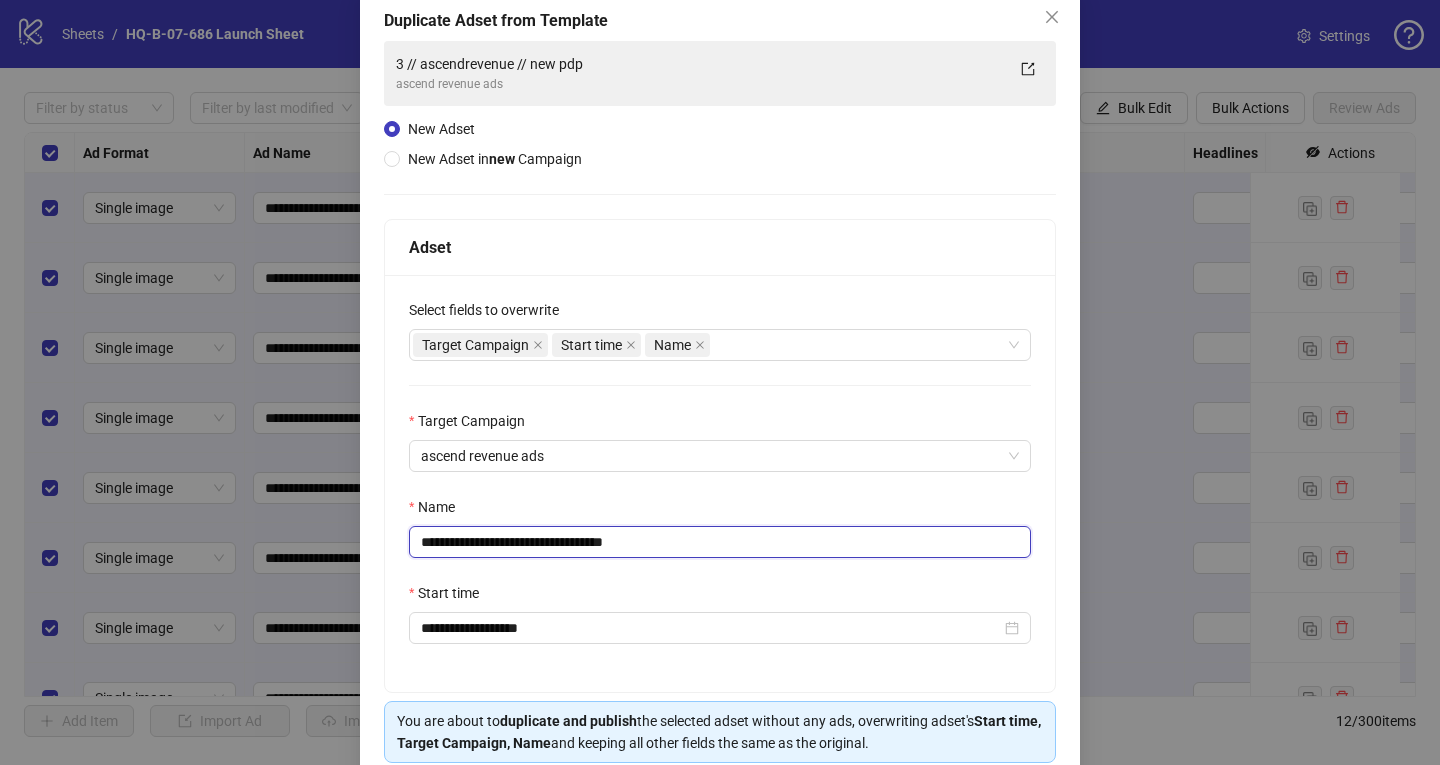 drag, startPoint x: 608, startPoint y: 537, endPoint x: 708, endPoint y: 536, distance: 100.005 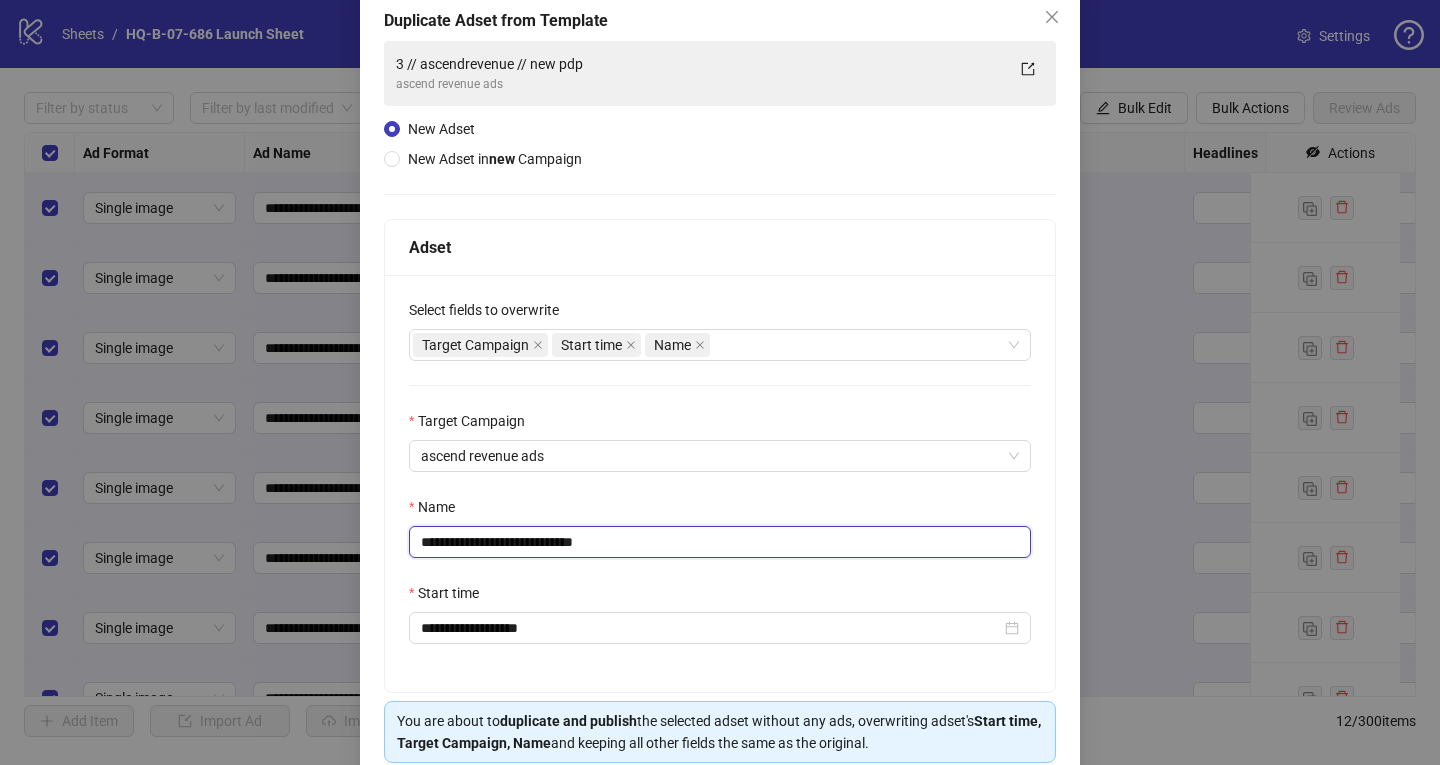 scroll, scrollTop: 197, scrollLeft: 0, axis: vertical 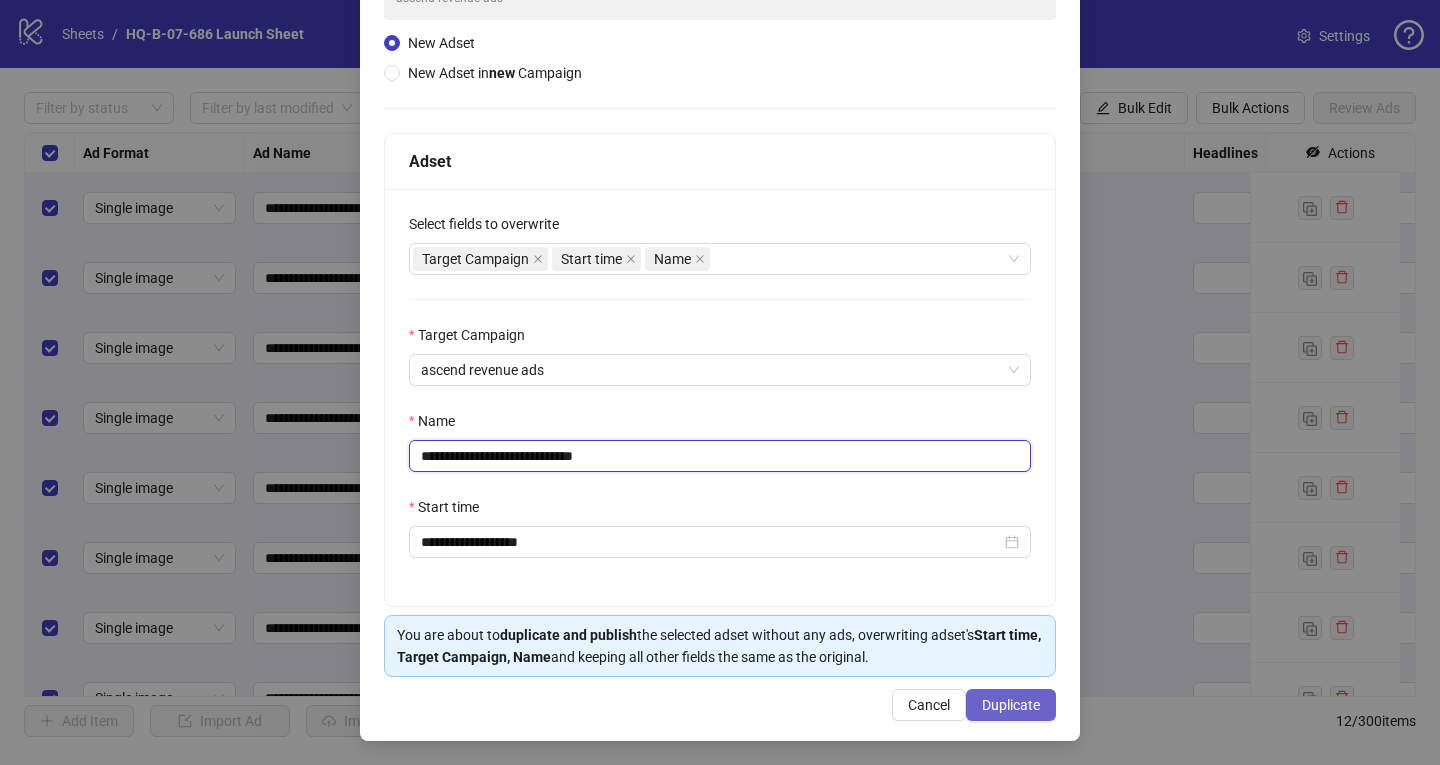 type on "**********" 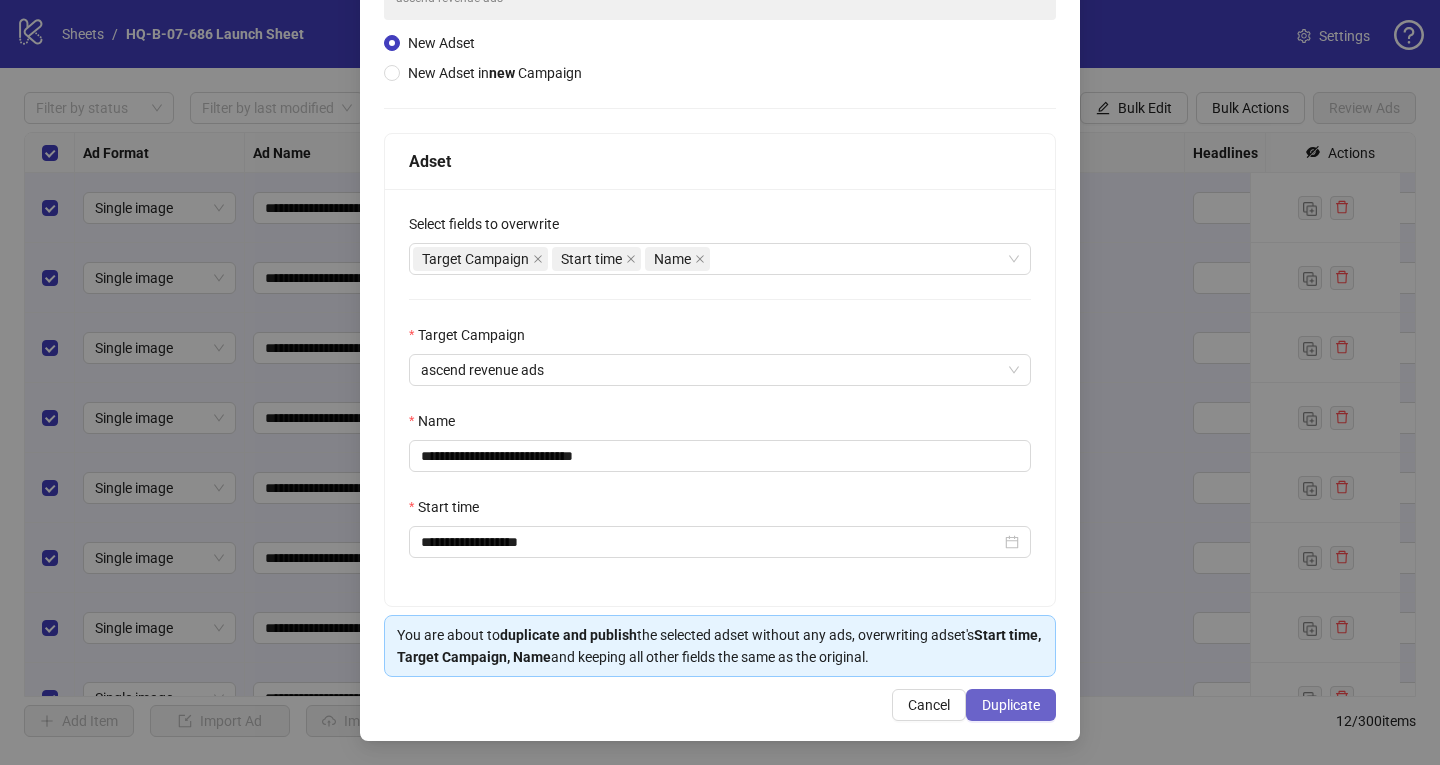 click on "Duplicate" at bounding box center [1011, 705] 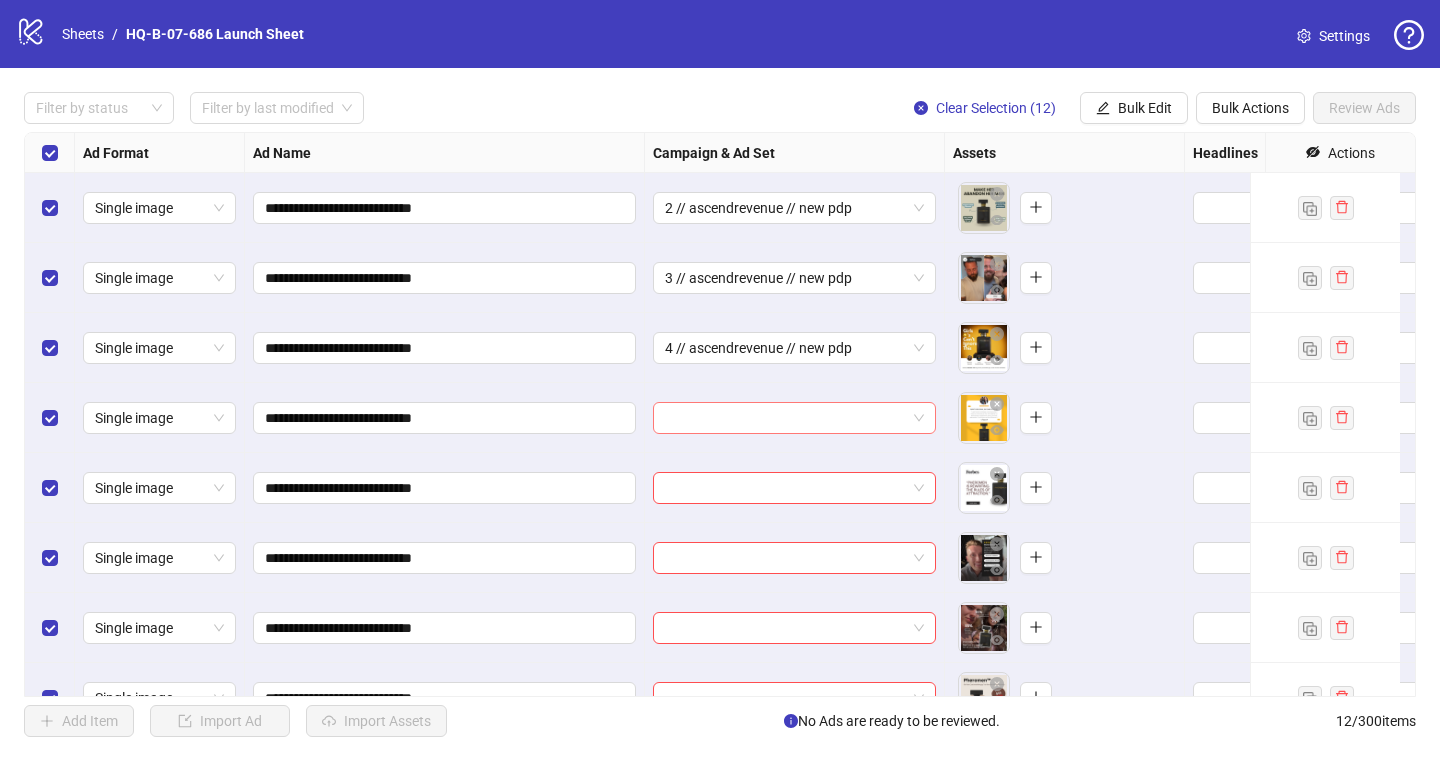 click at bounding box center (785, 418) 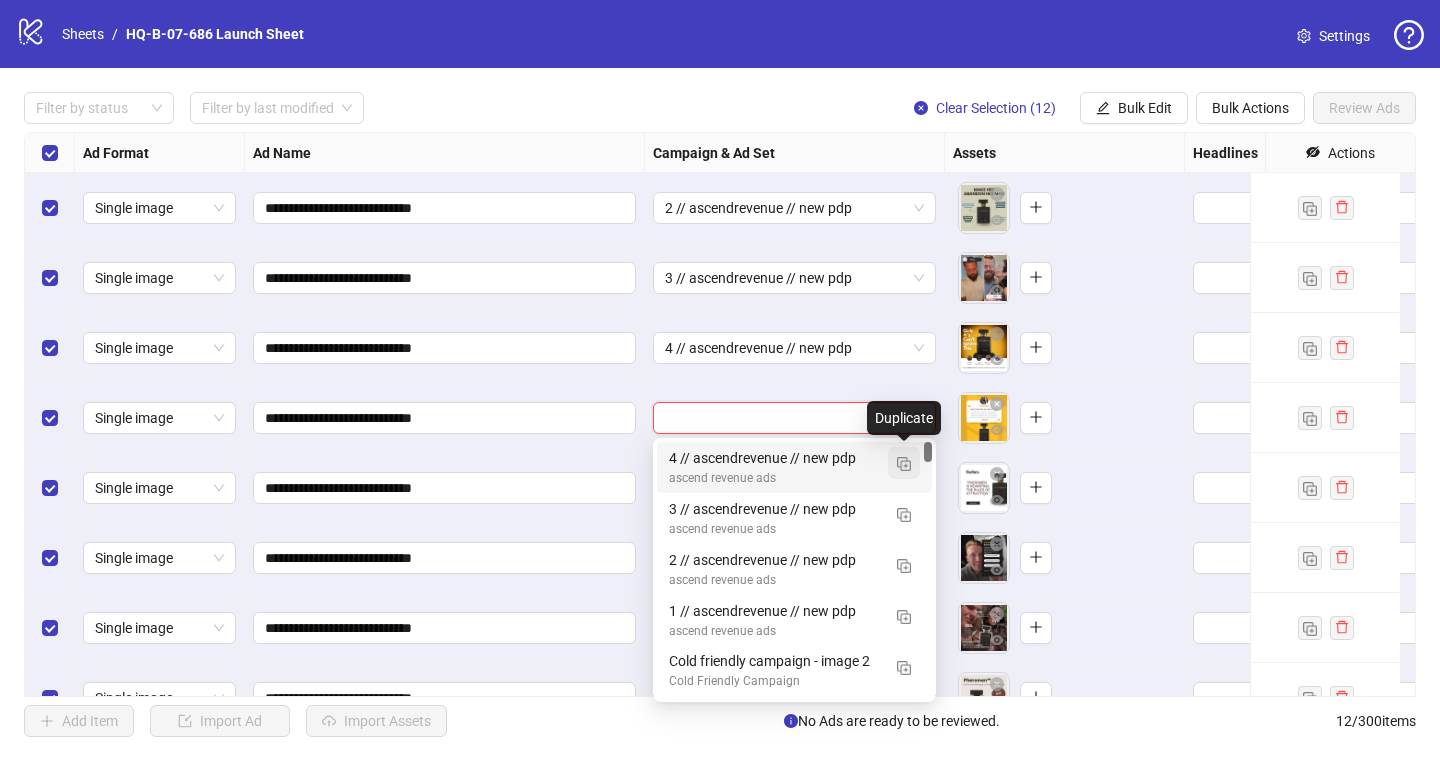 click at bounding box center (904, 464) 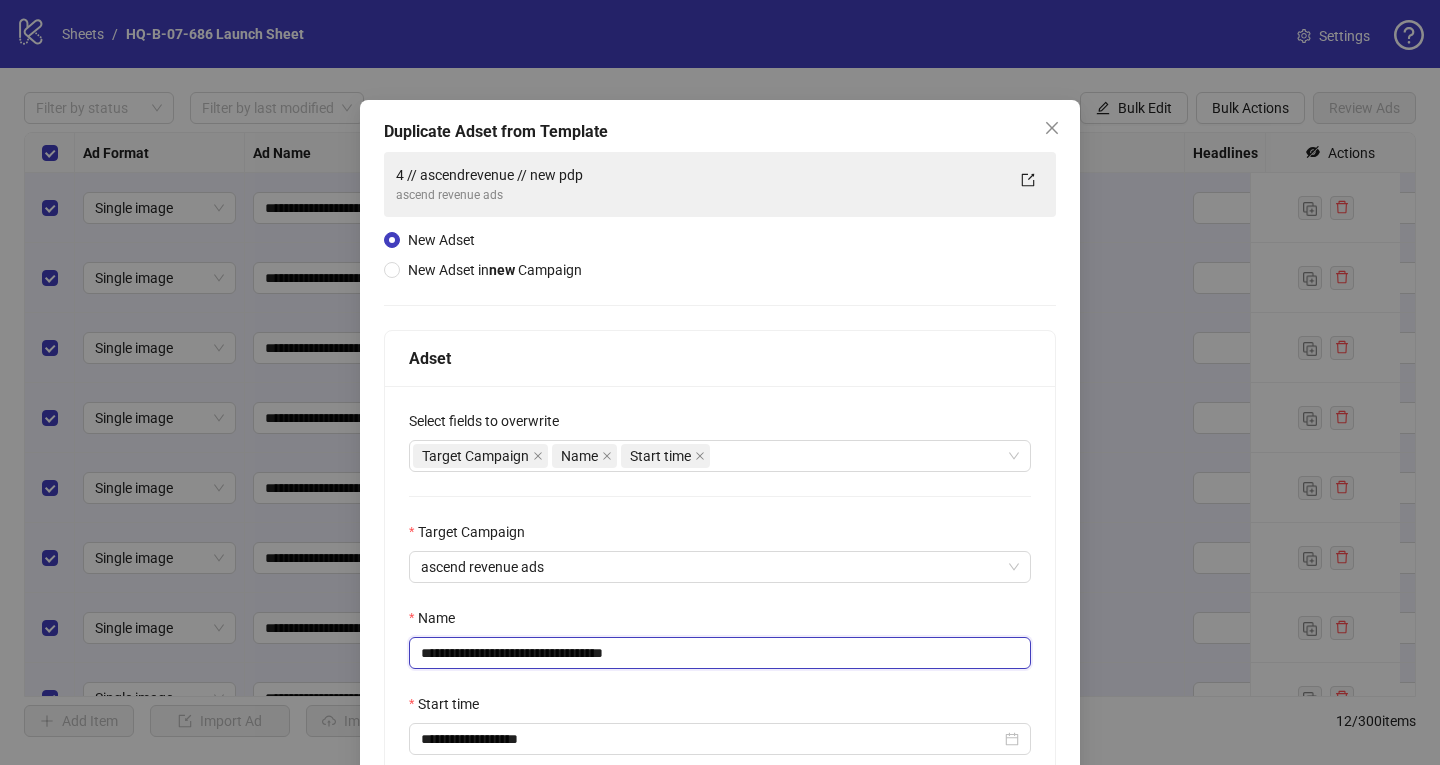 click on "**********" at bounding box center (720, 653) 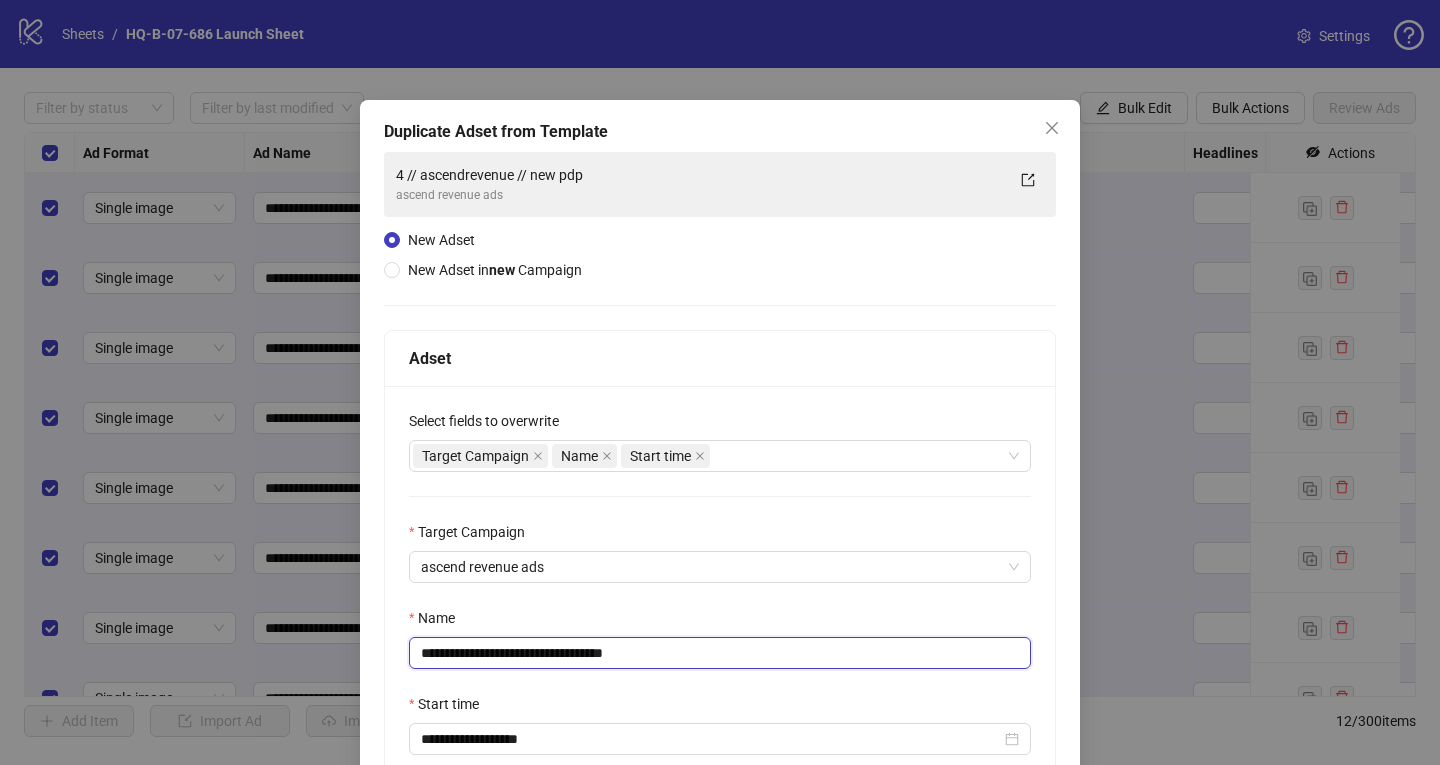 drag, startPoint x: 612, startPoint y: 650, endPoint x: 714, endPoint y: 658, distance: 102.31325 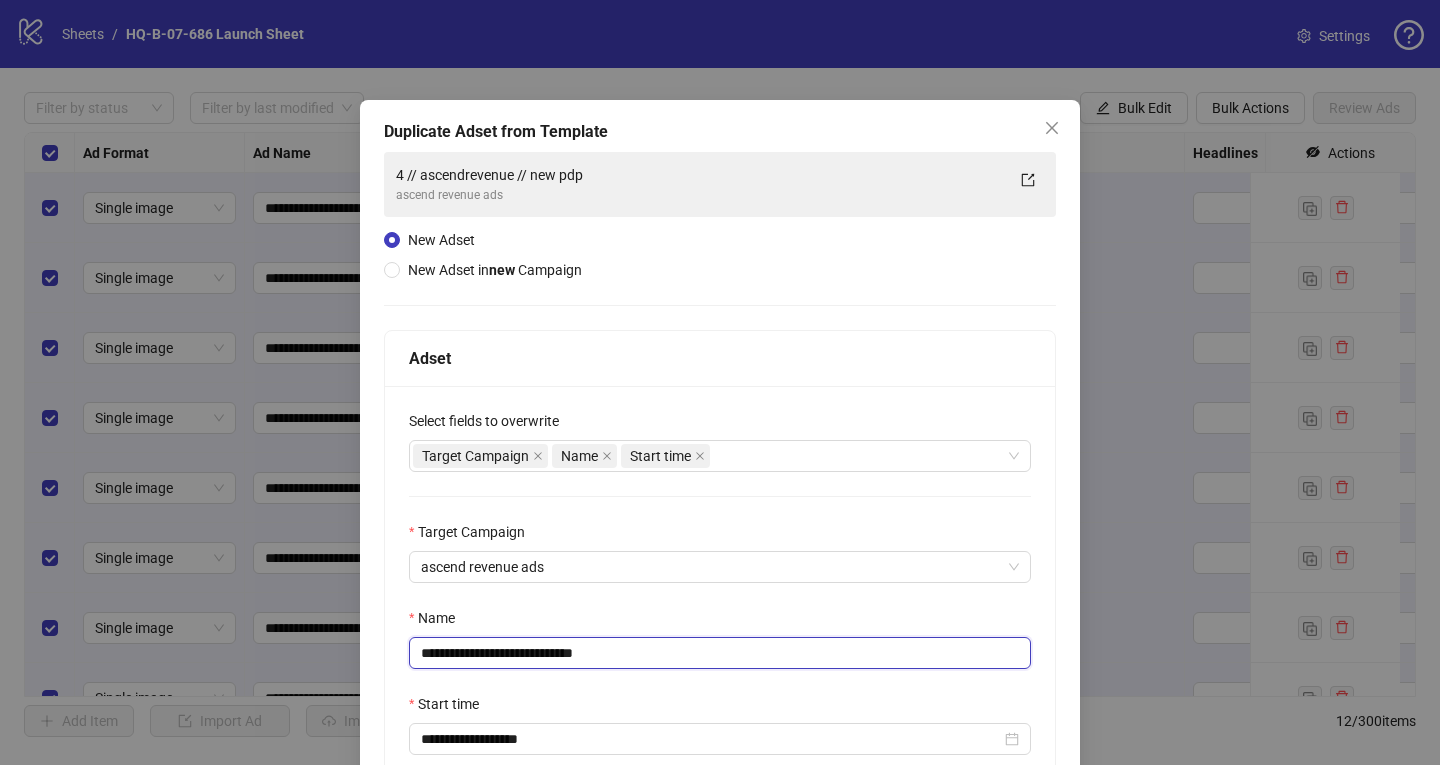 scroll, scrollTop: 197, scrollLeft: 0, axis: vertical 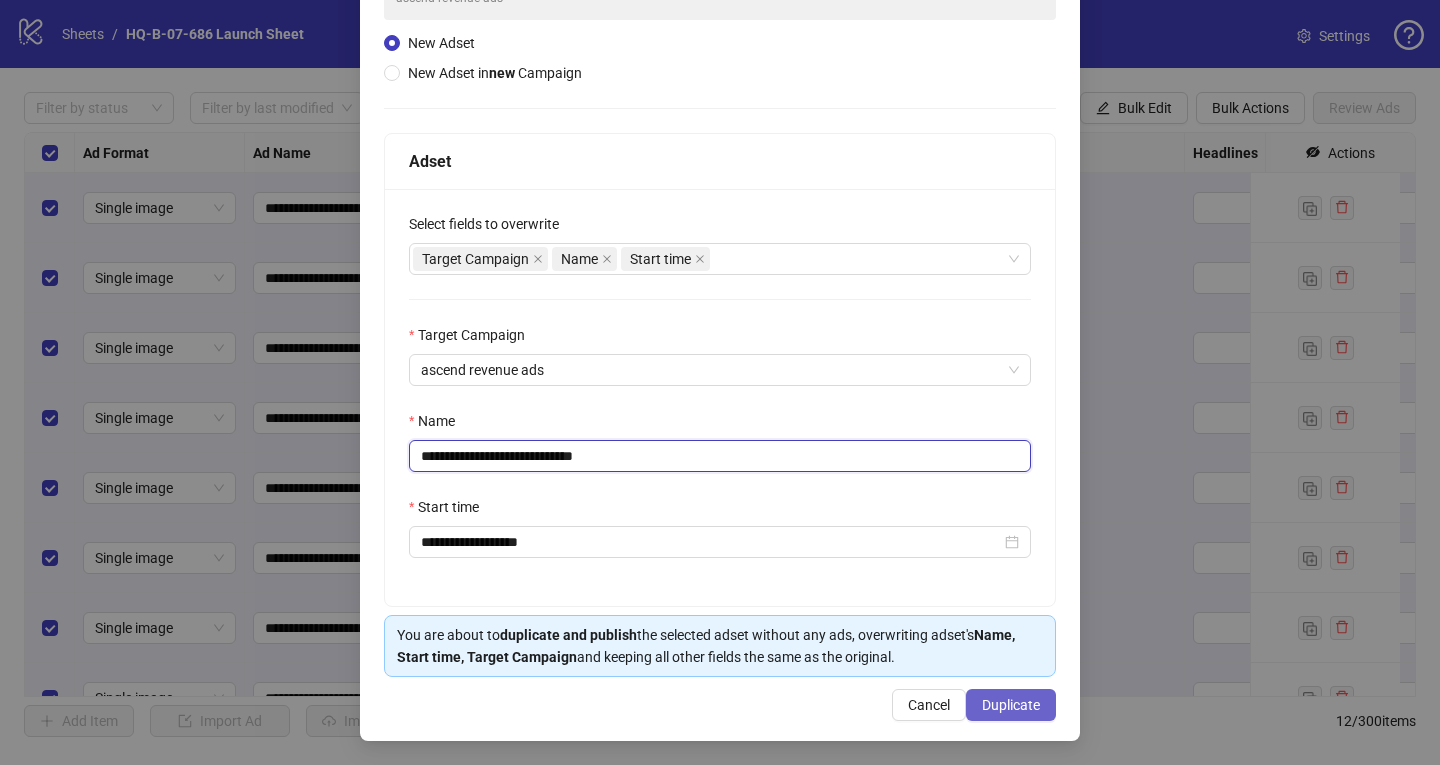 type on "**********" 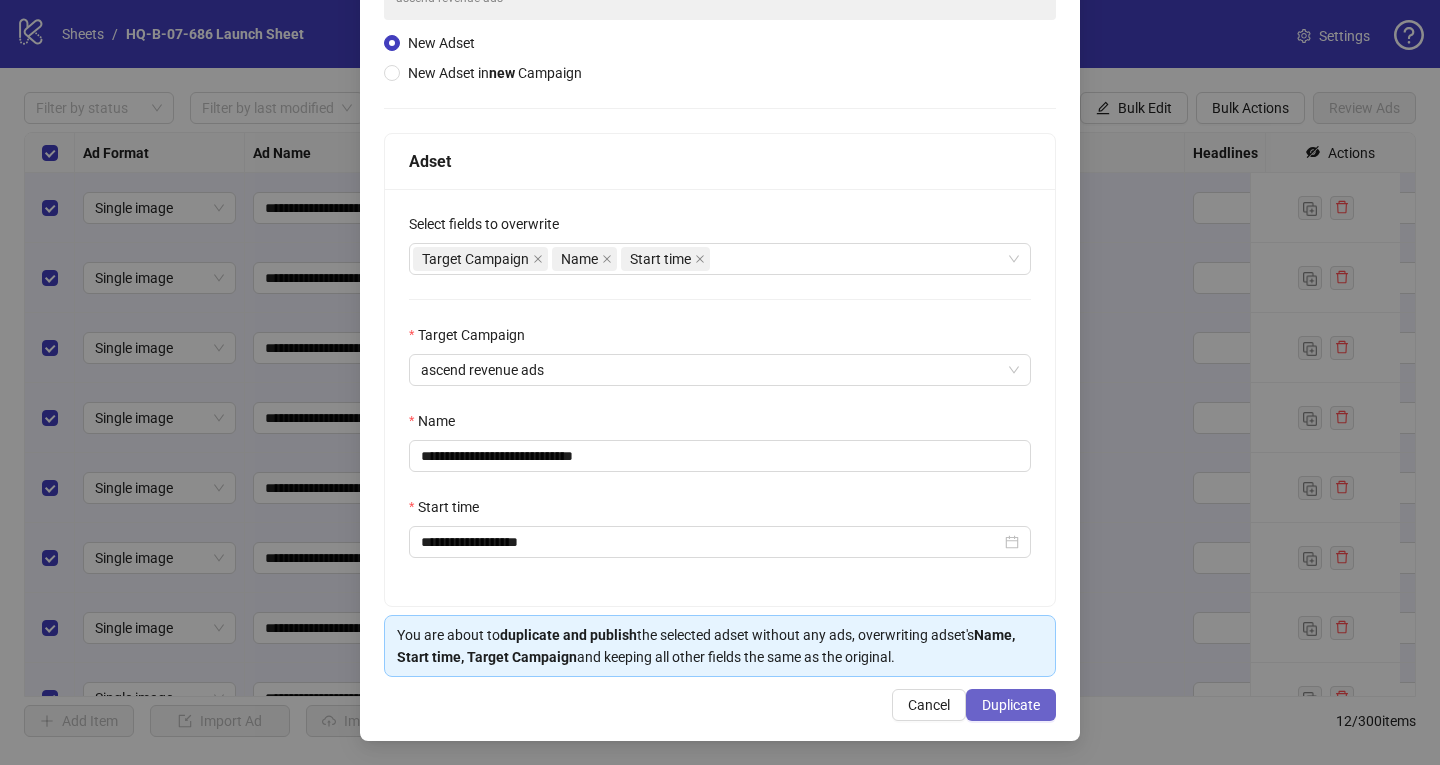 click on "Duplicate" at bounding box center [1011, 705] 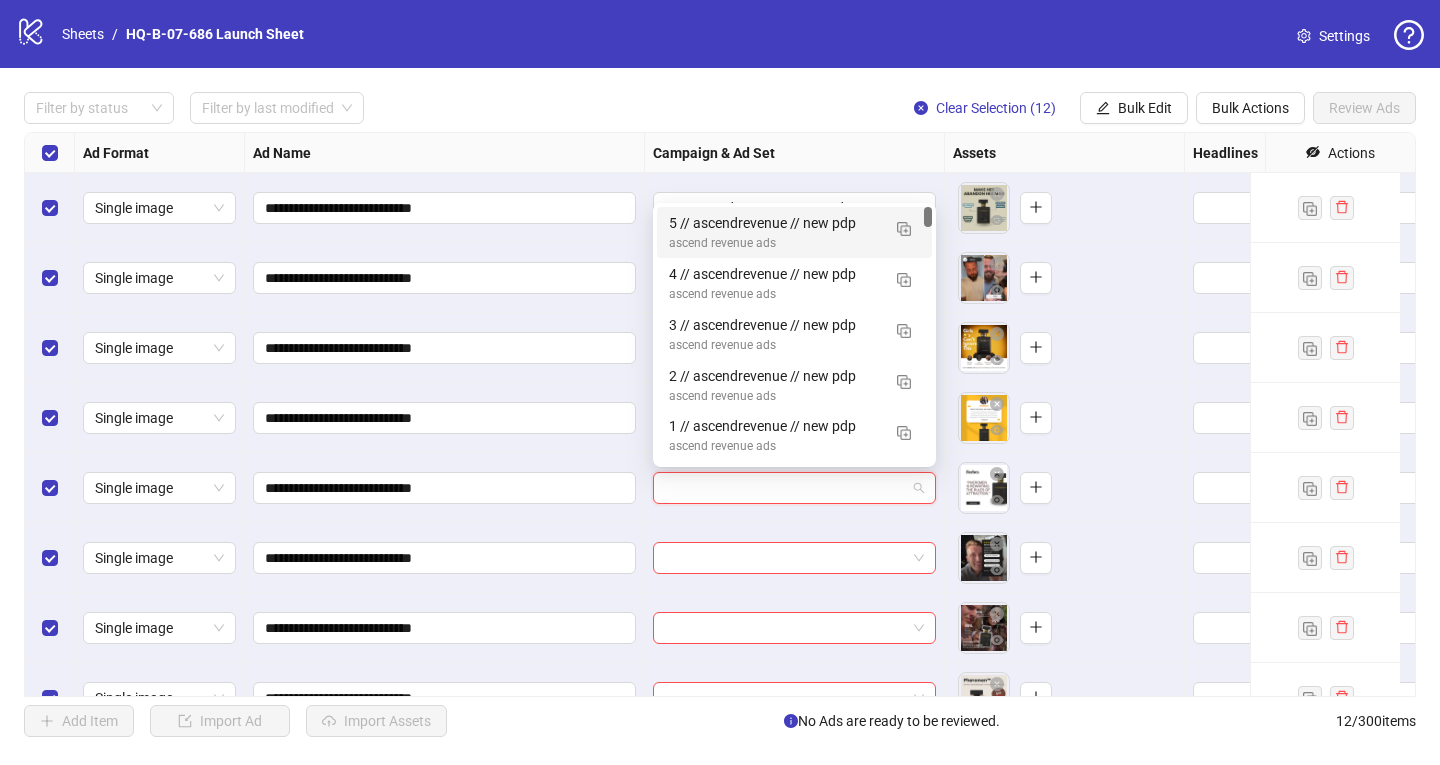 click at bounding box center [785, 488] 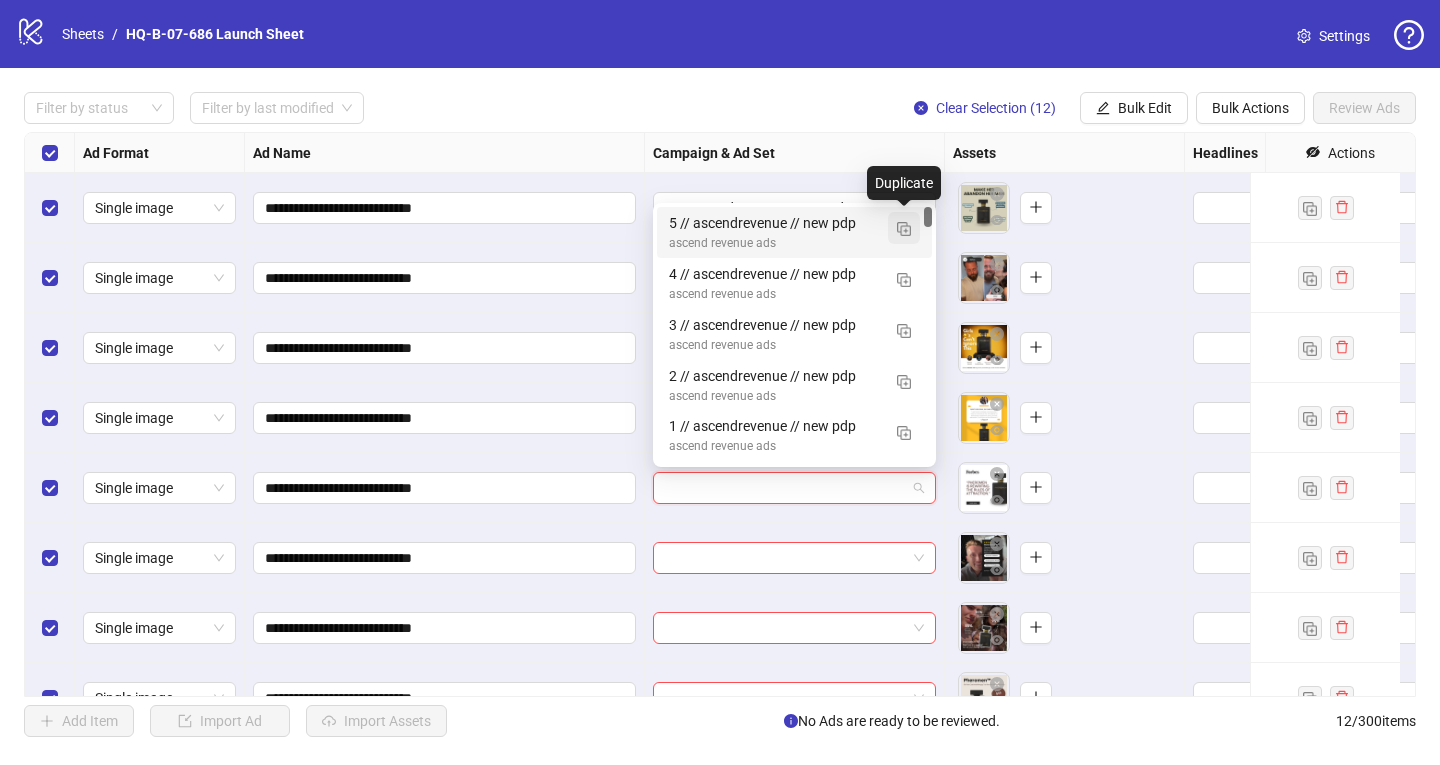 click at bounding box center (904, 228) 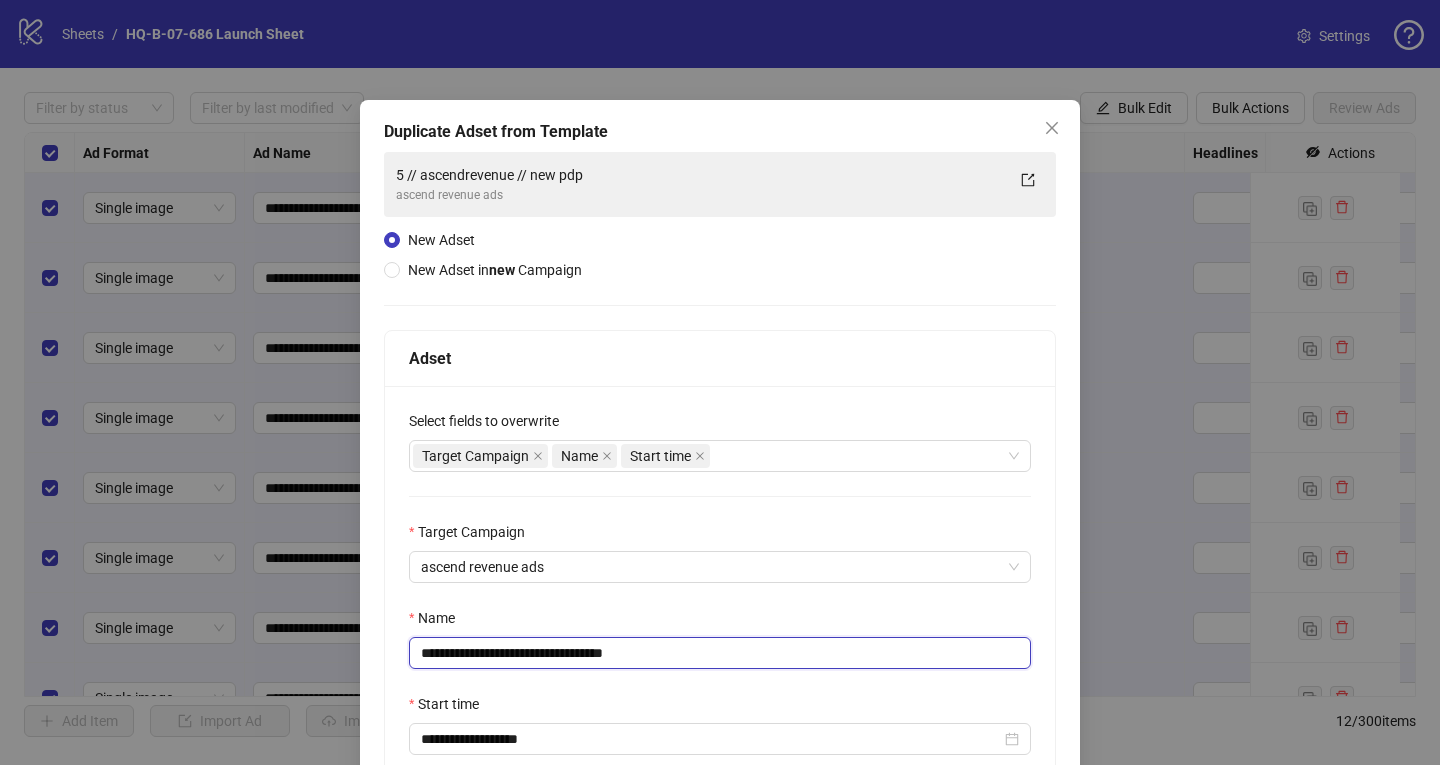 click on "**********" at bounding box center [720, 653] 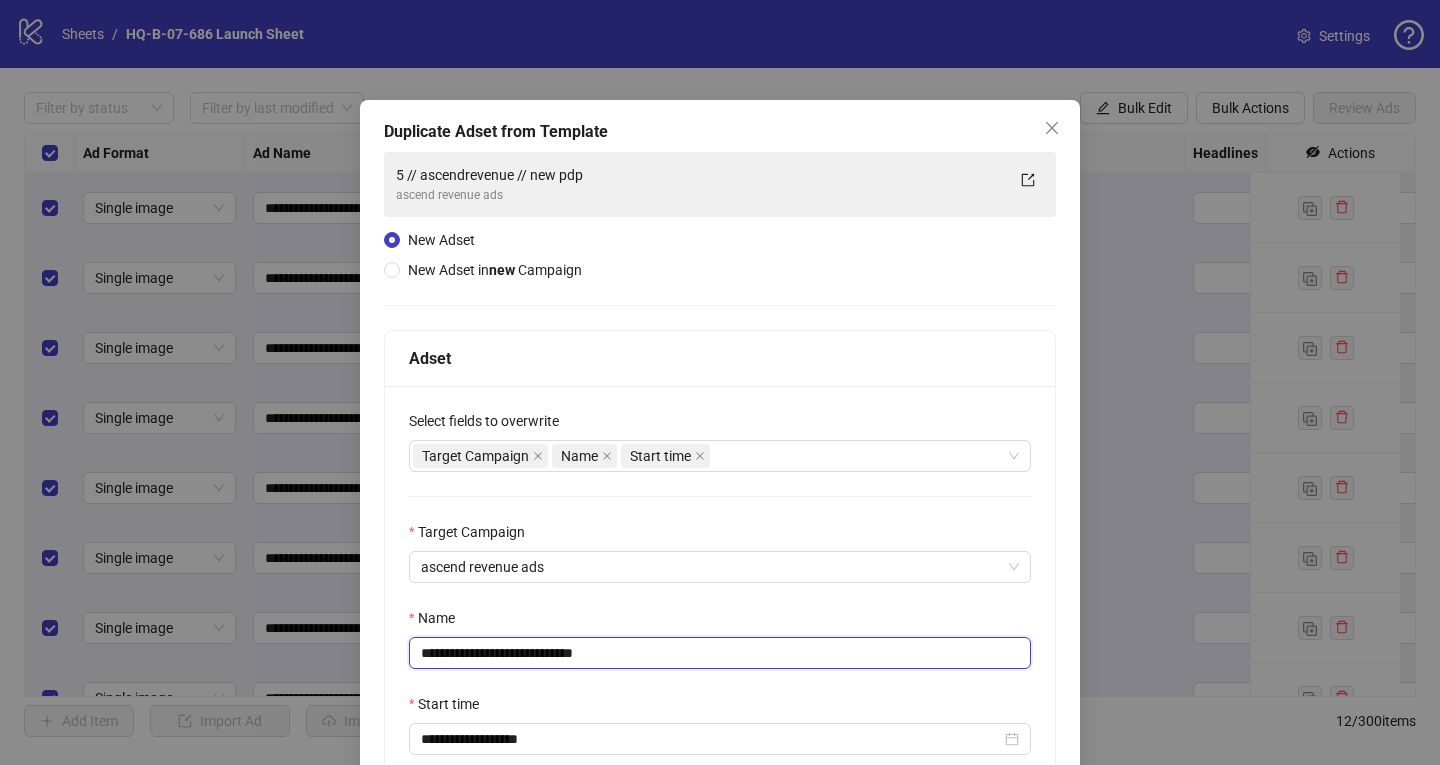 scroll, scrollTop: 197, scrollLeft: 0, axis: vertical 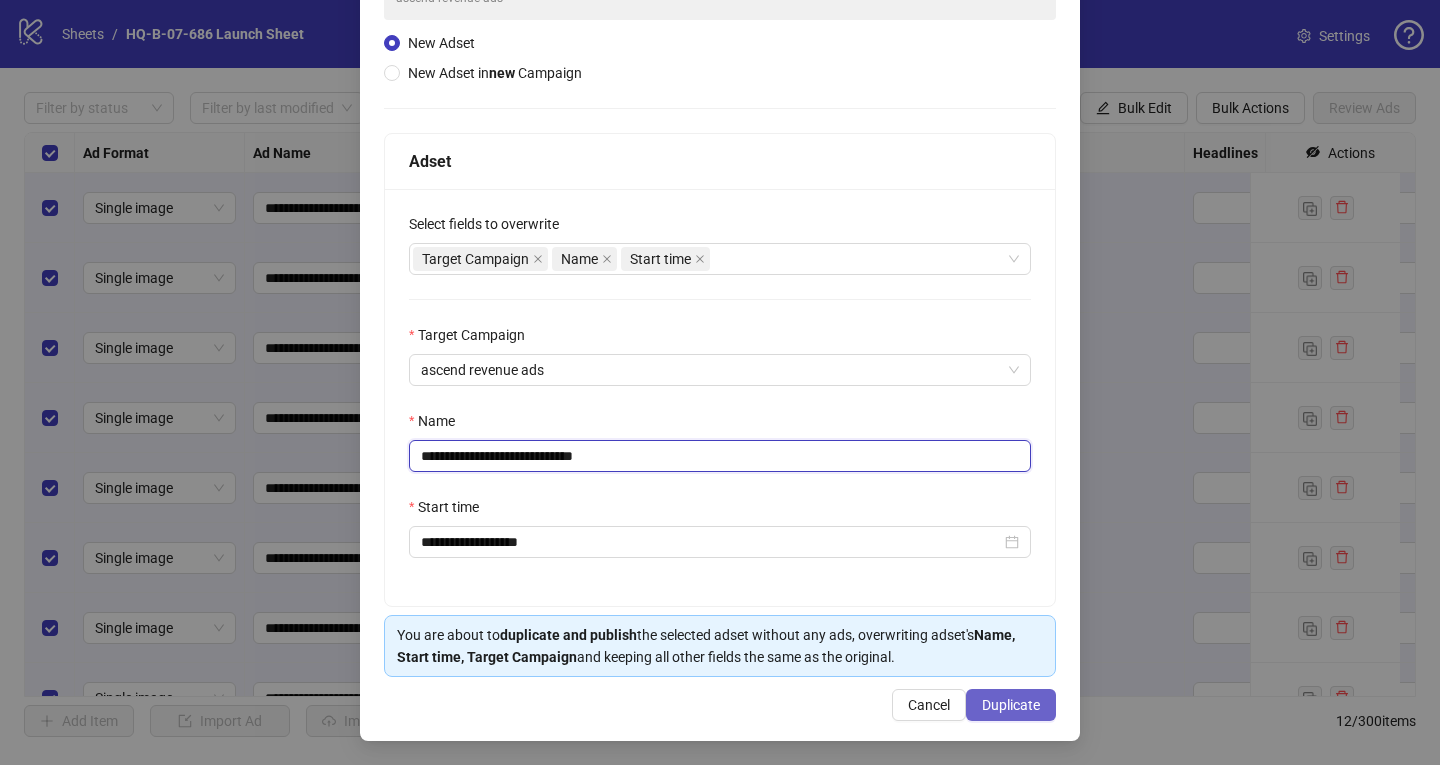 type on "**********" 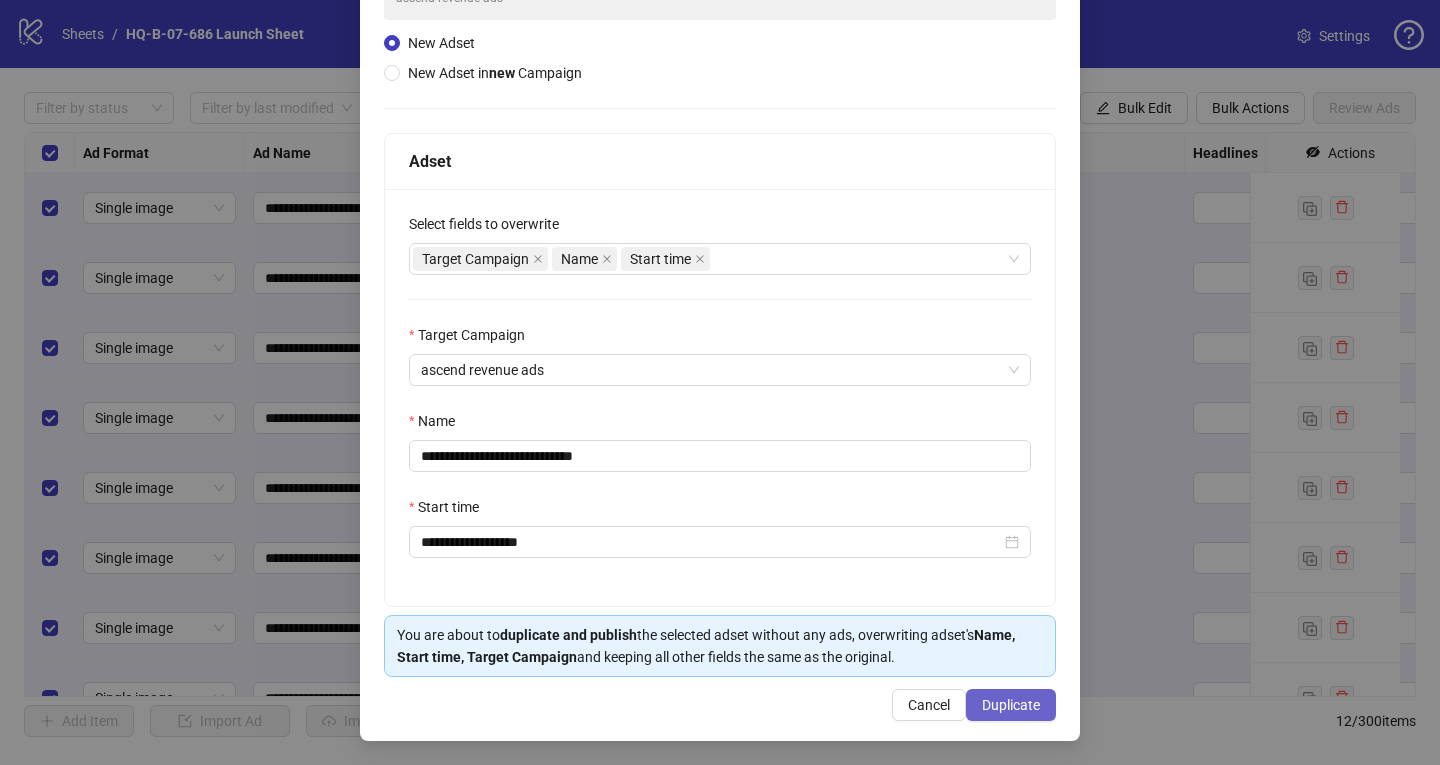 click on "Duplicate" at bounding box center (1011, 705) 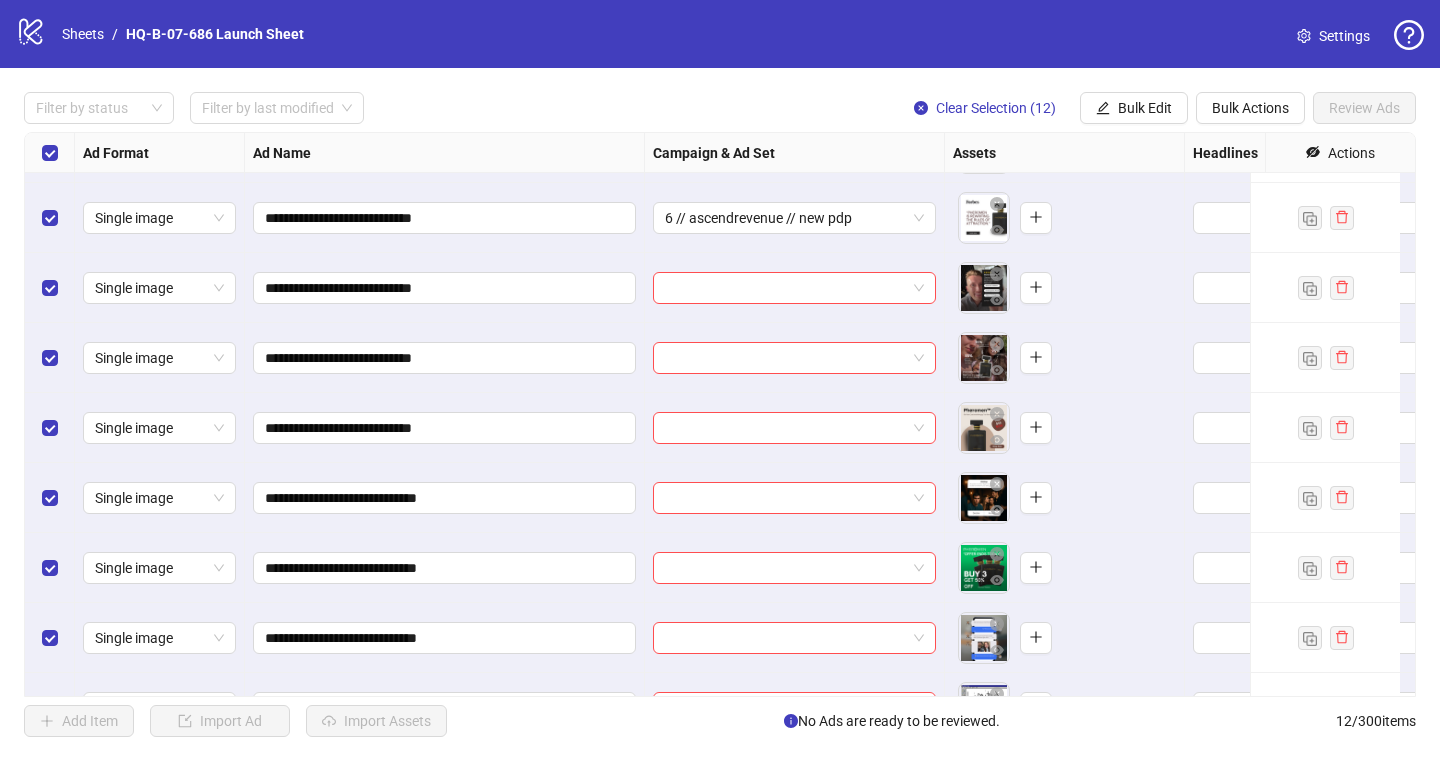scroll, scrollTop: 332, scrollLeft: 0, axis: vertical 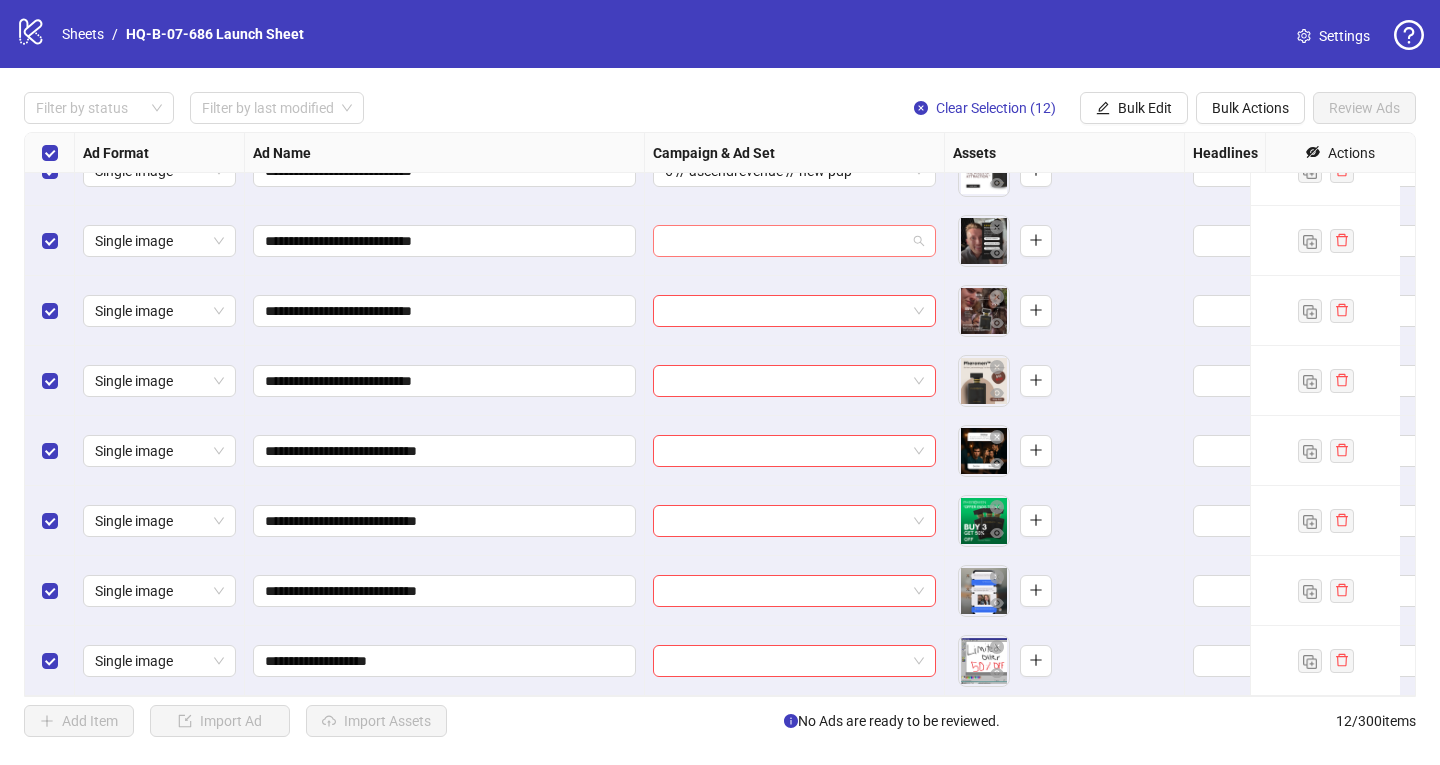 click at bounding box center [785, 241] 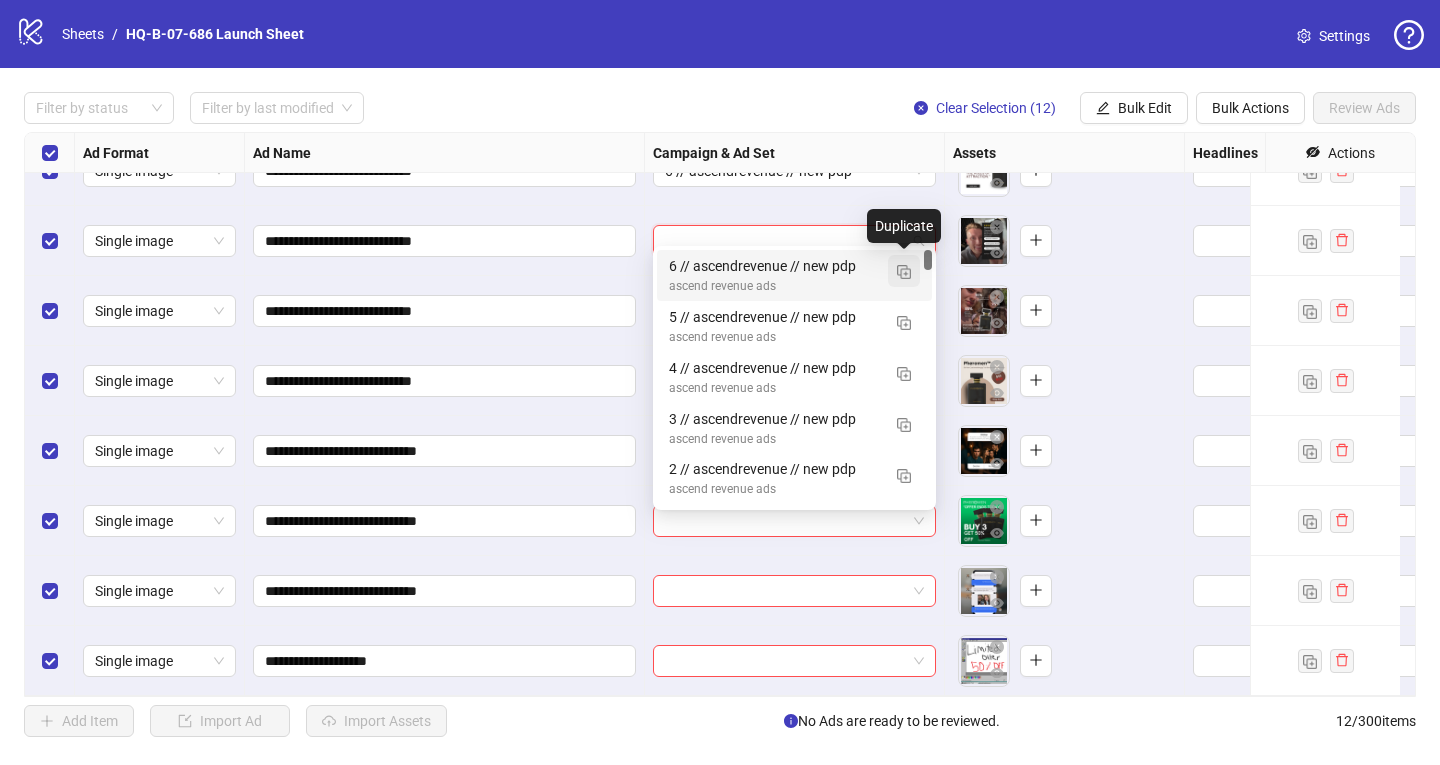 click at bounding box center (904, 272) 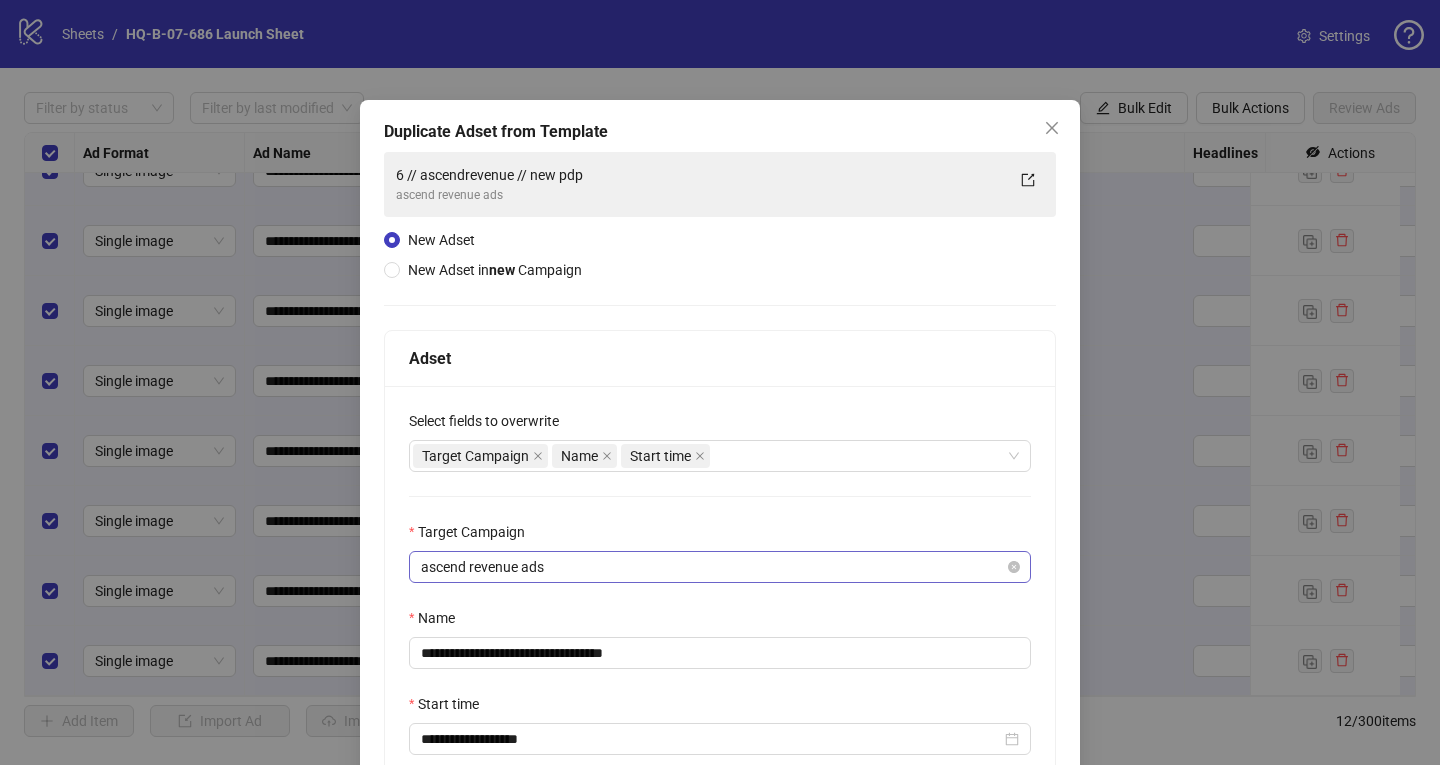 scroll, scrollTop: 197, scrollLeft: 0, axis: vertical 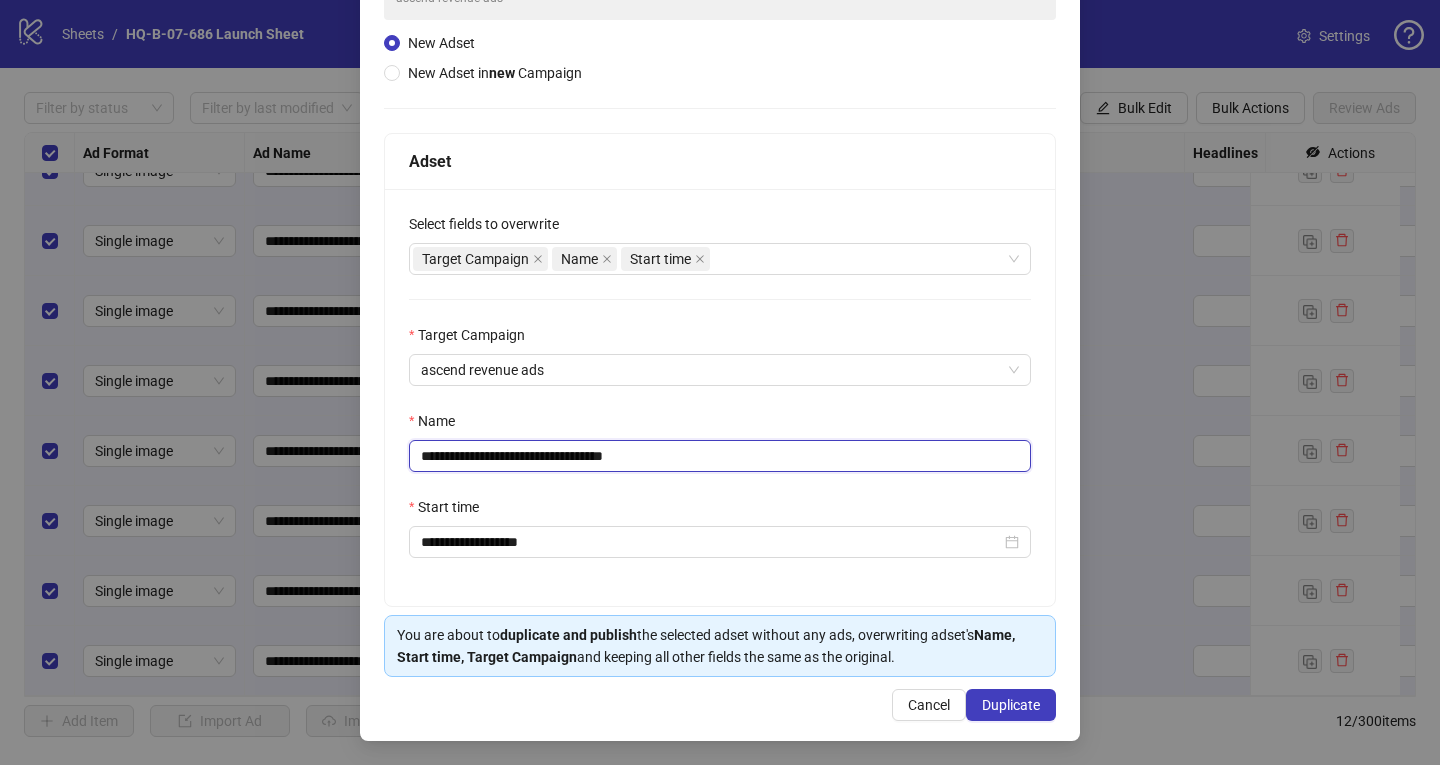click on "**********" at bounding box center (720, 456) 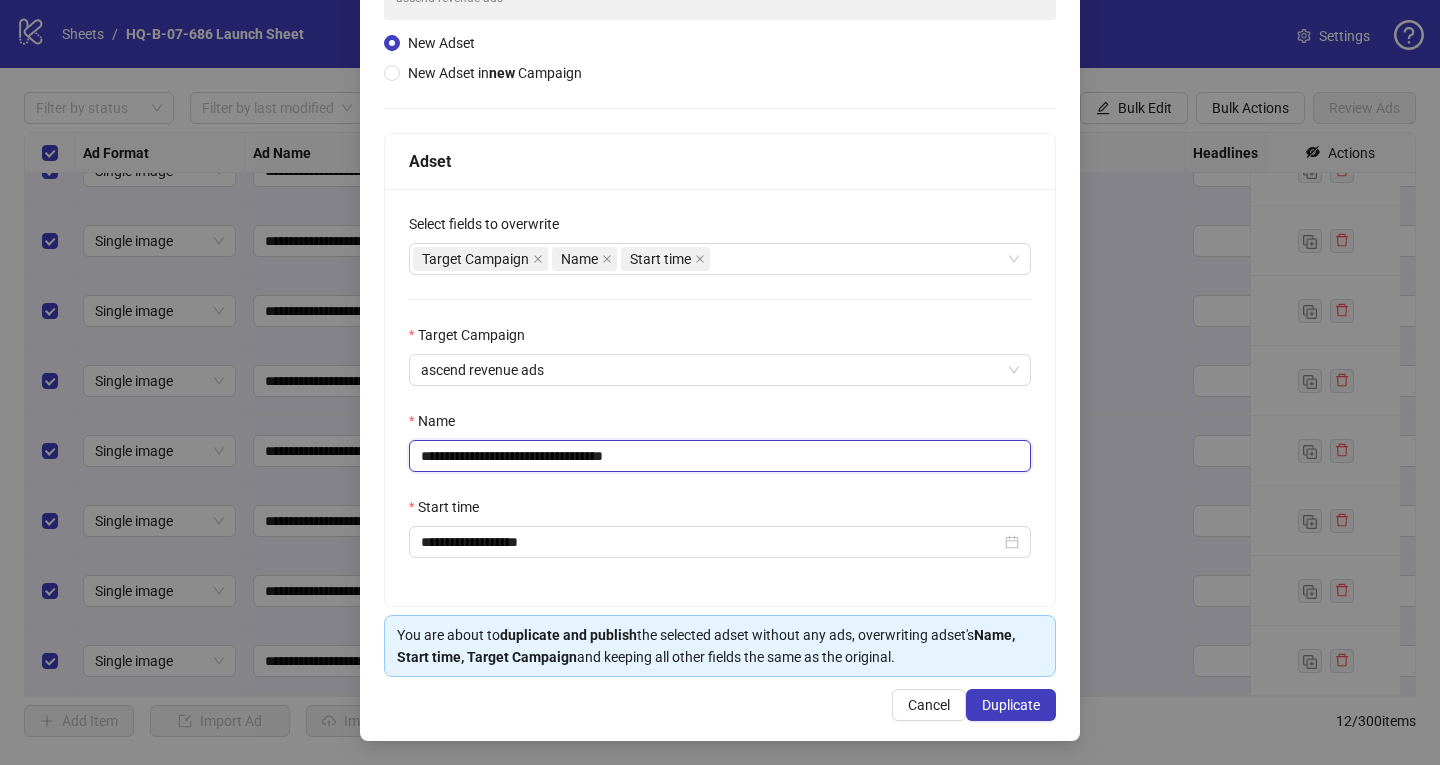 drag, startPoint x: 610, startPoint y: 453, endPoint x: 699, endPoint y: 442, distance: 89.6772 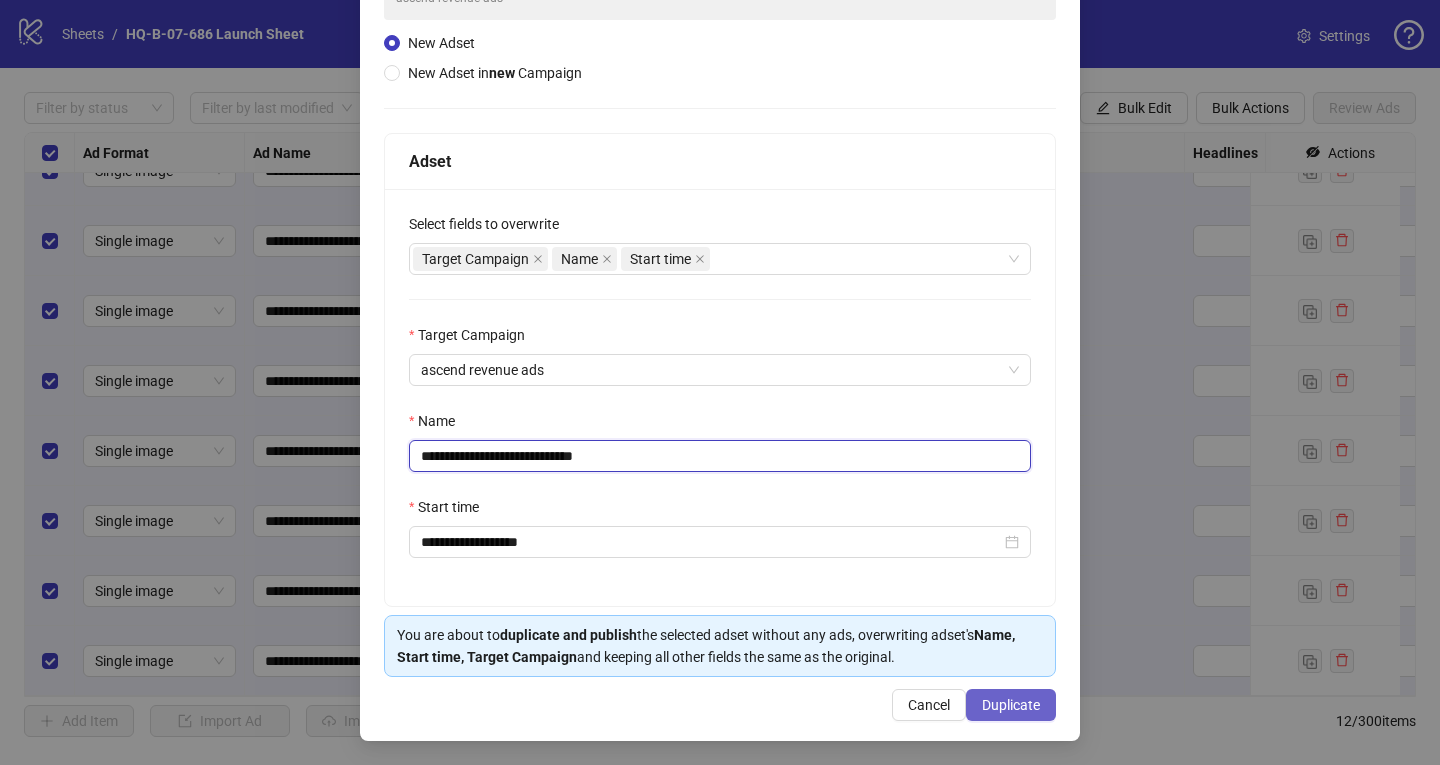 type on "**********" 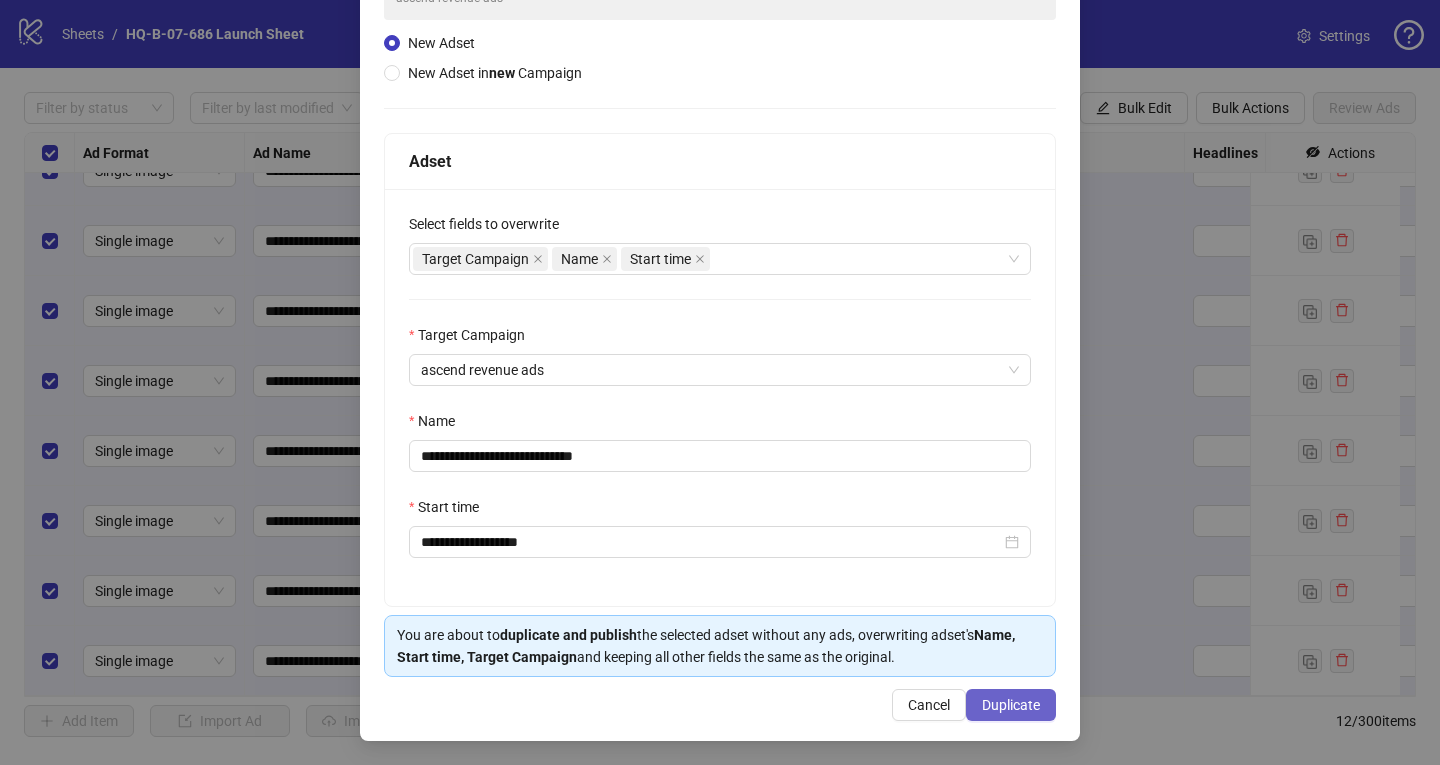 click on "Duplicate" at bounding box center [1011, 705] 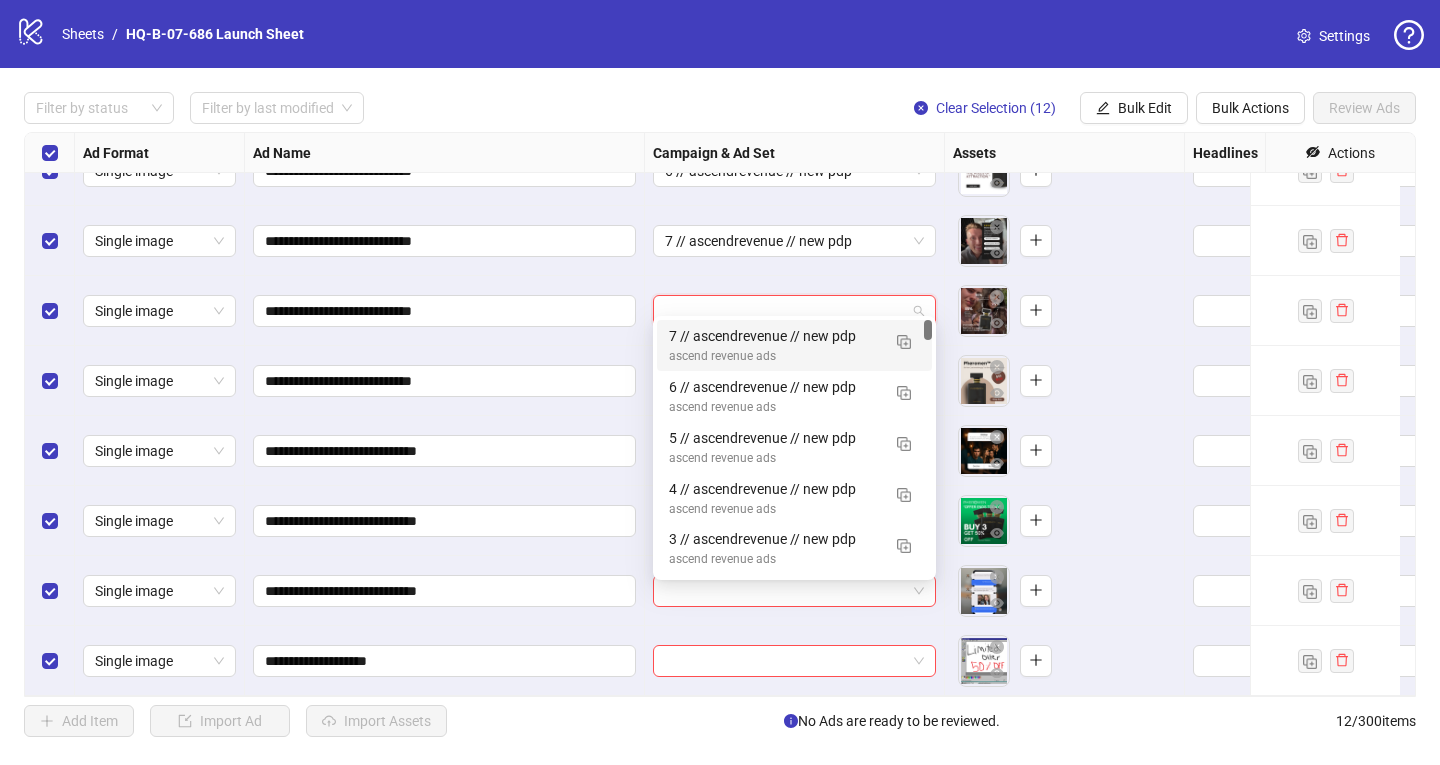 click at bounding box center [785, 311] 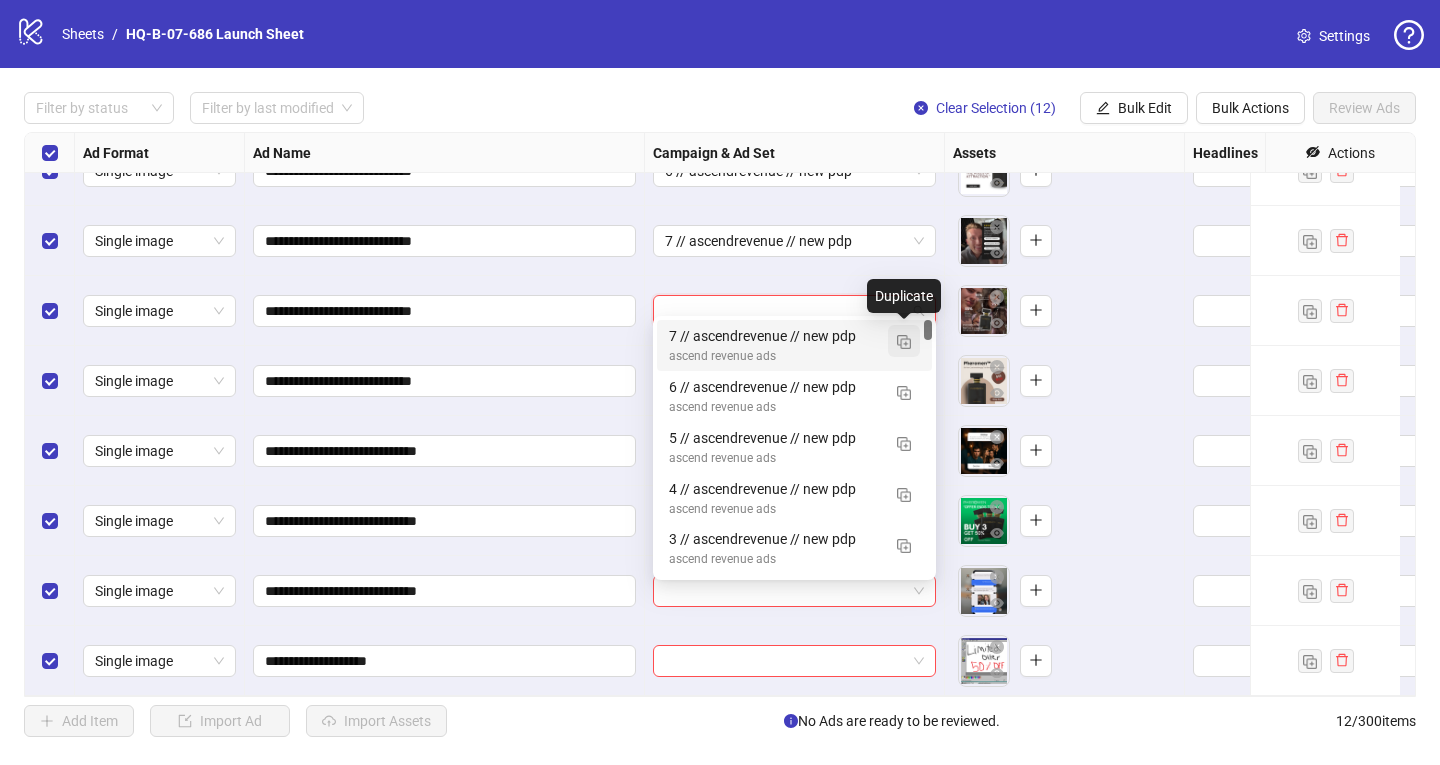 click at bounding box center [904, 342] 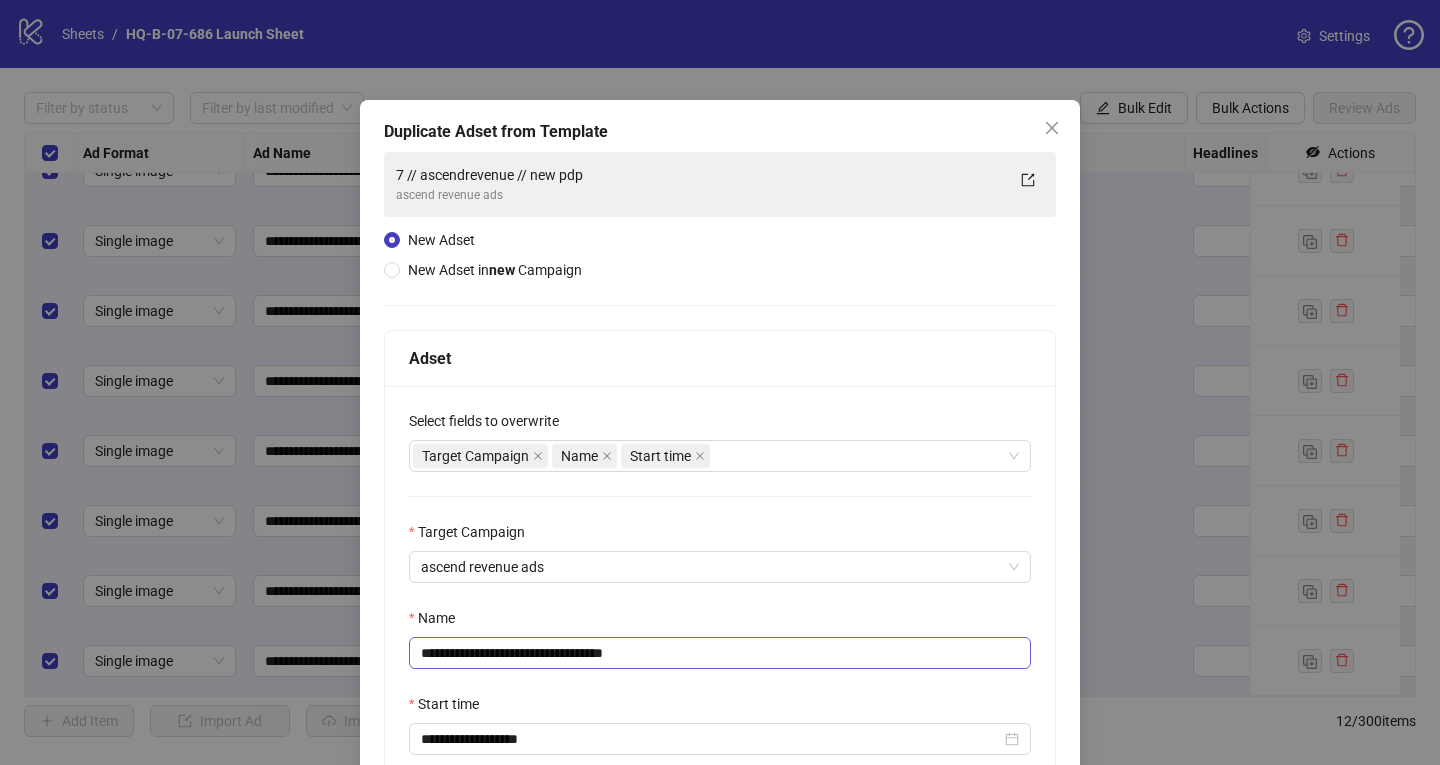 scroll, scrollTop: 197, scrollLeft: 0, axis: vertical 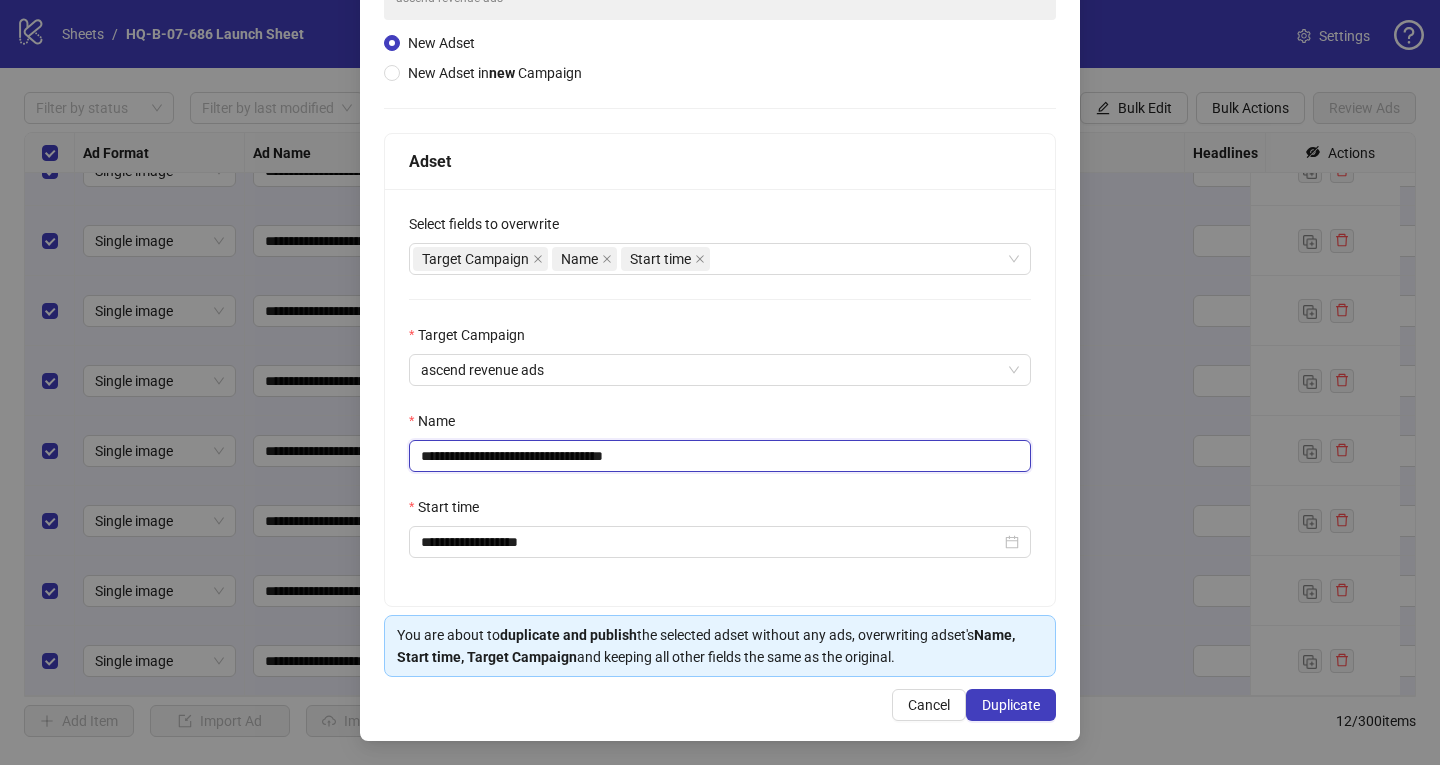 click on "**********" at bounding box center (720, 456) 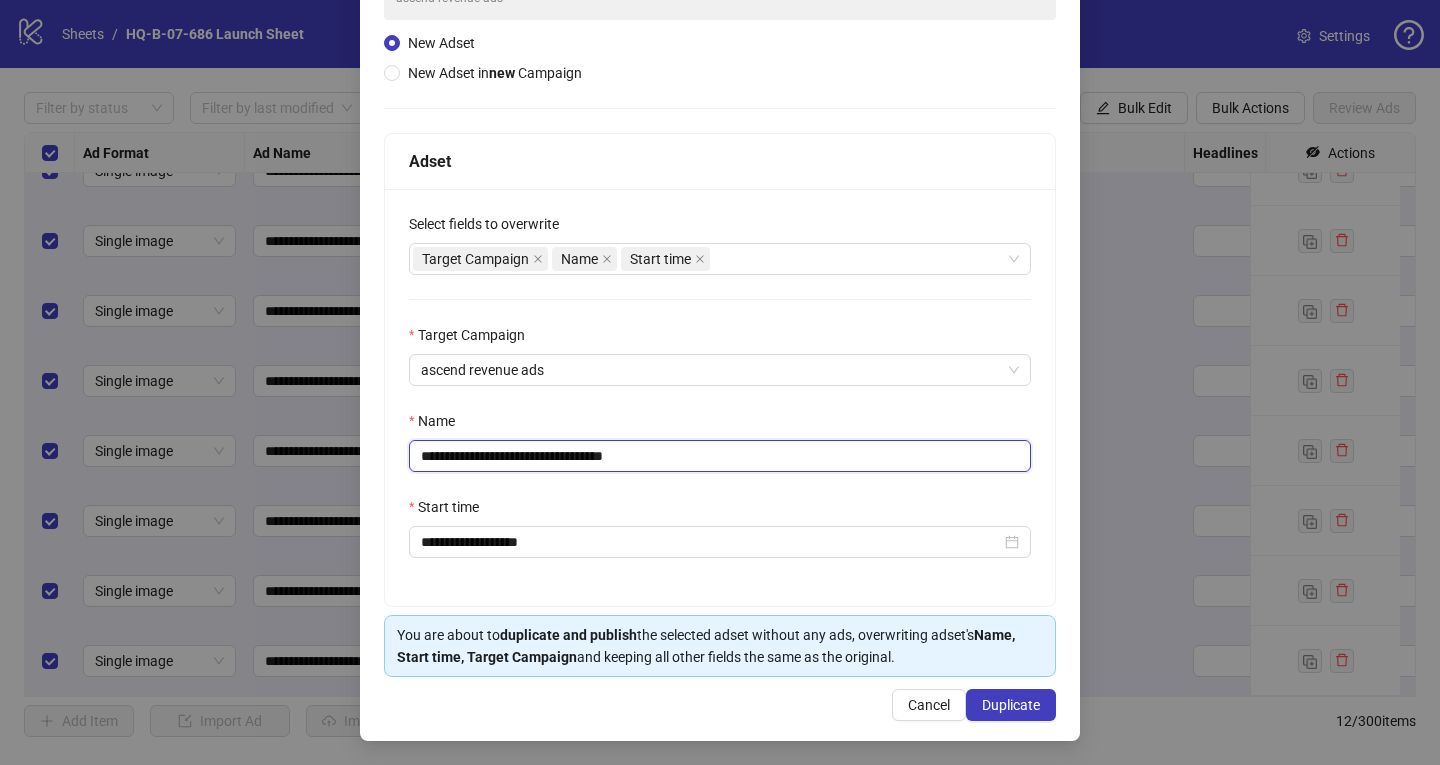 drag, startPoint x: 604, startPoint y: 455, endPoint x: 672, endPoint y: 454, distance: 68.007355 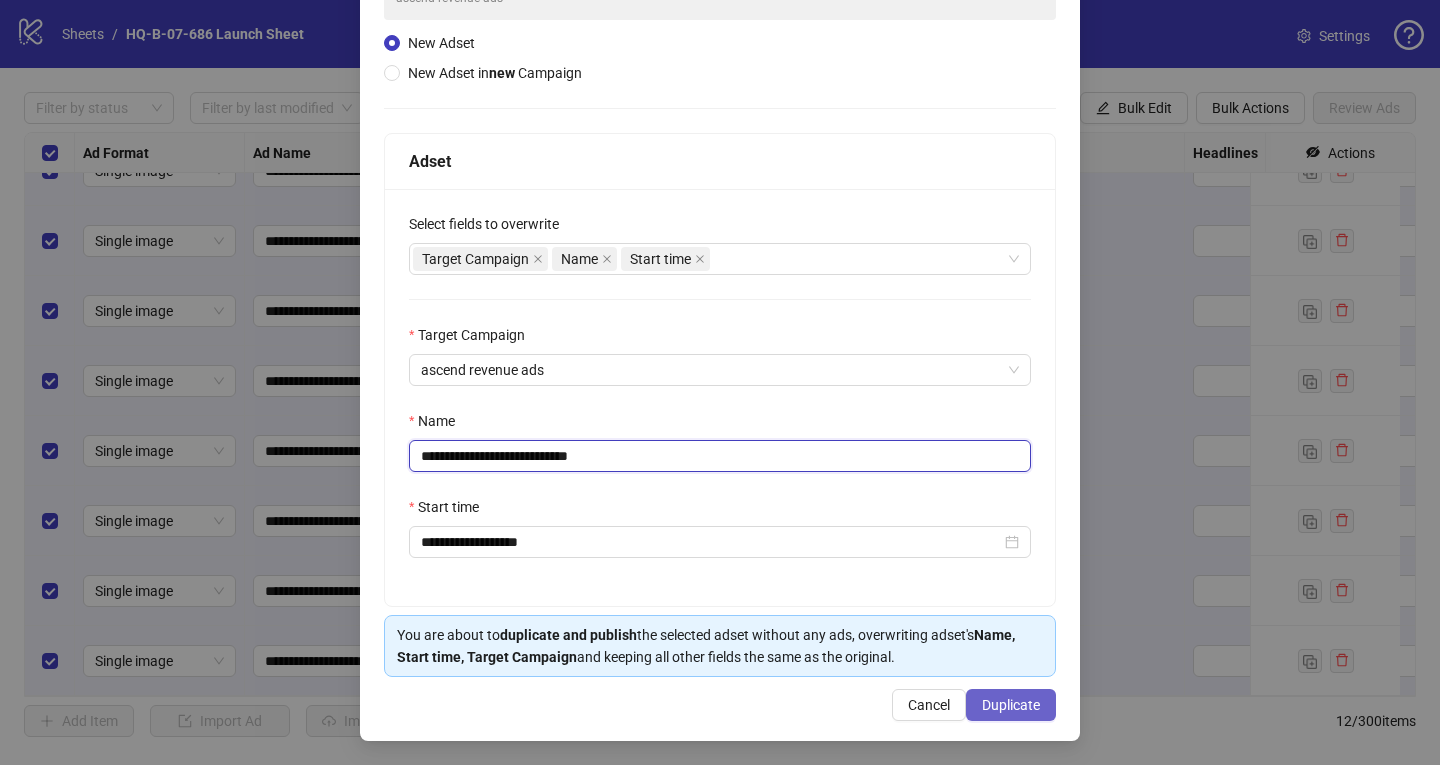 type on "**********" 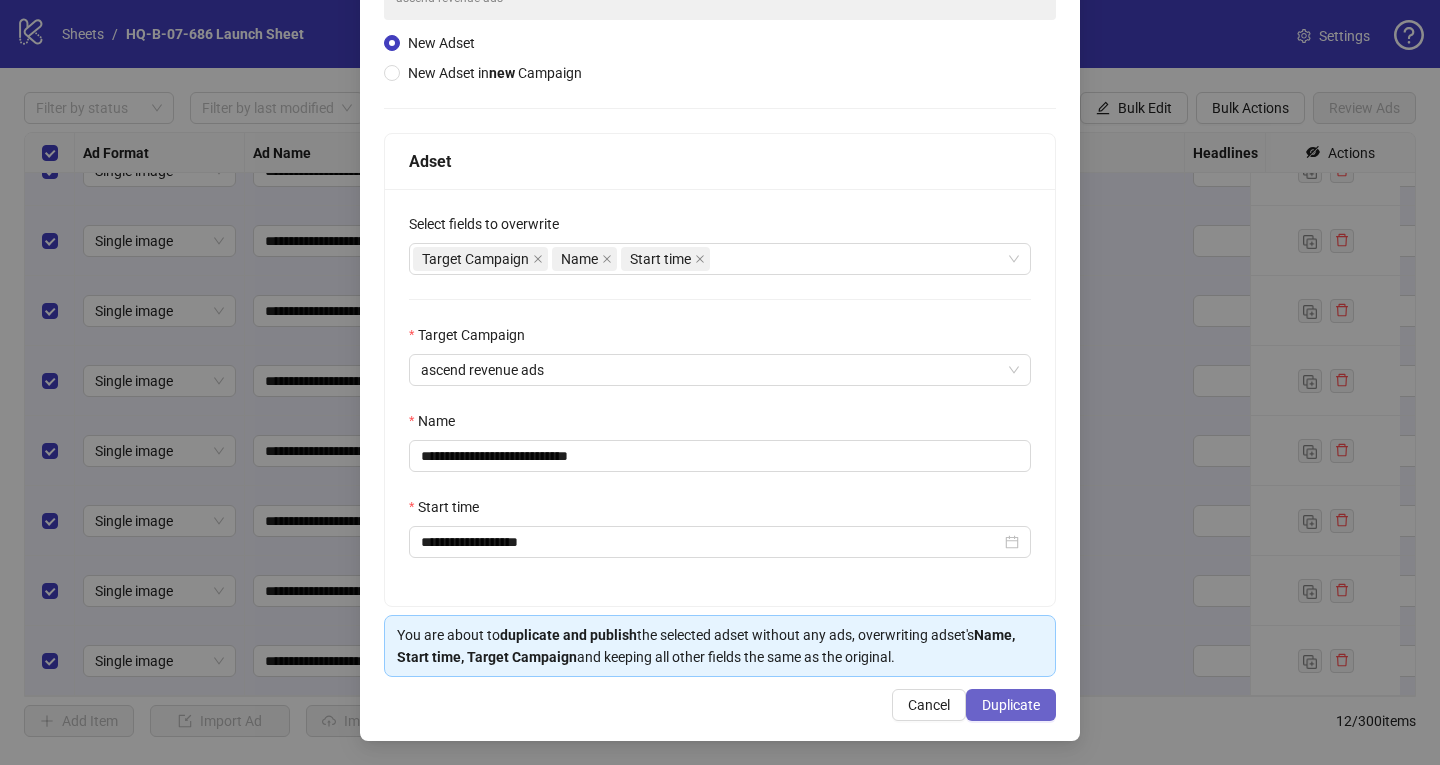 click on "Duplicate" at bounding box center [1011, 705] 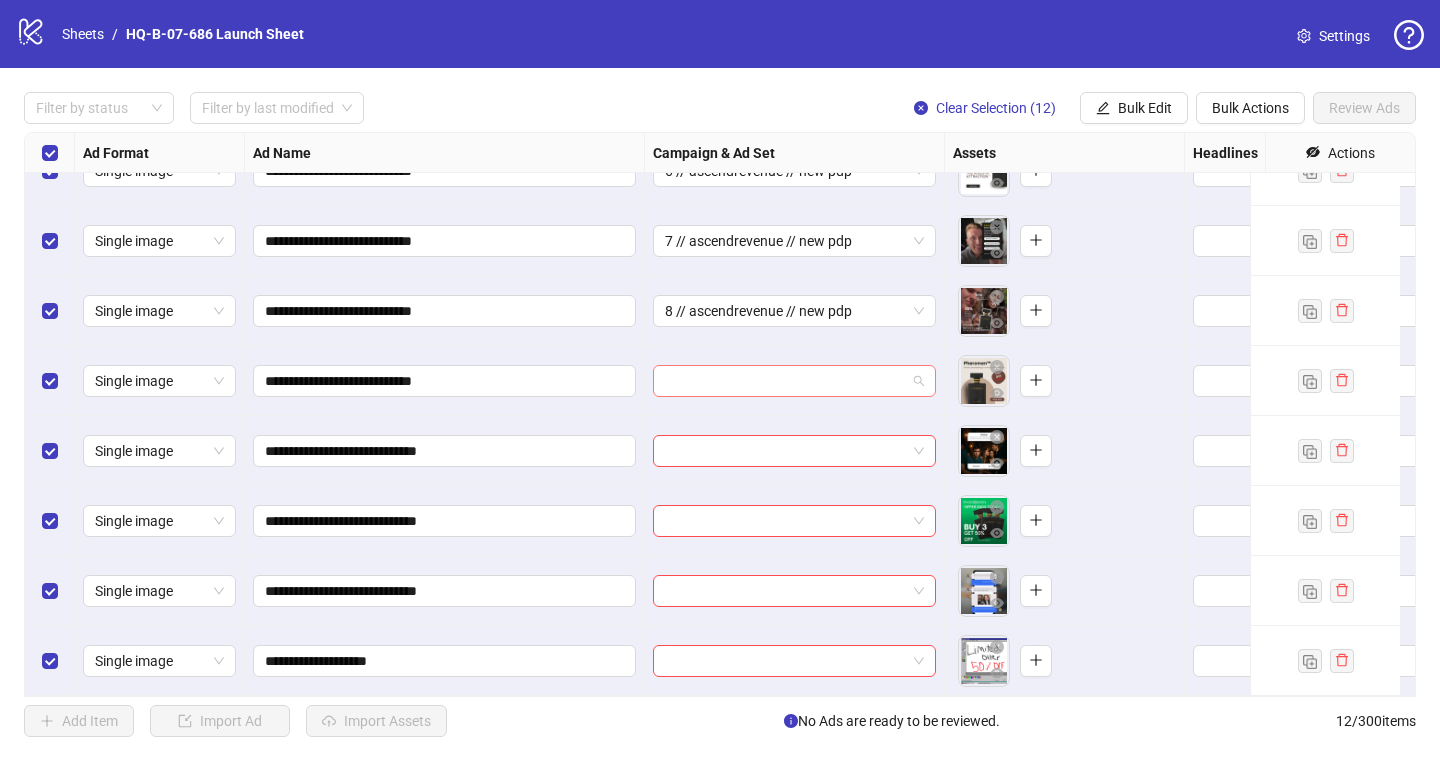 click at bounding box center [785, 381] 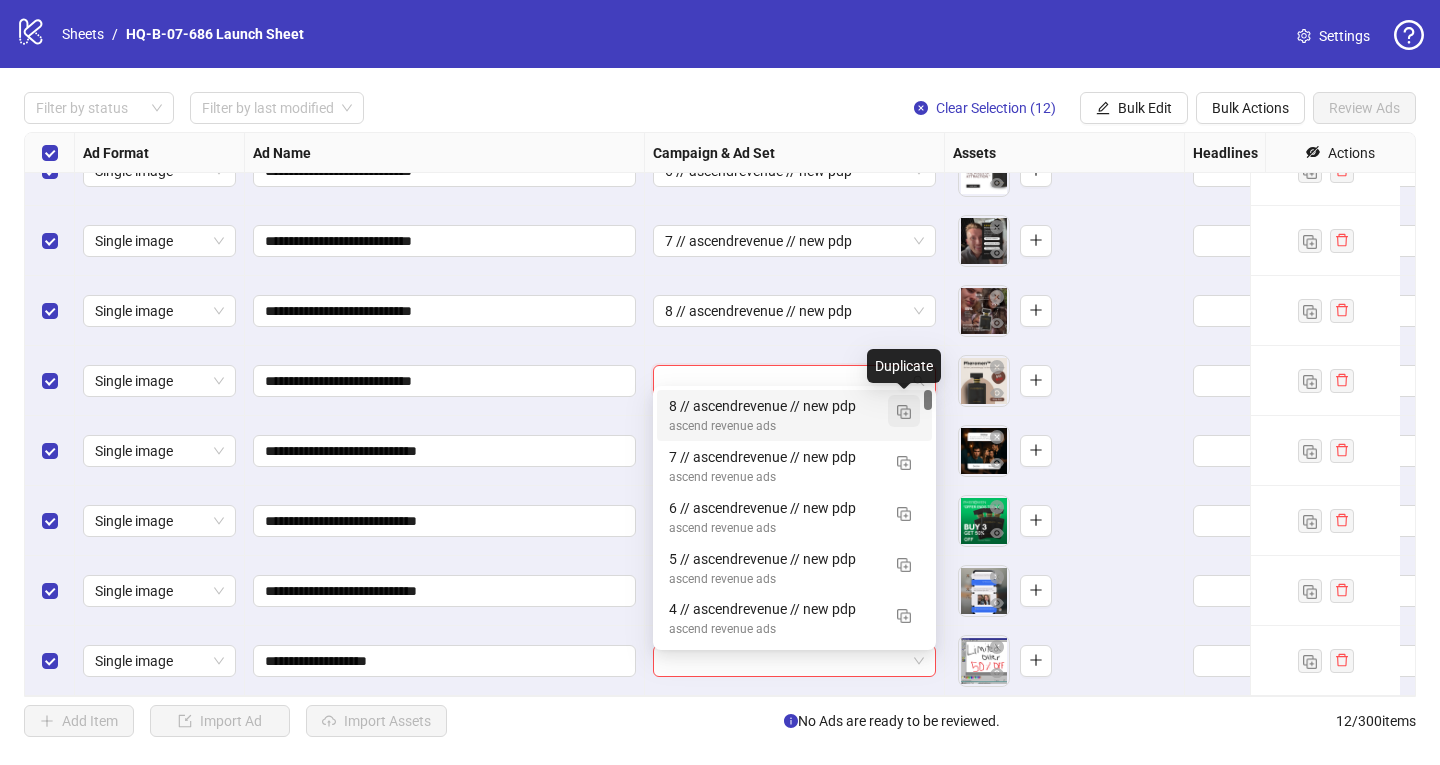 click at bounding box center (904, 411) 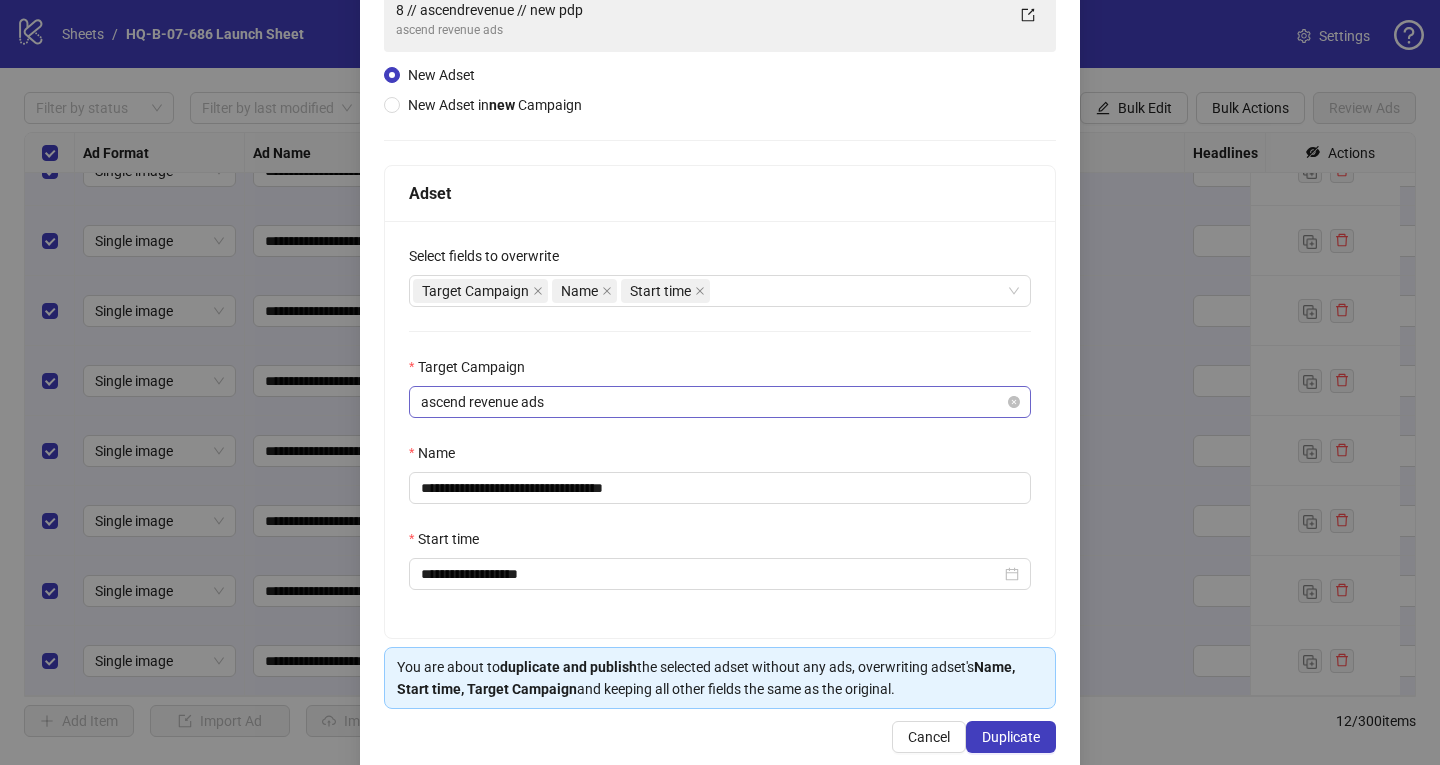 scroll, scrollTop: 166, scrollLeft: 0, axis: vertical 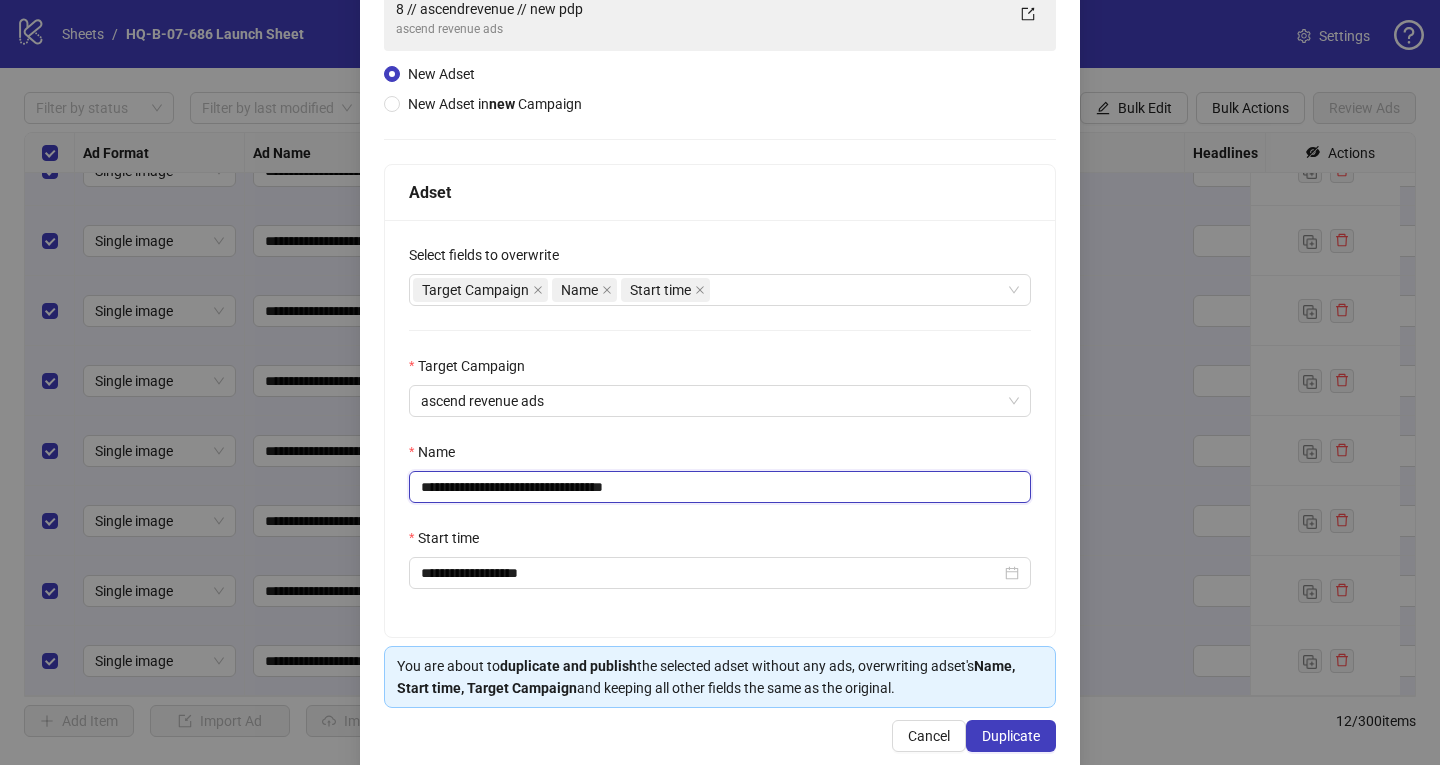 click on "**********" at bounding box center [720, 487] 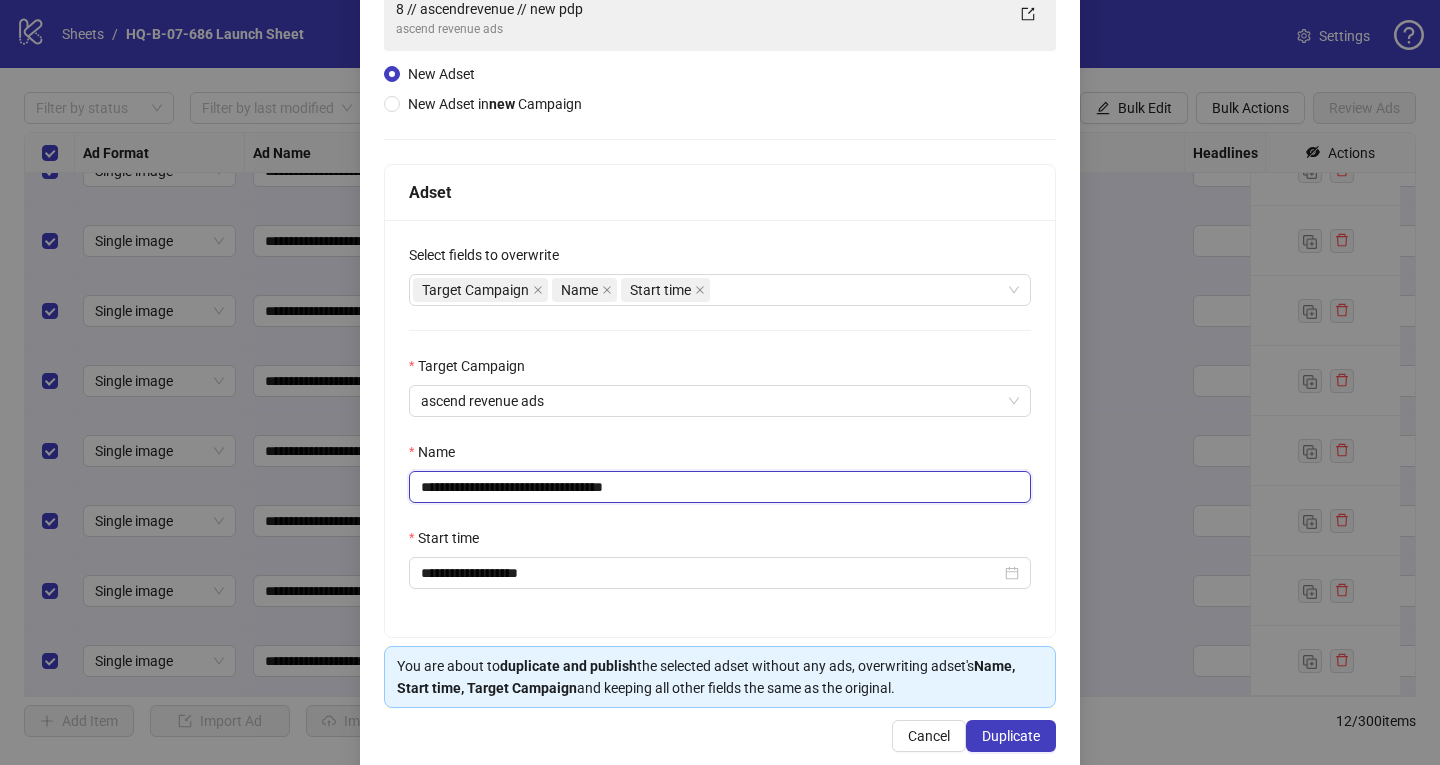 drag, startPoint x: 608, startPoint y: 490, endPoint x: 687, endPoint y: 490, distance: 79 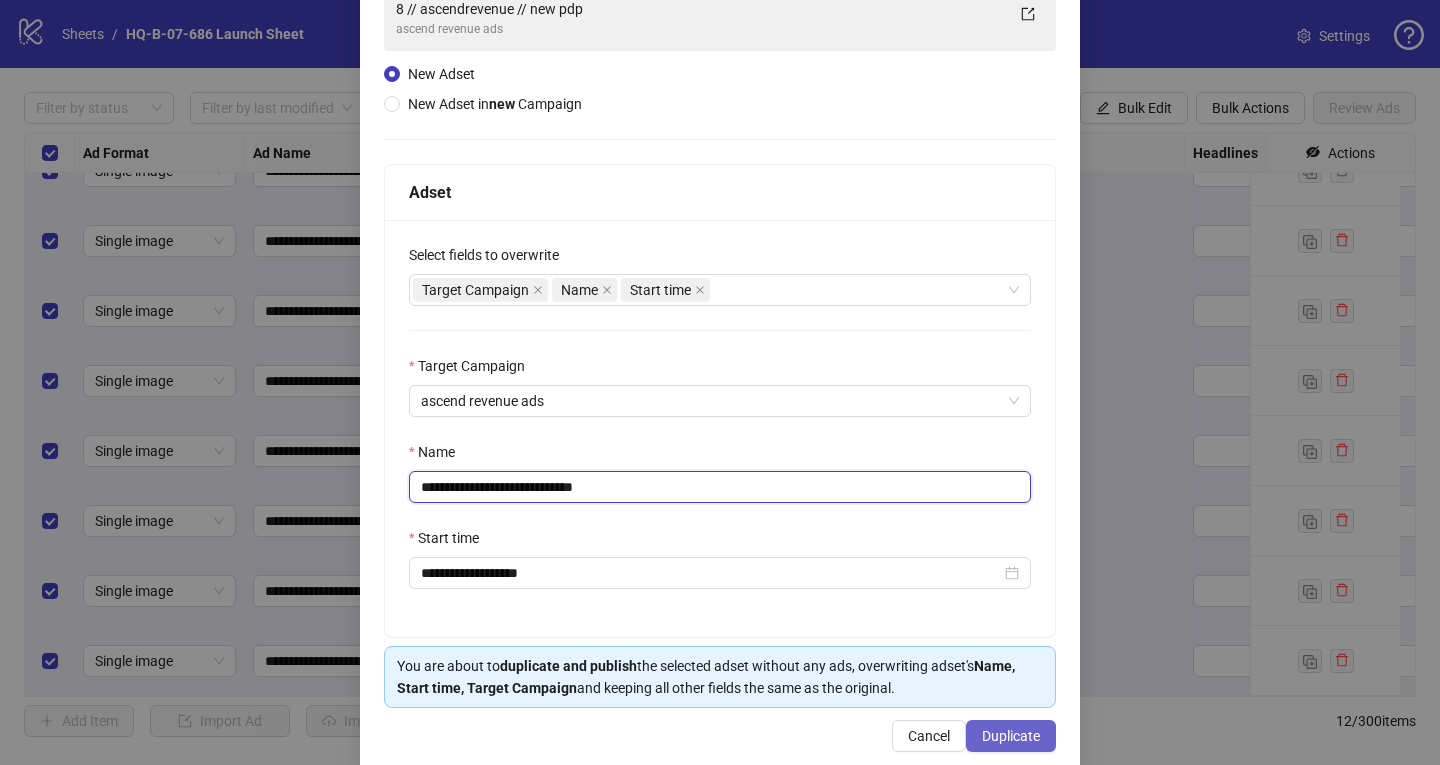 type on "**********" 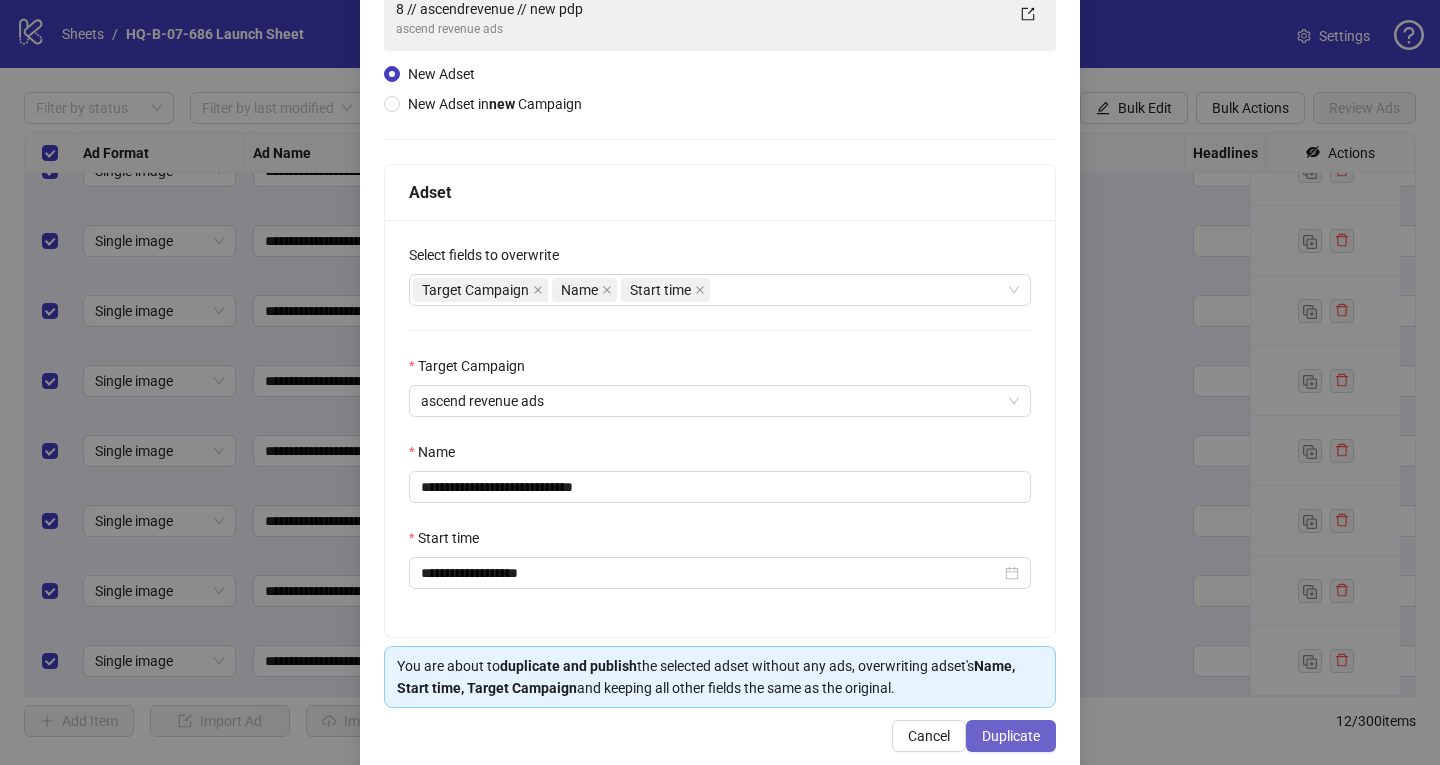 click on "Duplicate" at bounding box center [1011, 736] 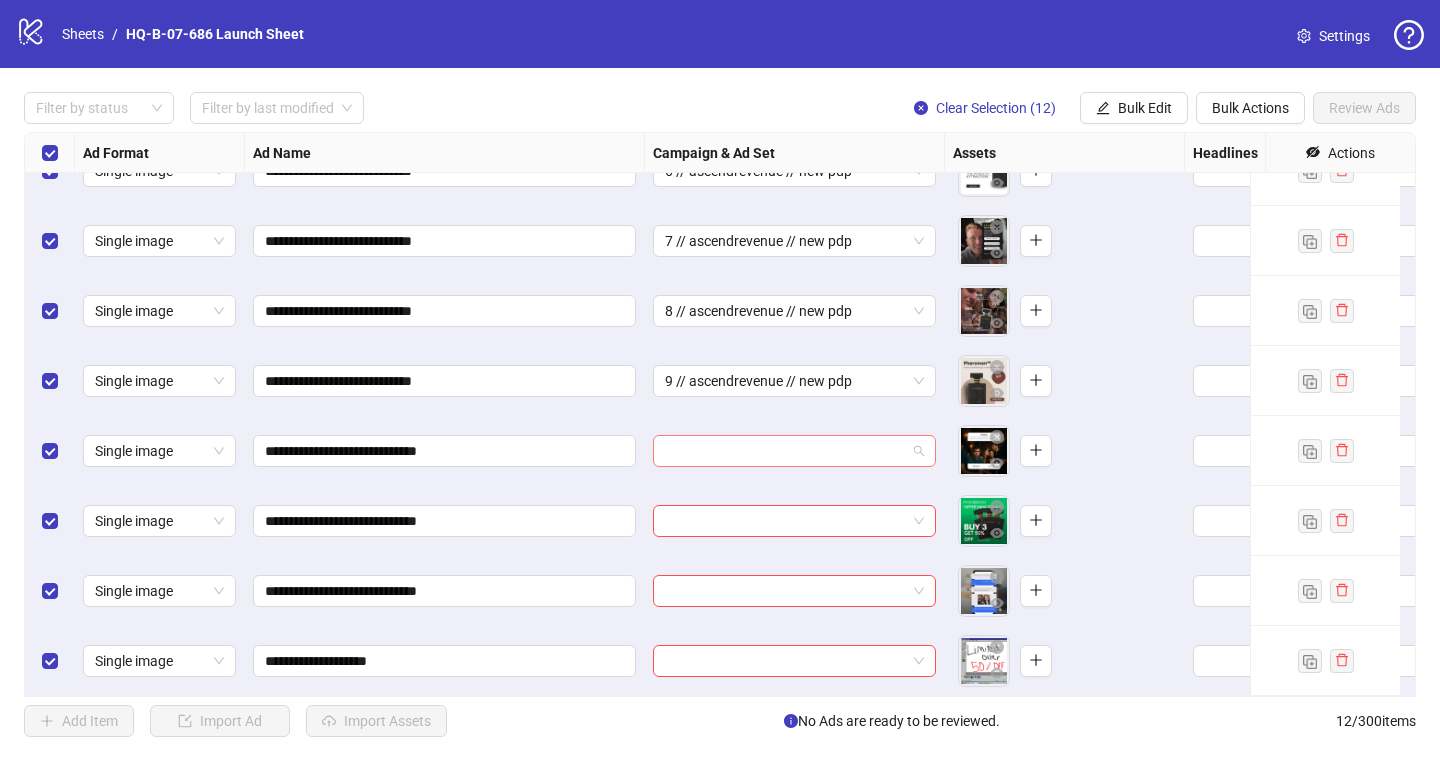click at bounding box center [785, 451] 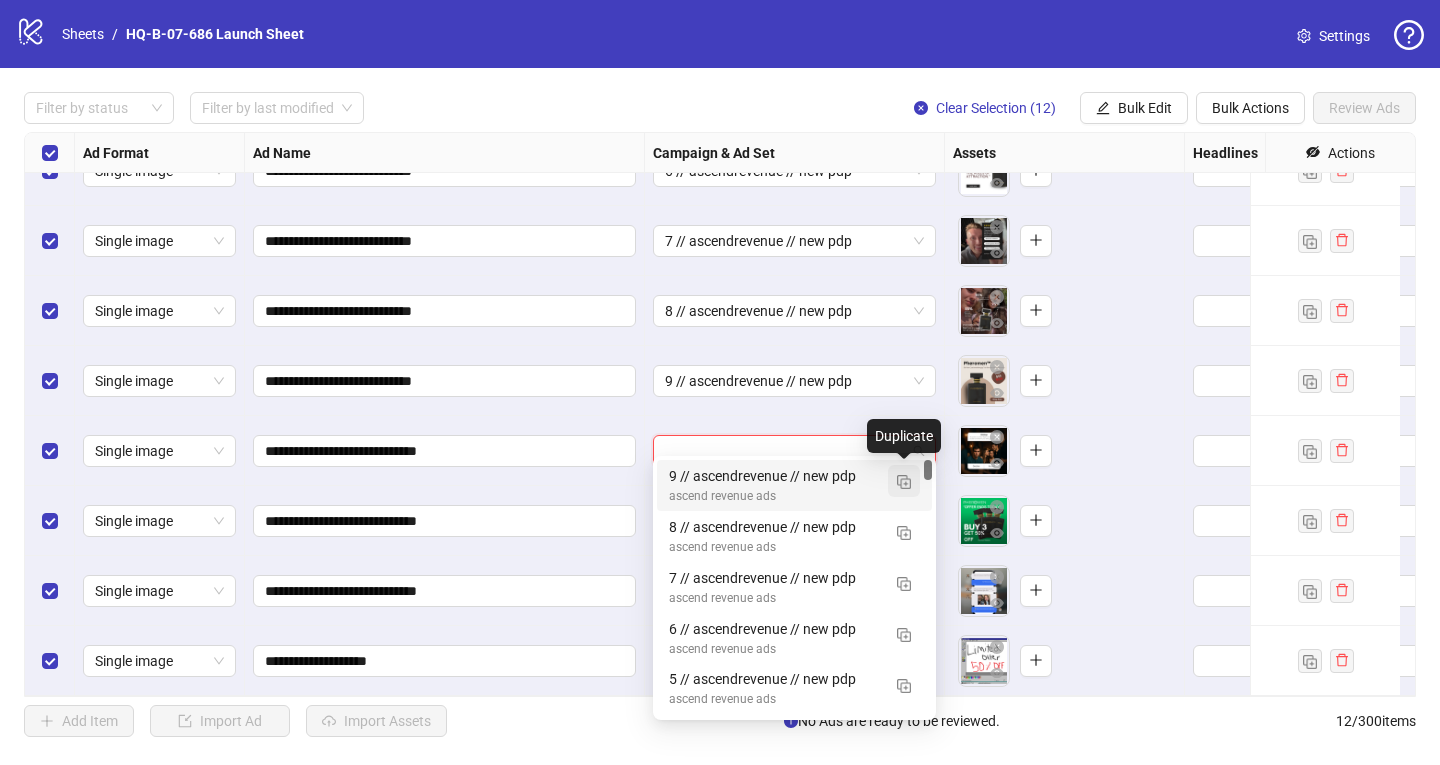 click at bounding box center (904, 482) 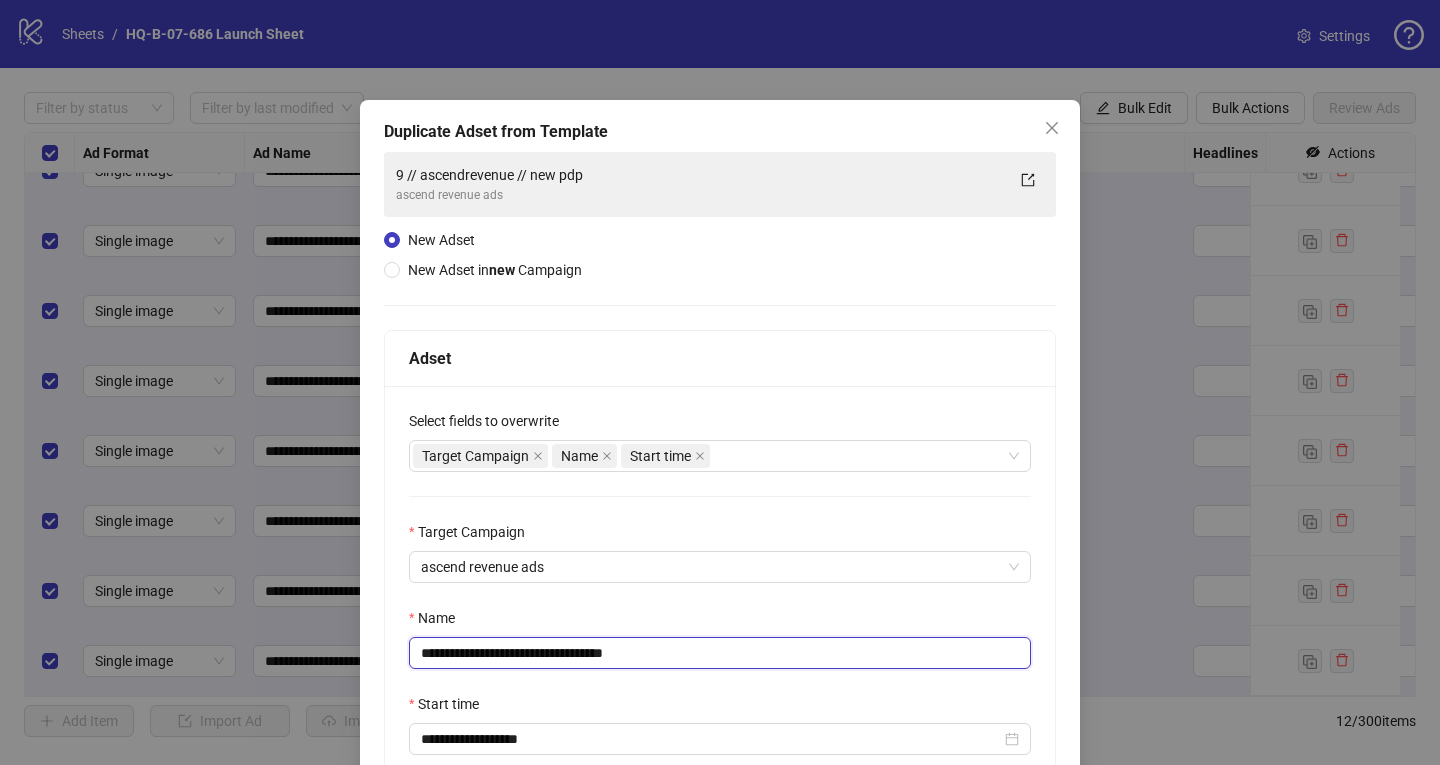 click on "**********" at bounding box center (720, 653) 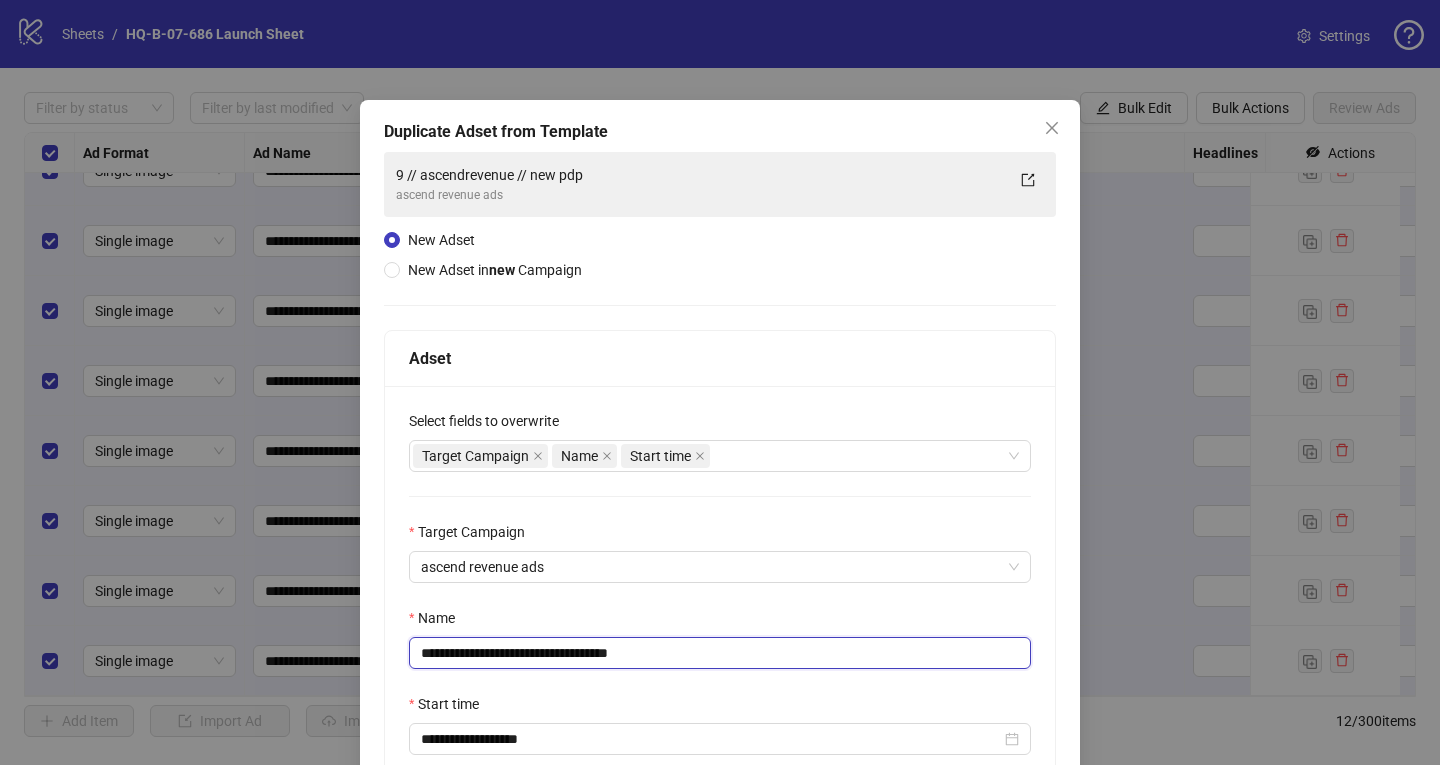 drag, startPoint x: 615, startPoint y: 653, endPoint x: 705, endPoint y: 643, distance: 90.55385 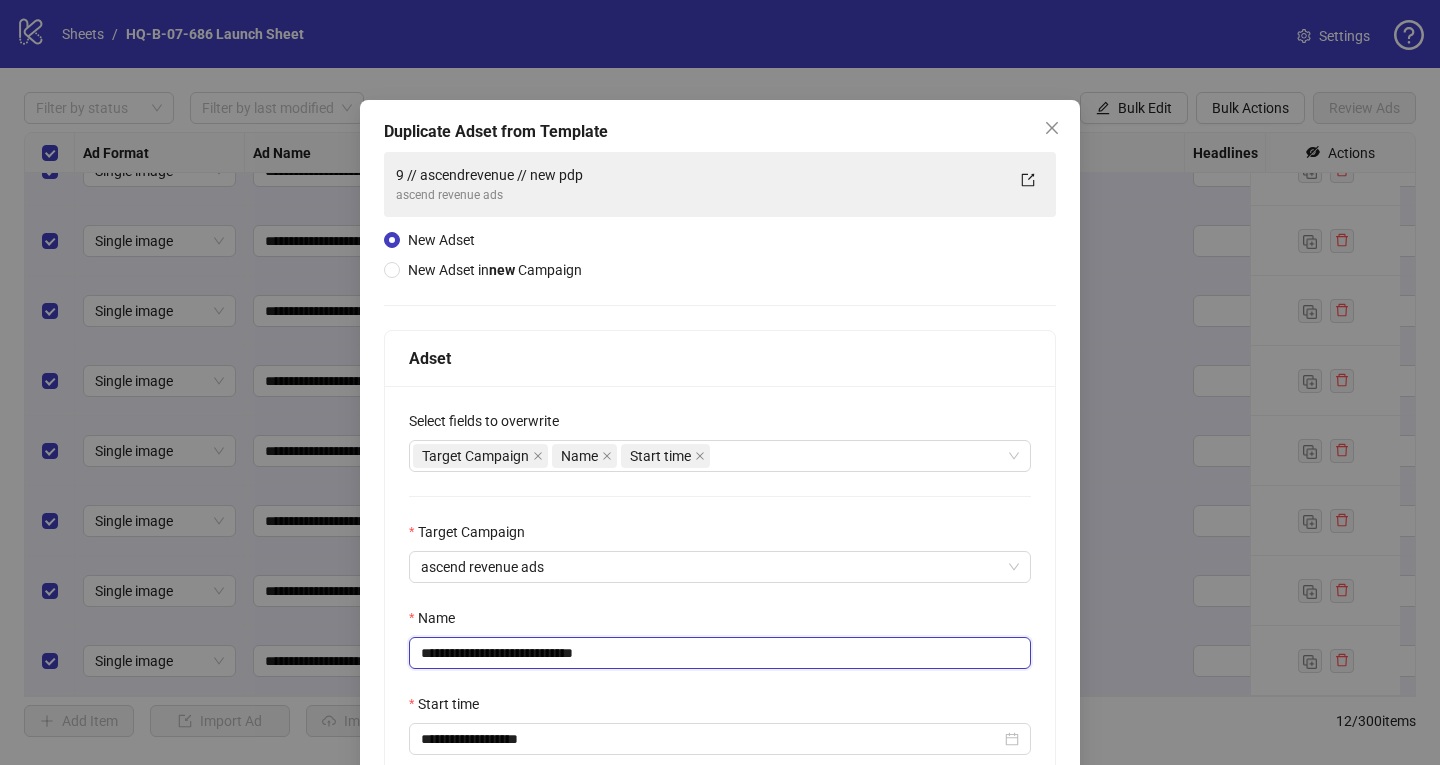 scroll, scrollTop: 197, scrollLeft: 0, axis: vertical 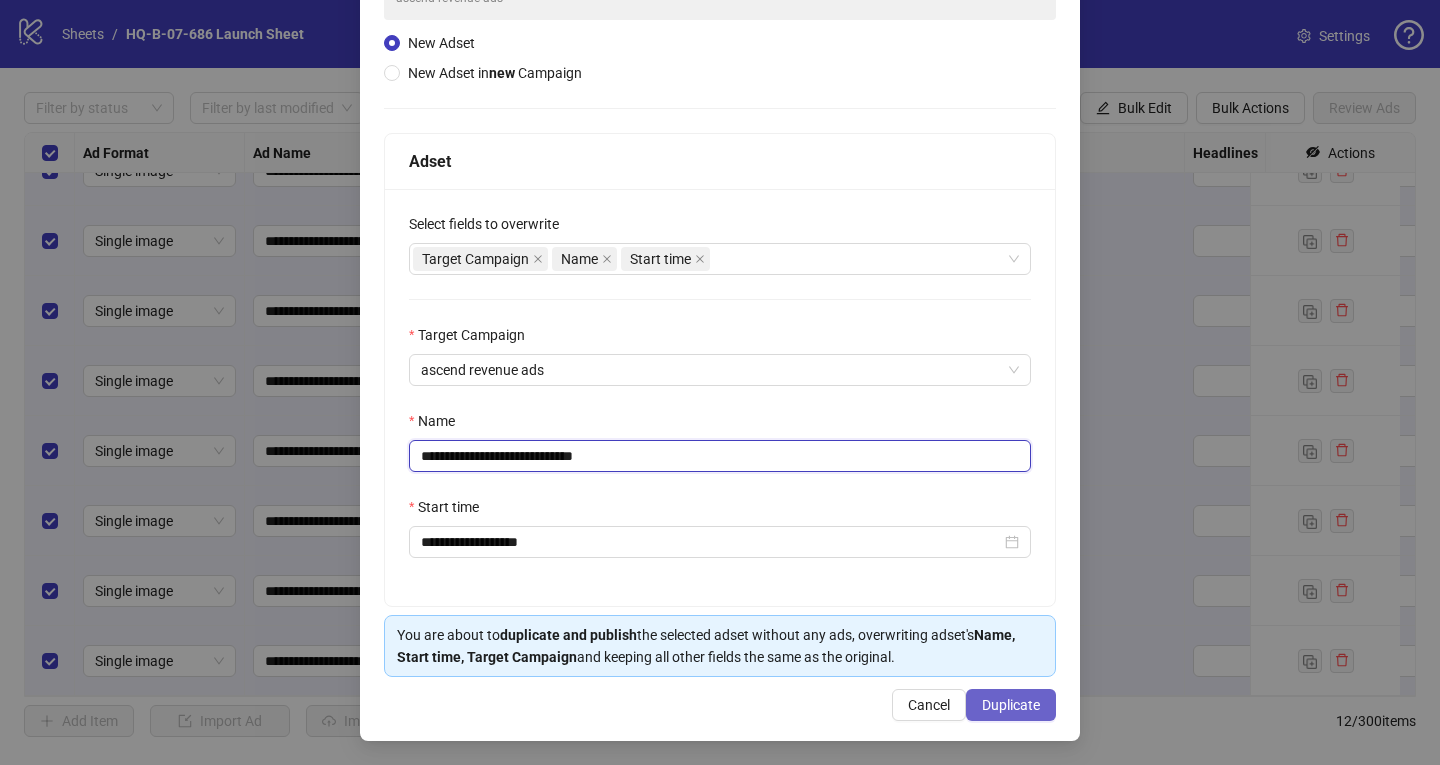 type on "**********" 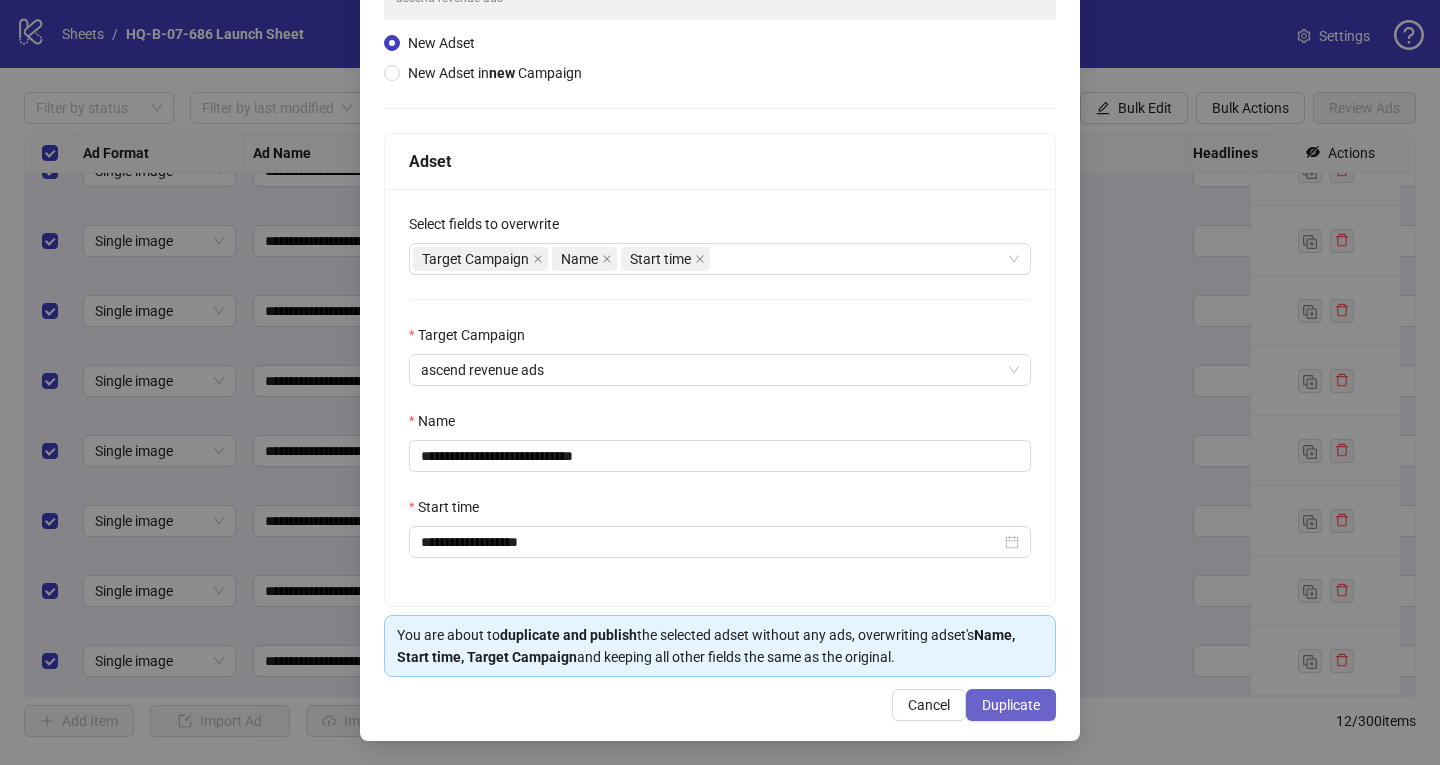 click on "Duplicate" at bounding box center (1011, 705) 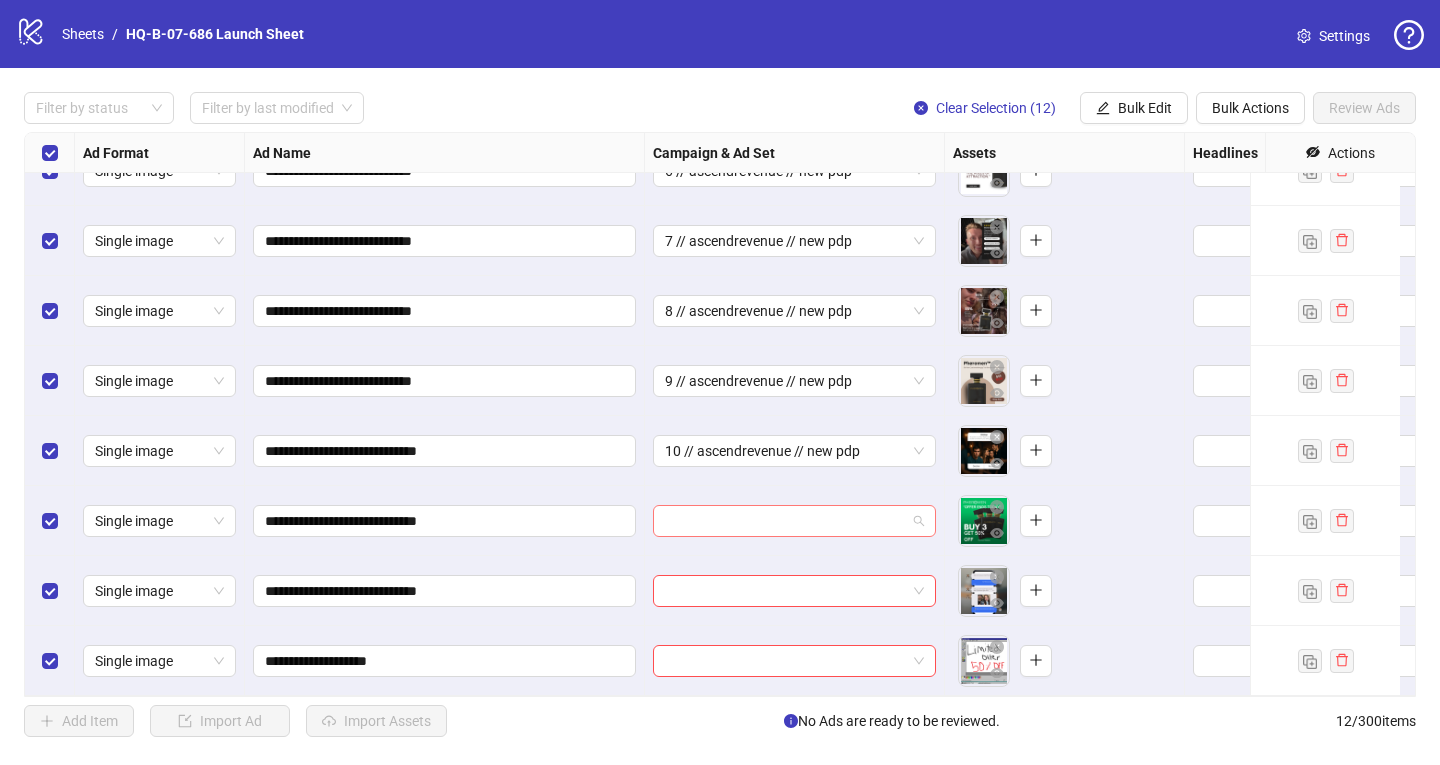 click at bounding box center [785, 521] 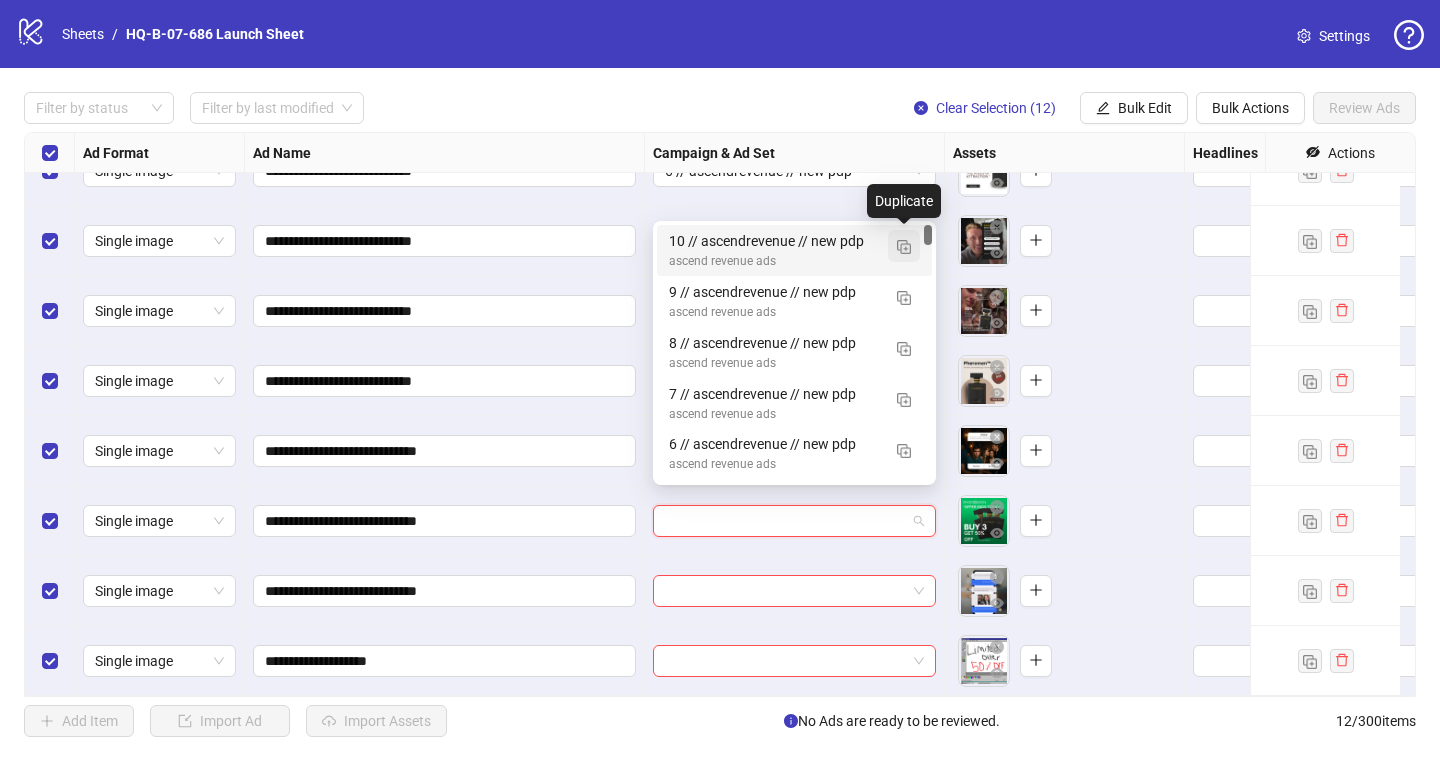 click at bounding box center (904, 247) 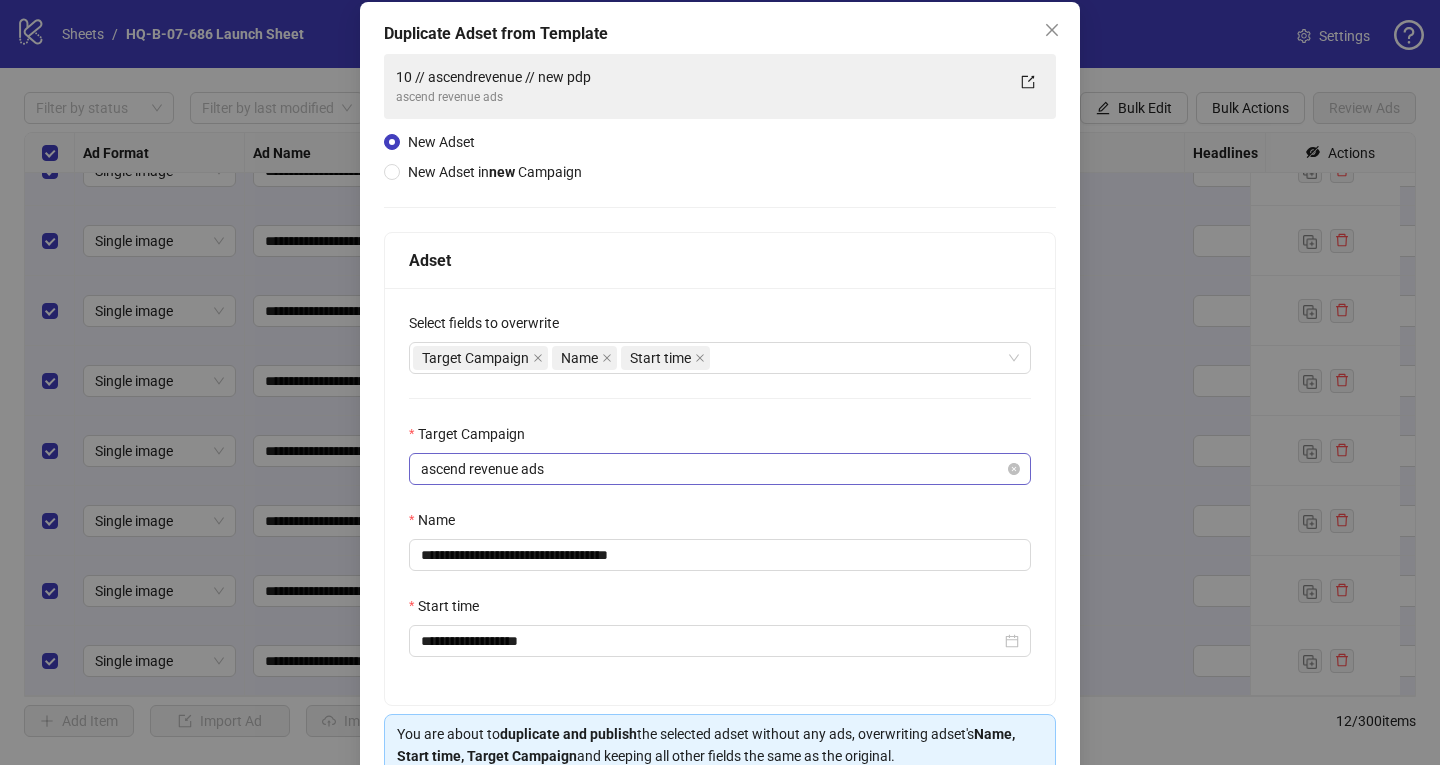 scroll, scrollTop: 100, scrollLeft: 0, axis: vertical 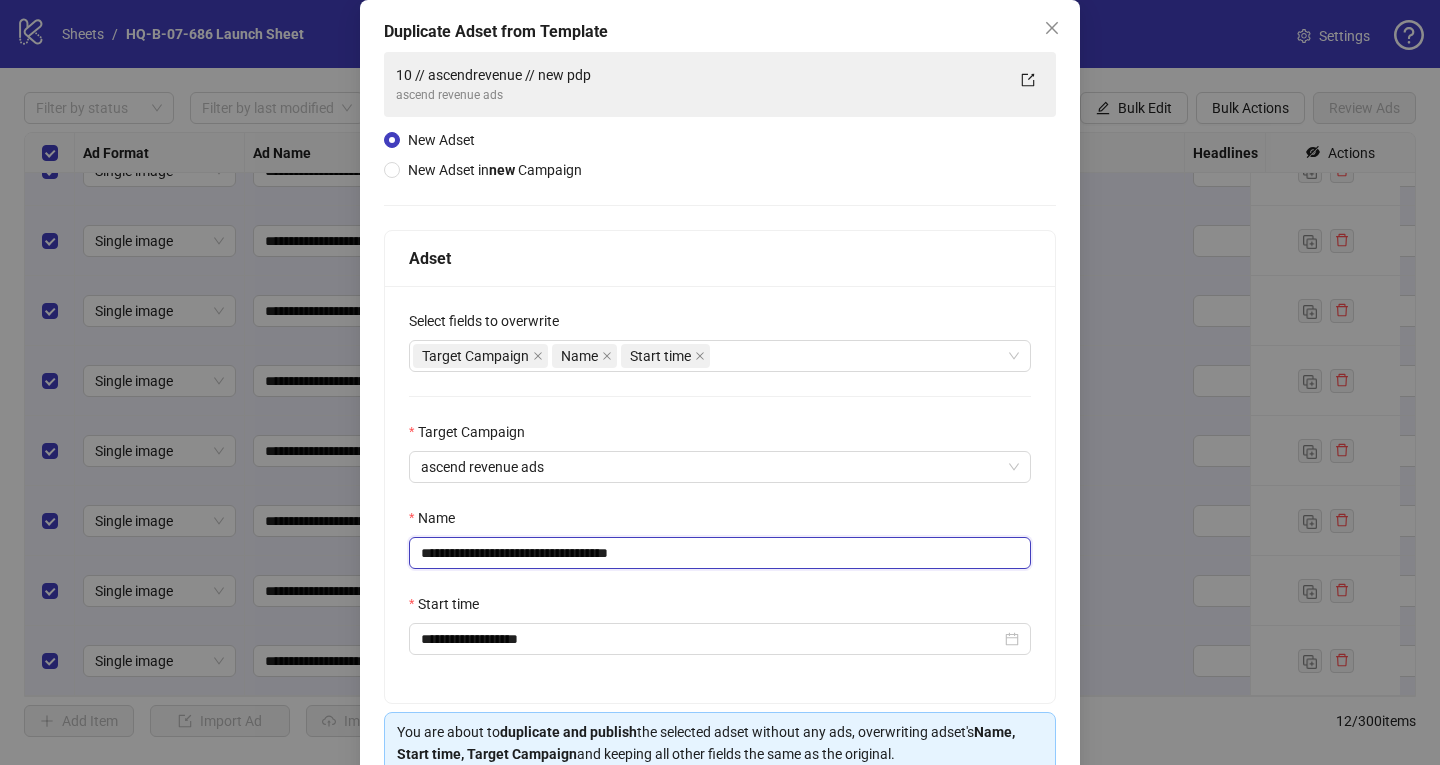 click on "**********" at bounding box center (720, 553) 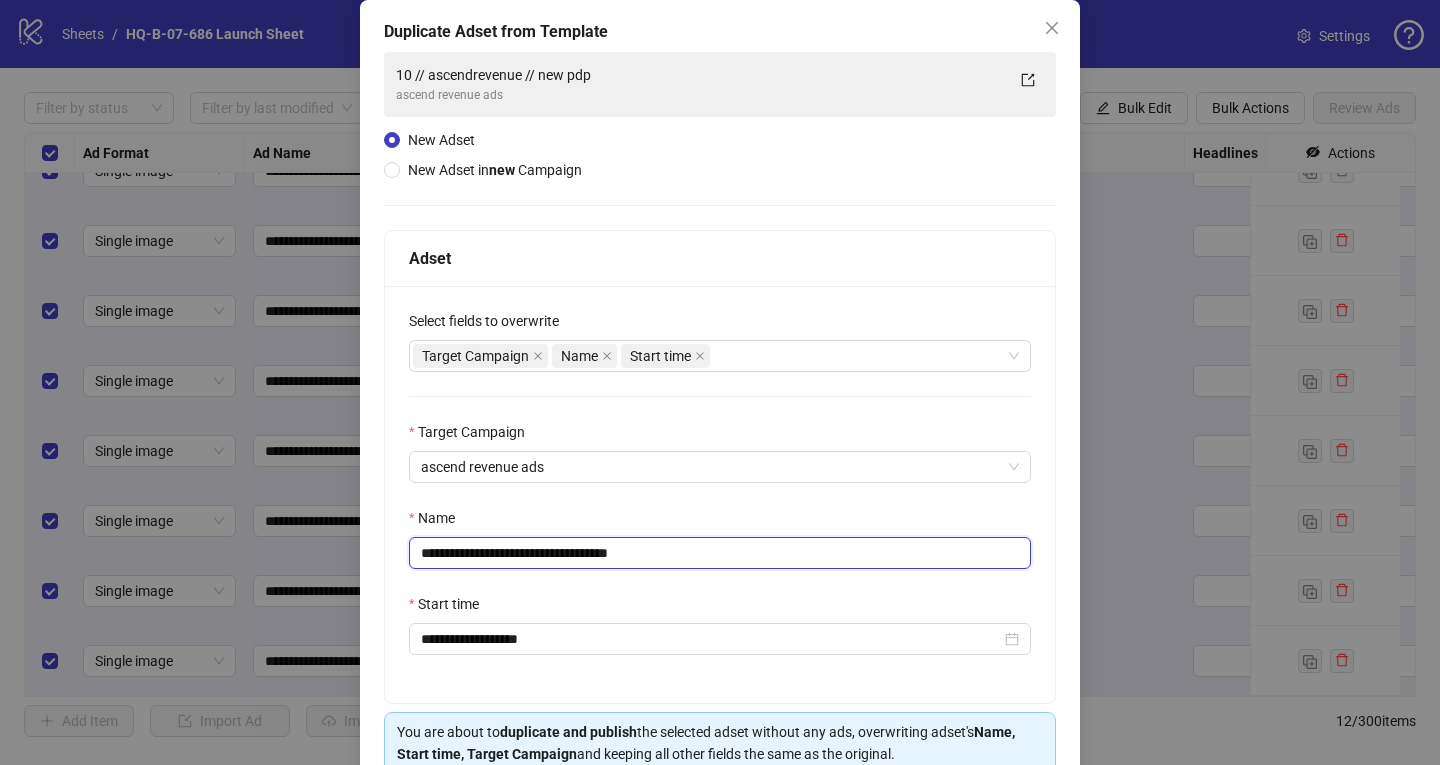 drag, startPoint x: 617, startPoint y: 554, endPoint x: 709, endPoint y: 545, distance: 92.43917 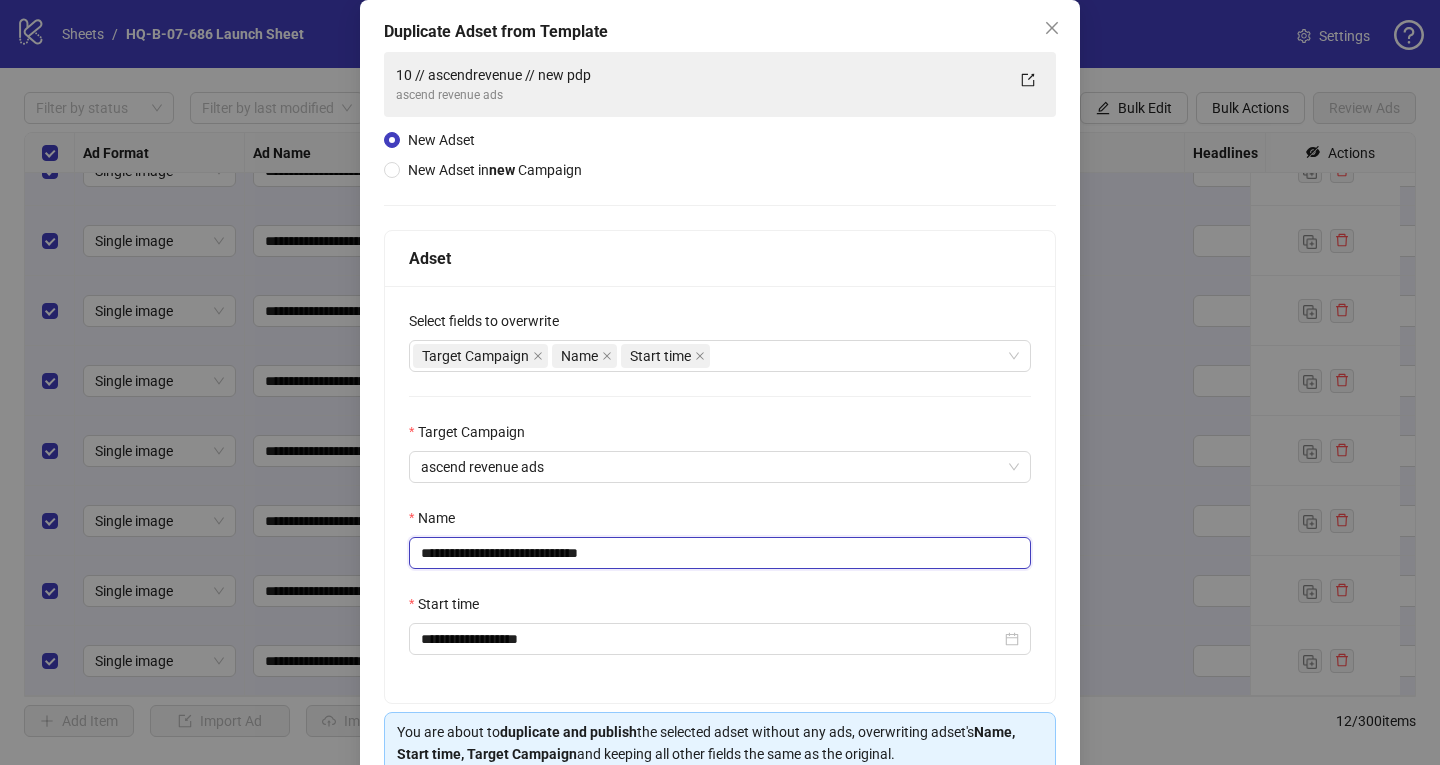 scroll, scrollTop: 197, scrollLeft: 0, axis: vertical 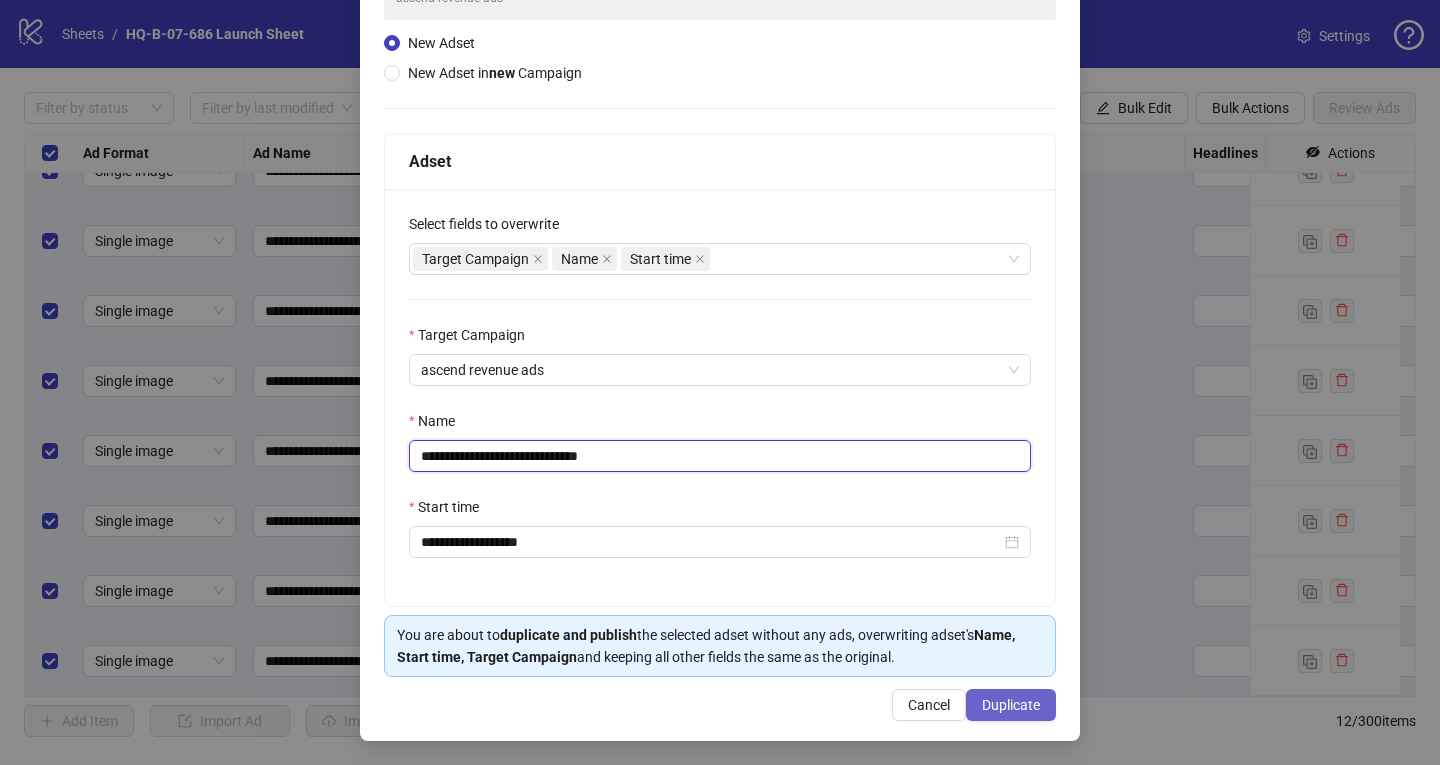 type on "**********" 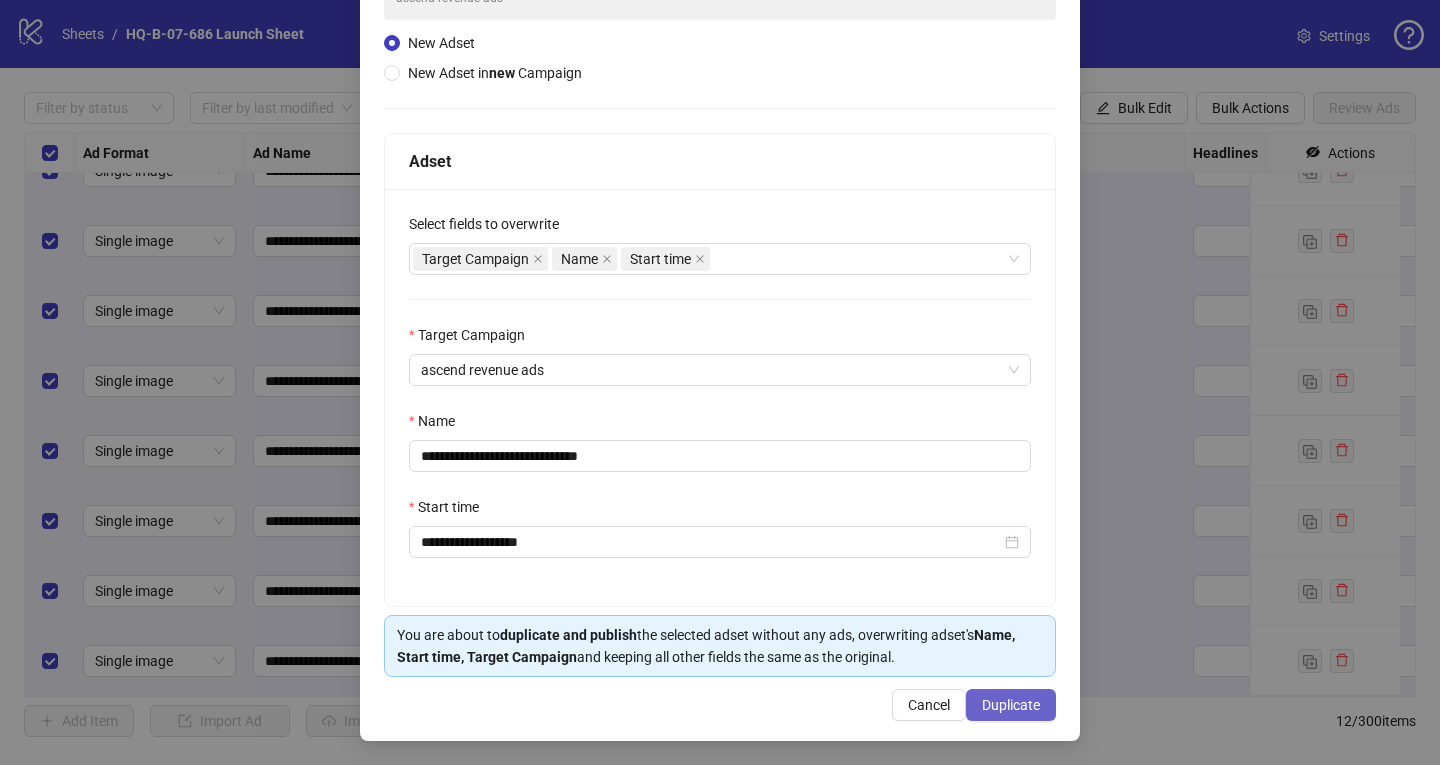 click on "Duplicate" at bounding box center (1011, 705) 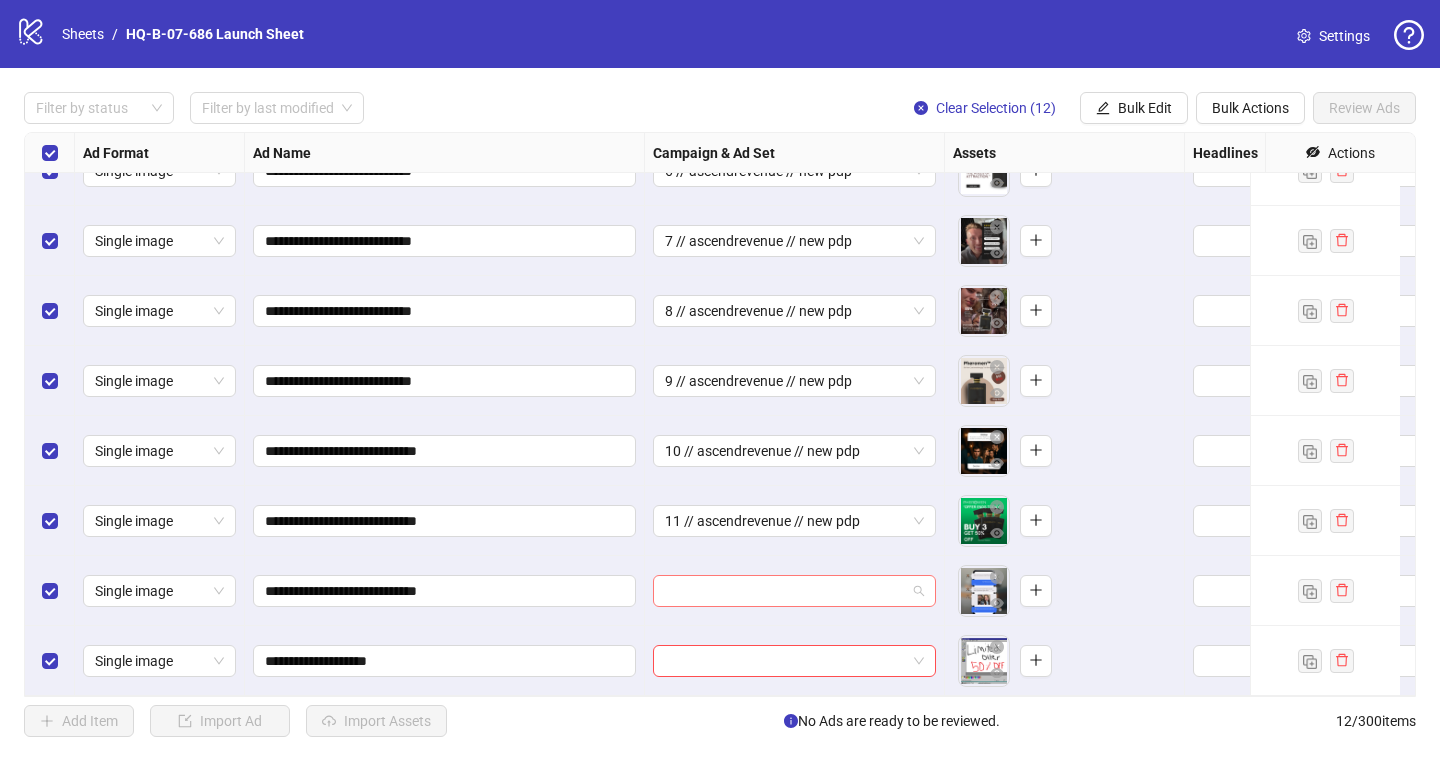click at bounding box center (785, 591) 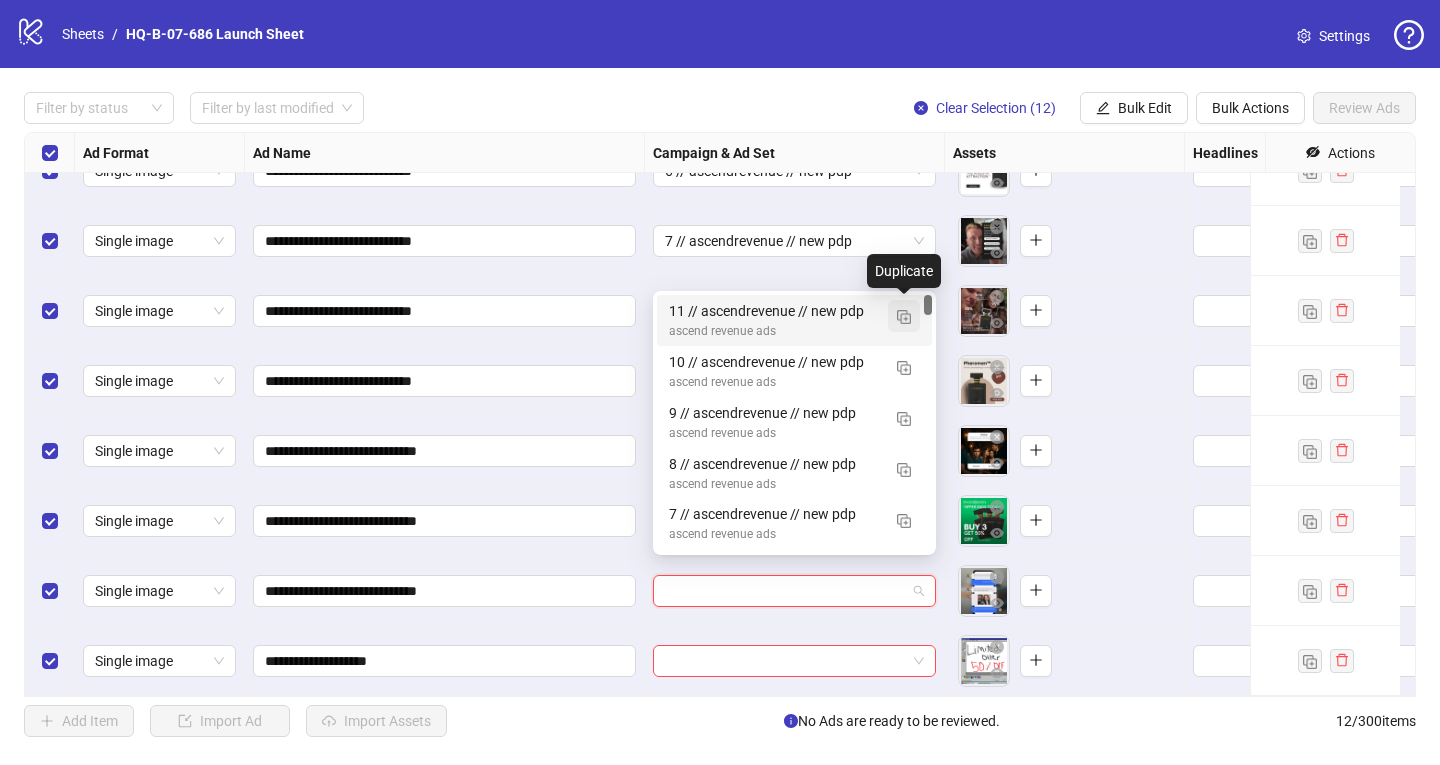 click at bounding box center [904, 316] 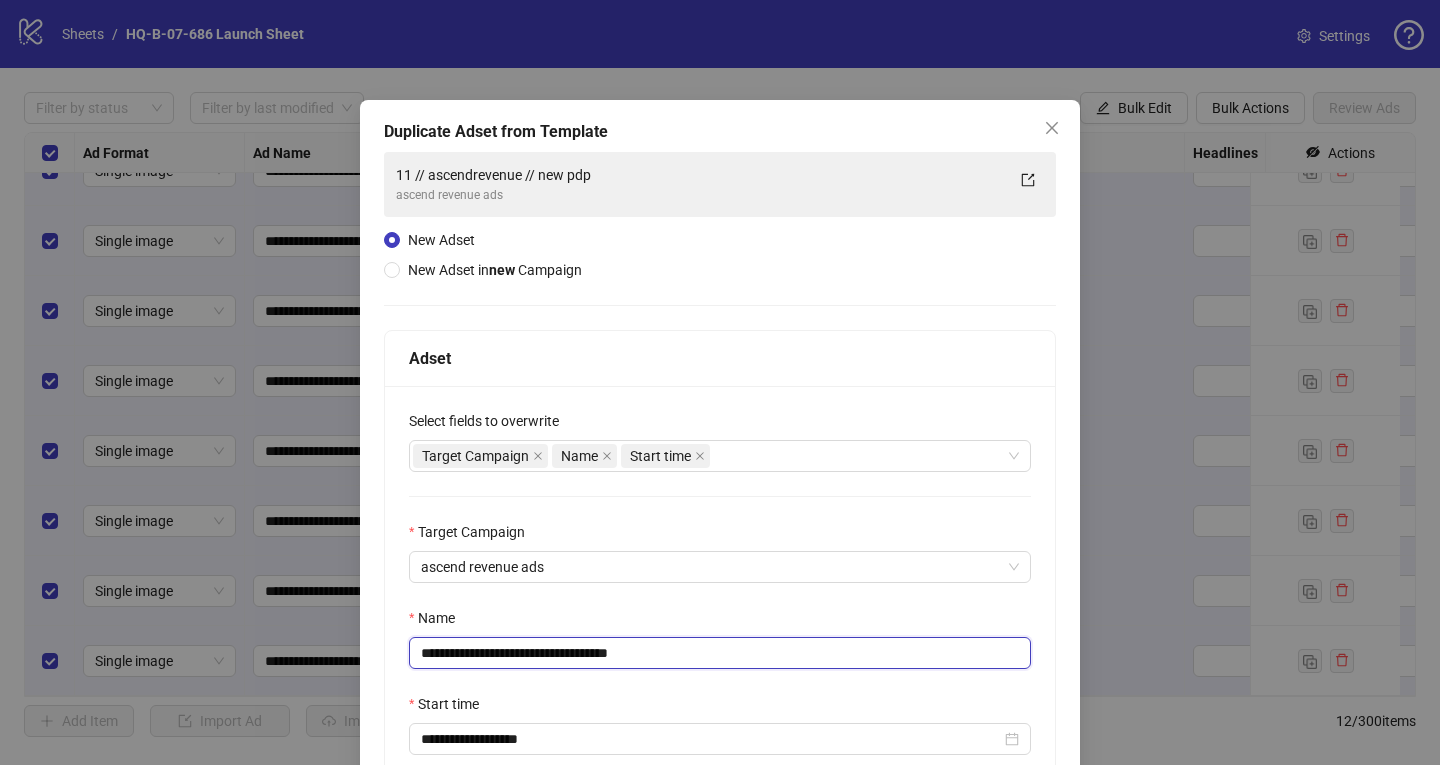 click on "**********" at bounding box center [720, 653] 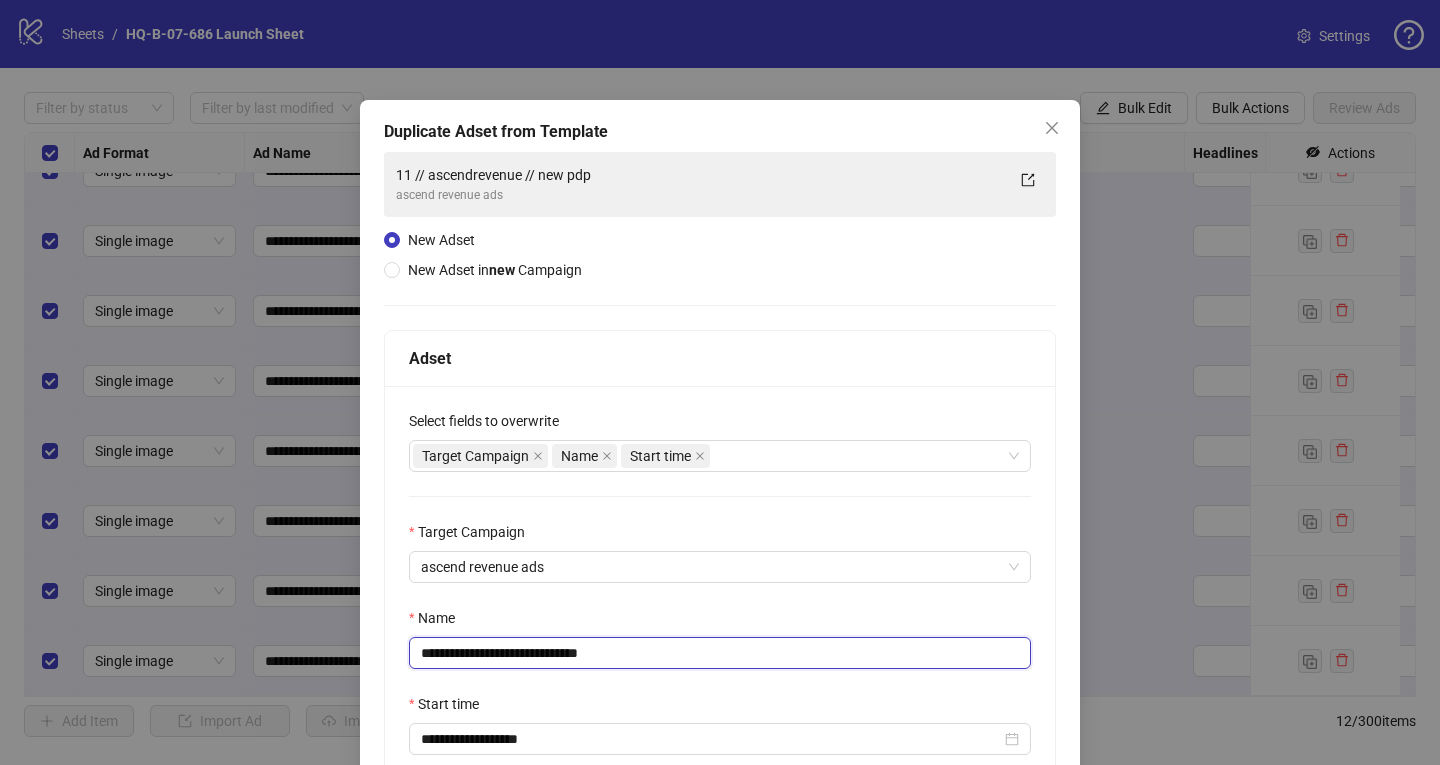 scroll, scrollTop: 197, scrollLeft: 0, axis: vertical 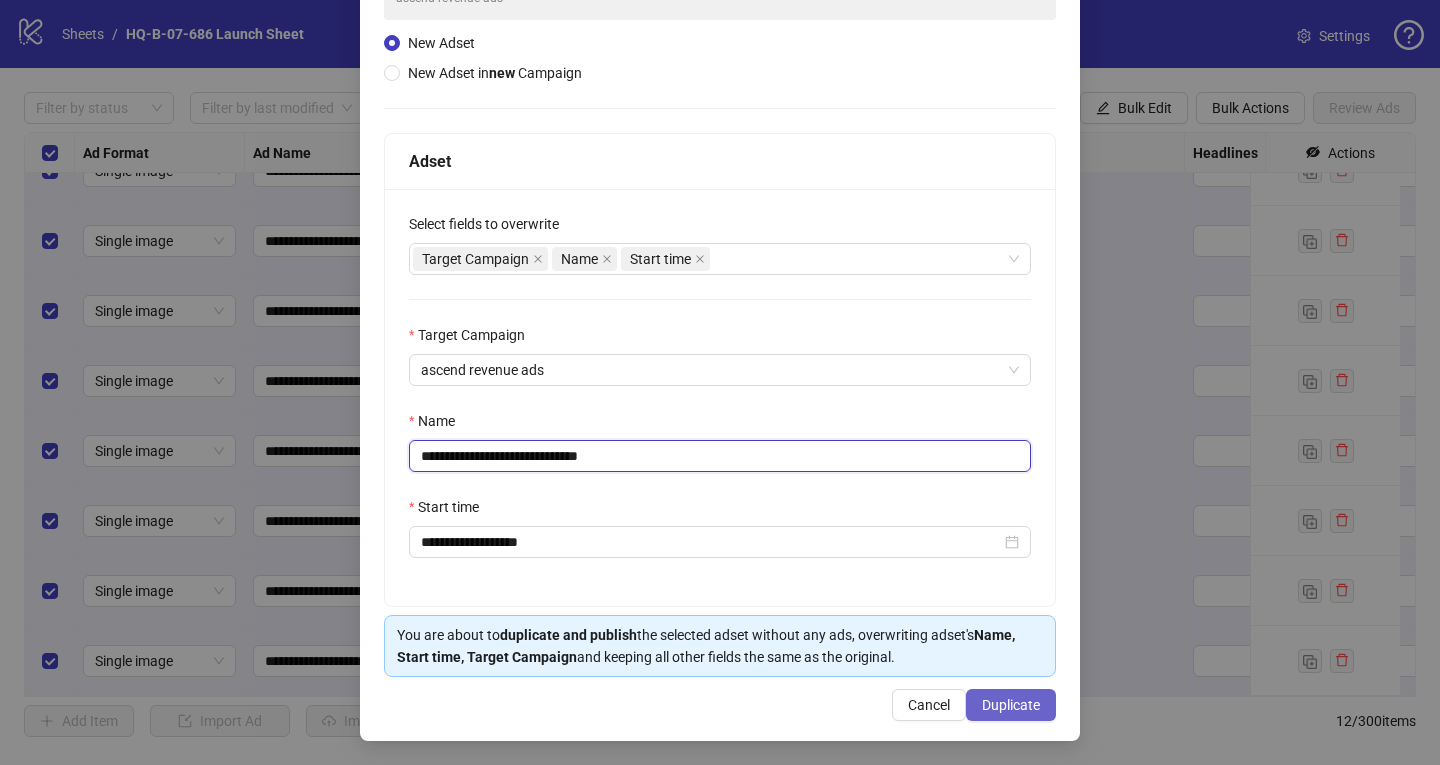 type on "**********" 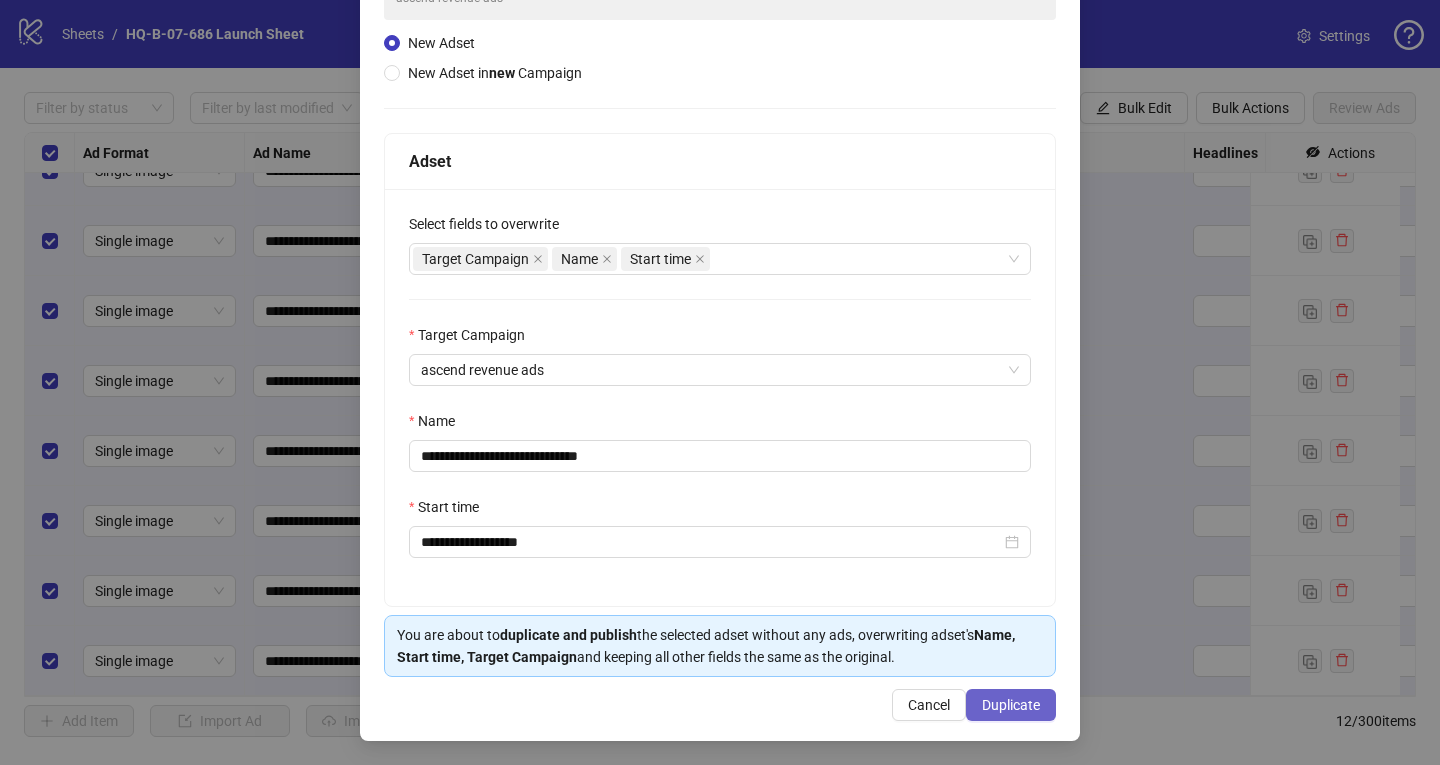 click on "Duplicate" at bounding box center (1011, 705) 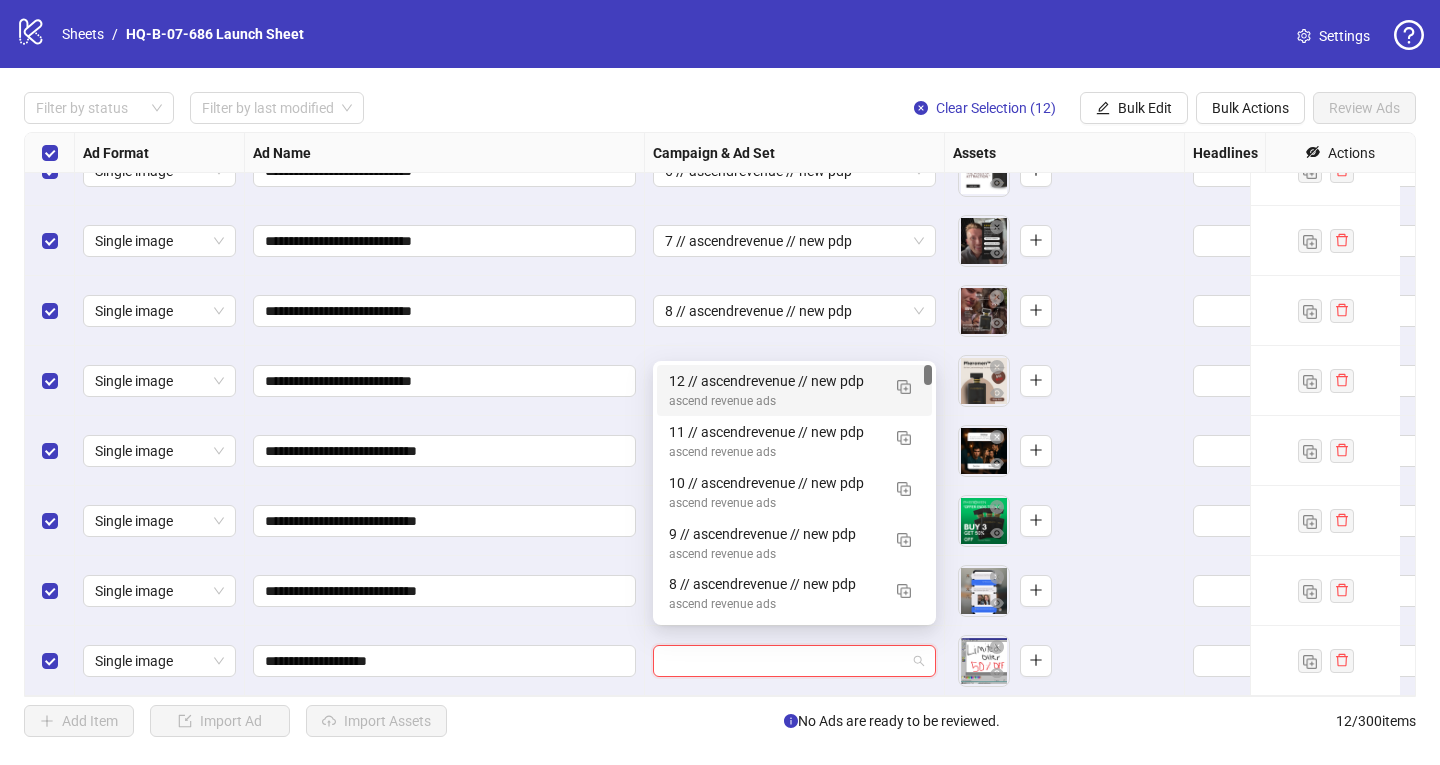 click at bounding box center (785, 661) 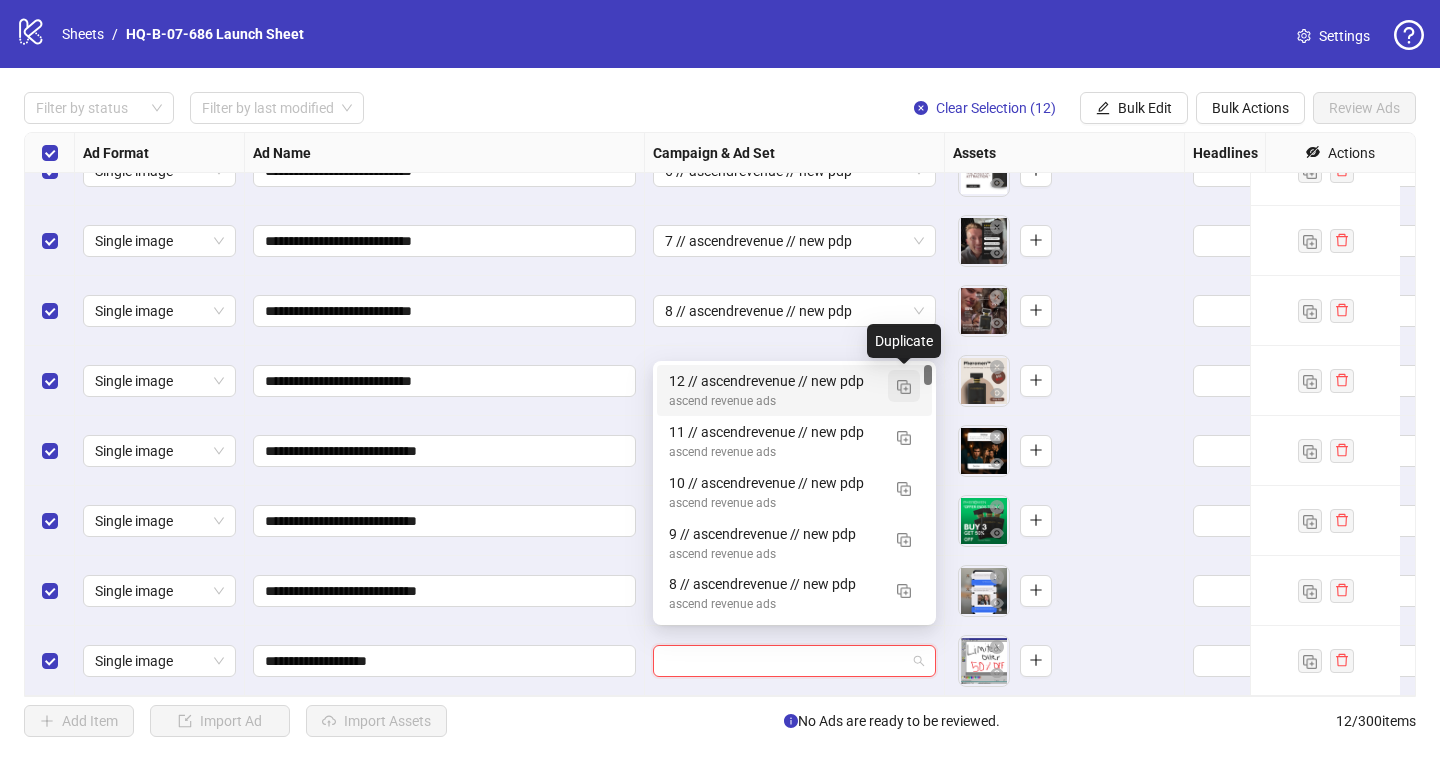 click at bounding box center (904, 386) 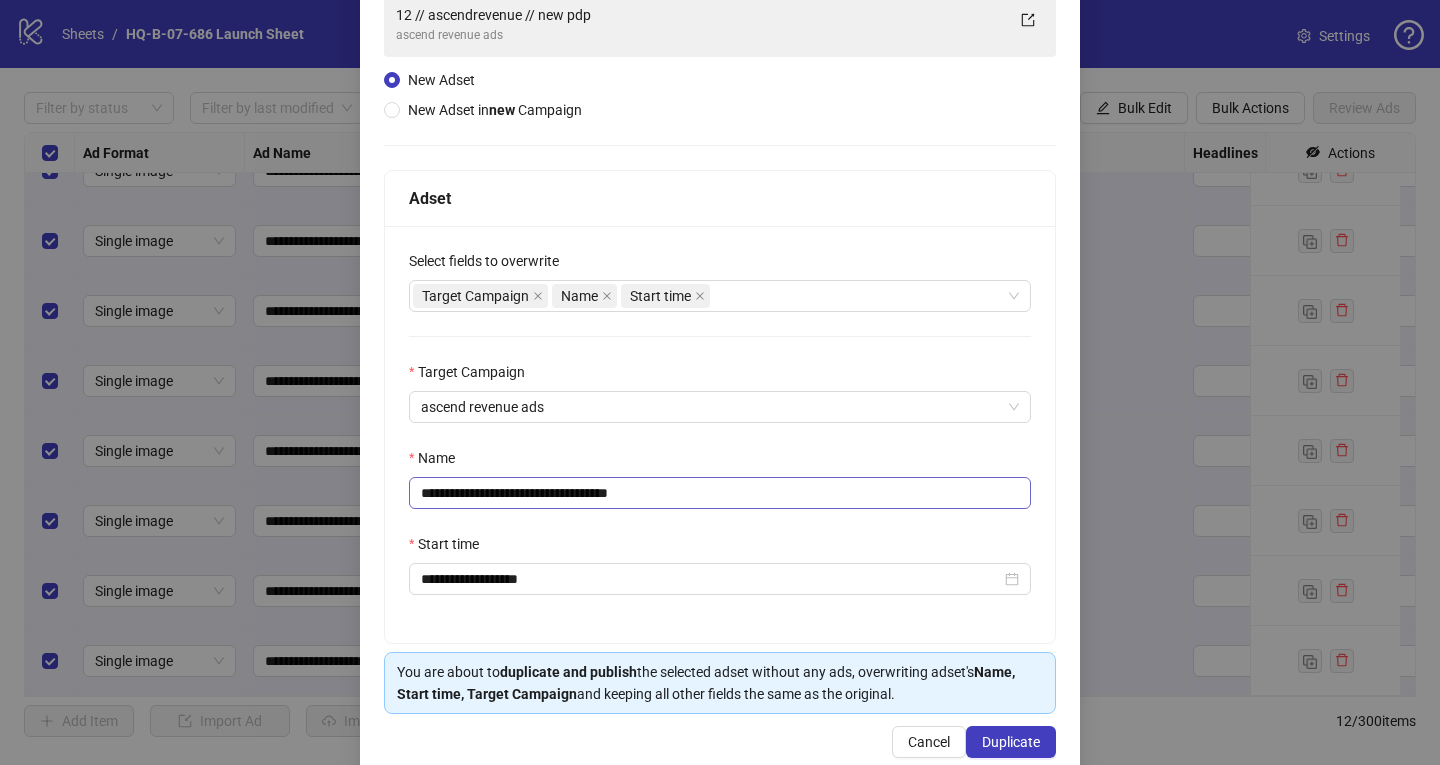 scroll, scrollTop: 161, scrollLeft: 0, axis: vertical 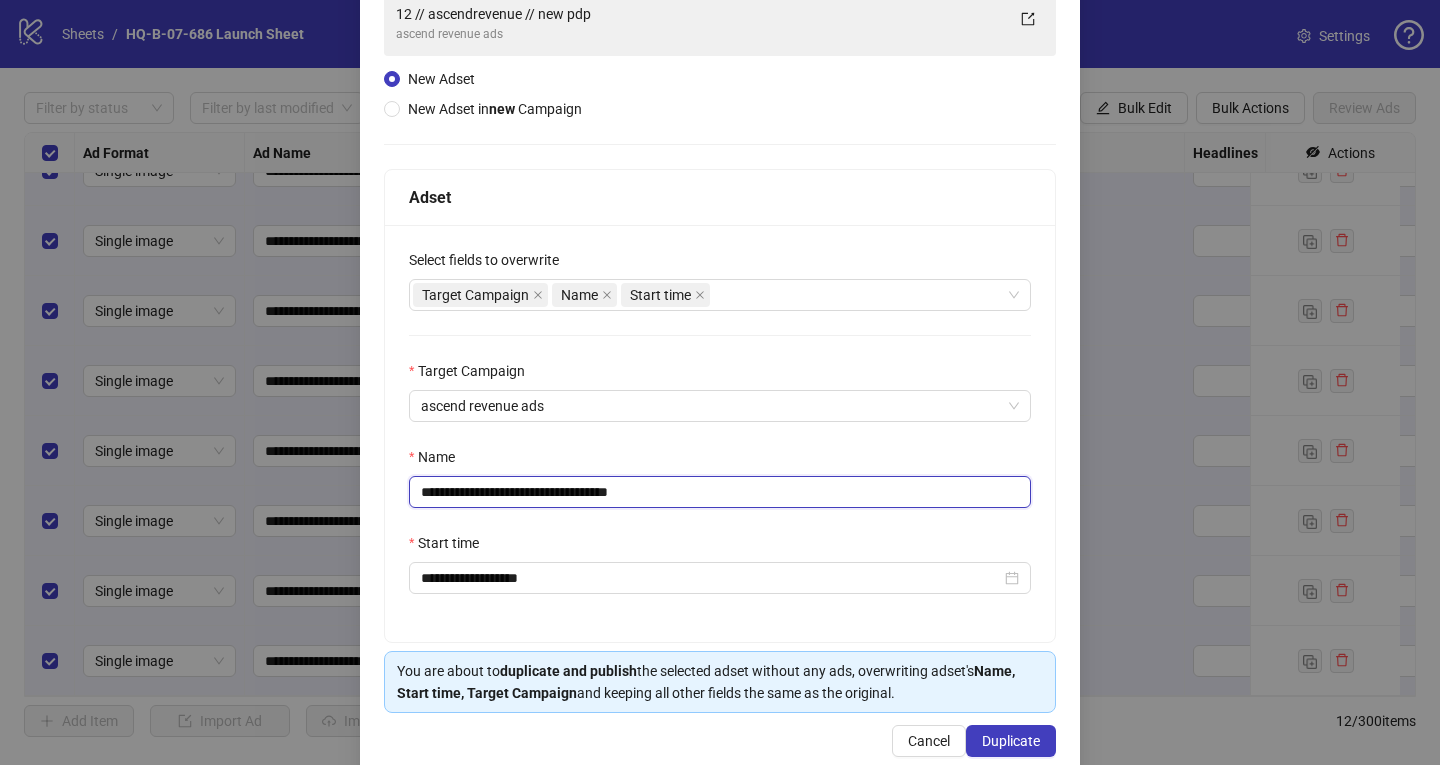 click on "**********" at bounding box center [720, 492] 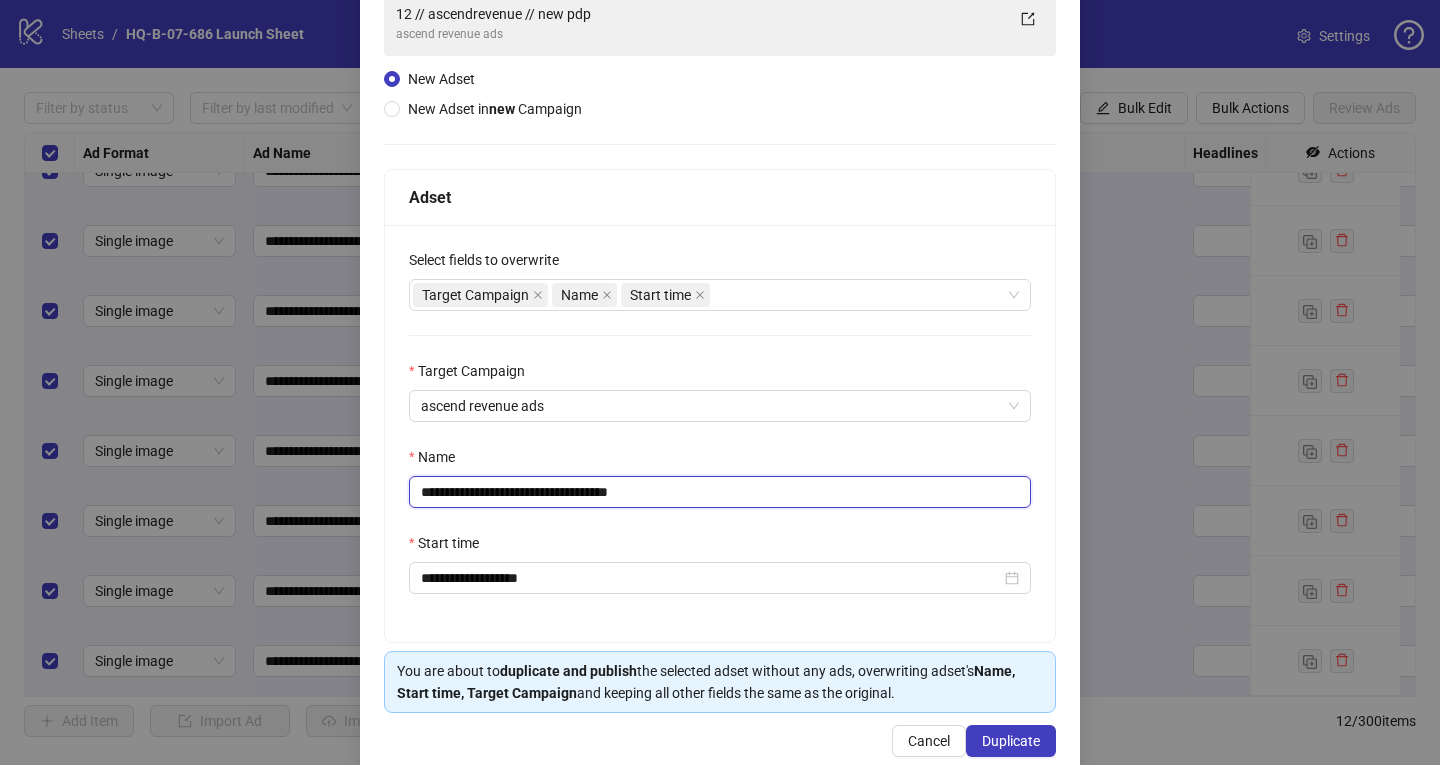 drag, startPoint x: 617, startPoint y: 496, endPoint x: 678, endPoint y: 496, distance: 61 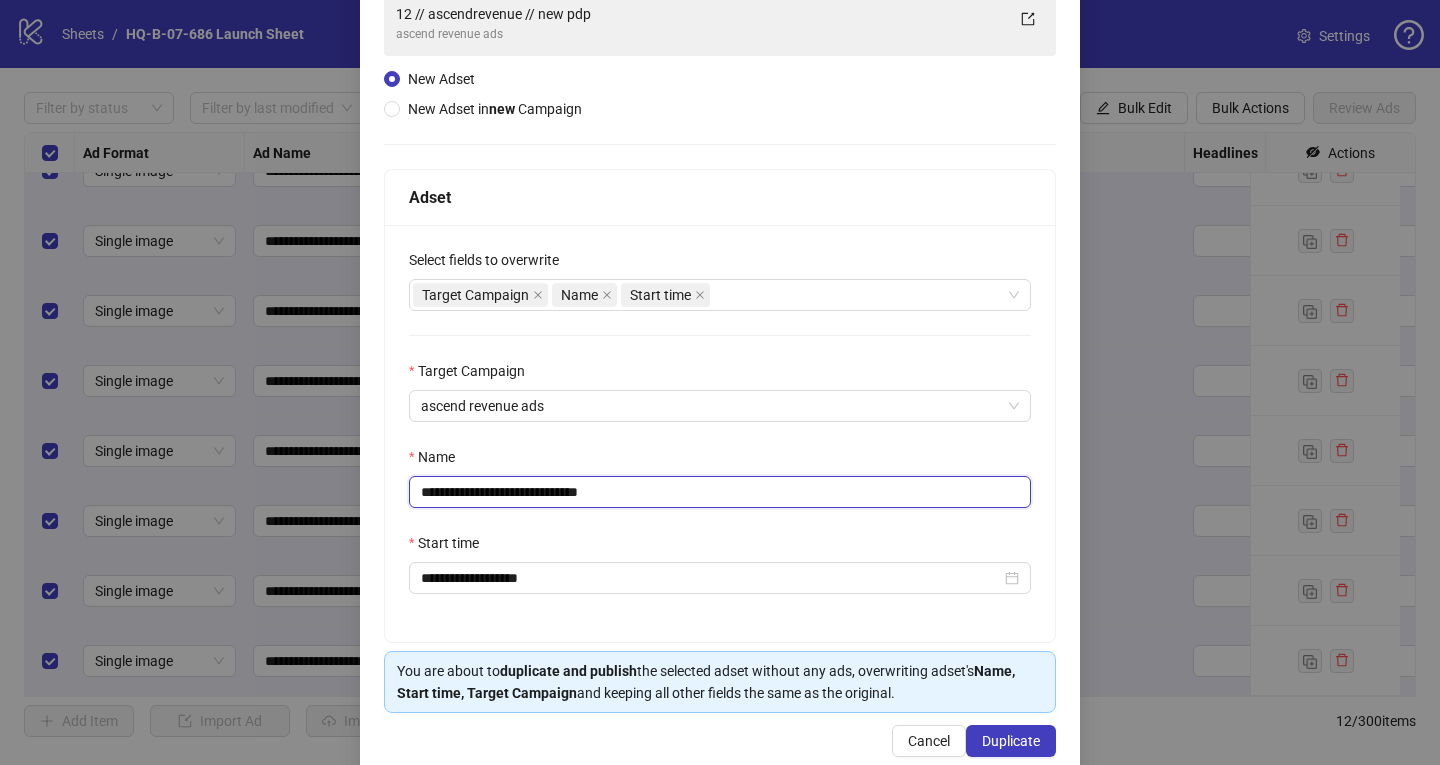 drag, startPoint x: 668, startPoint y: 492, endPoint x: 407, endPoint y: 470, distance: 261.92557 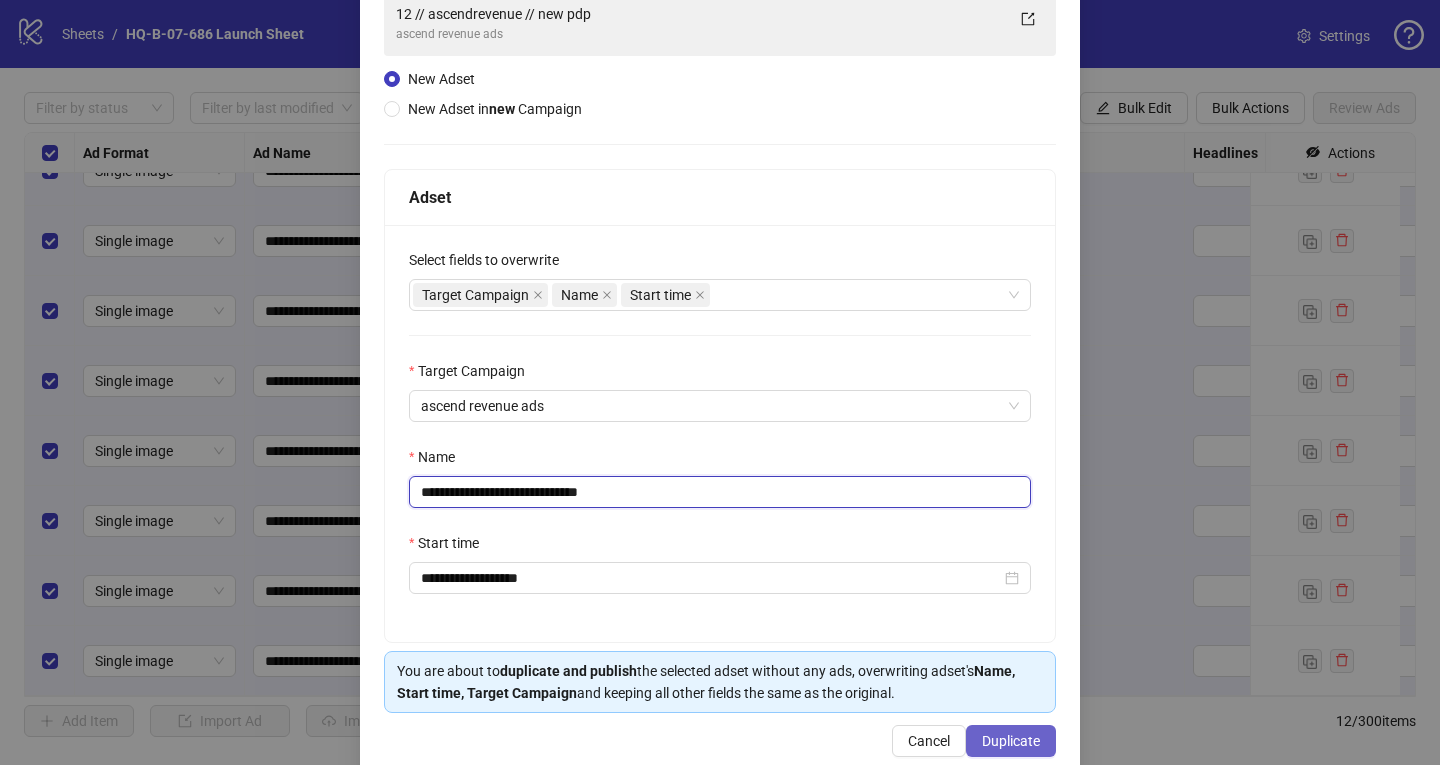 type on "**********" 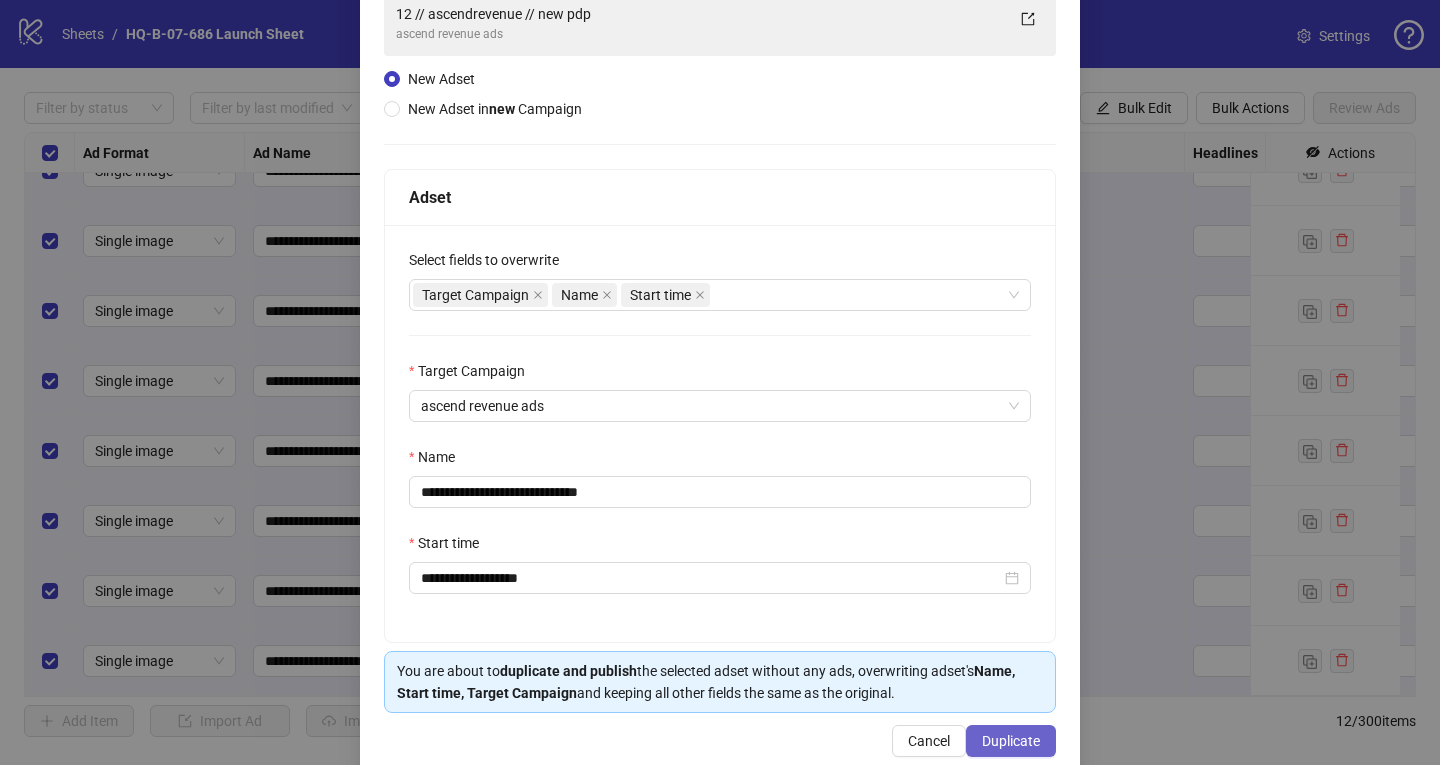 click on "Duplicate" at bounding box center [1011, 741] 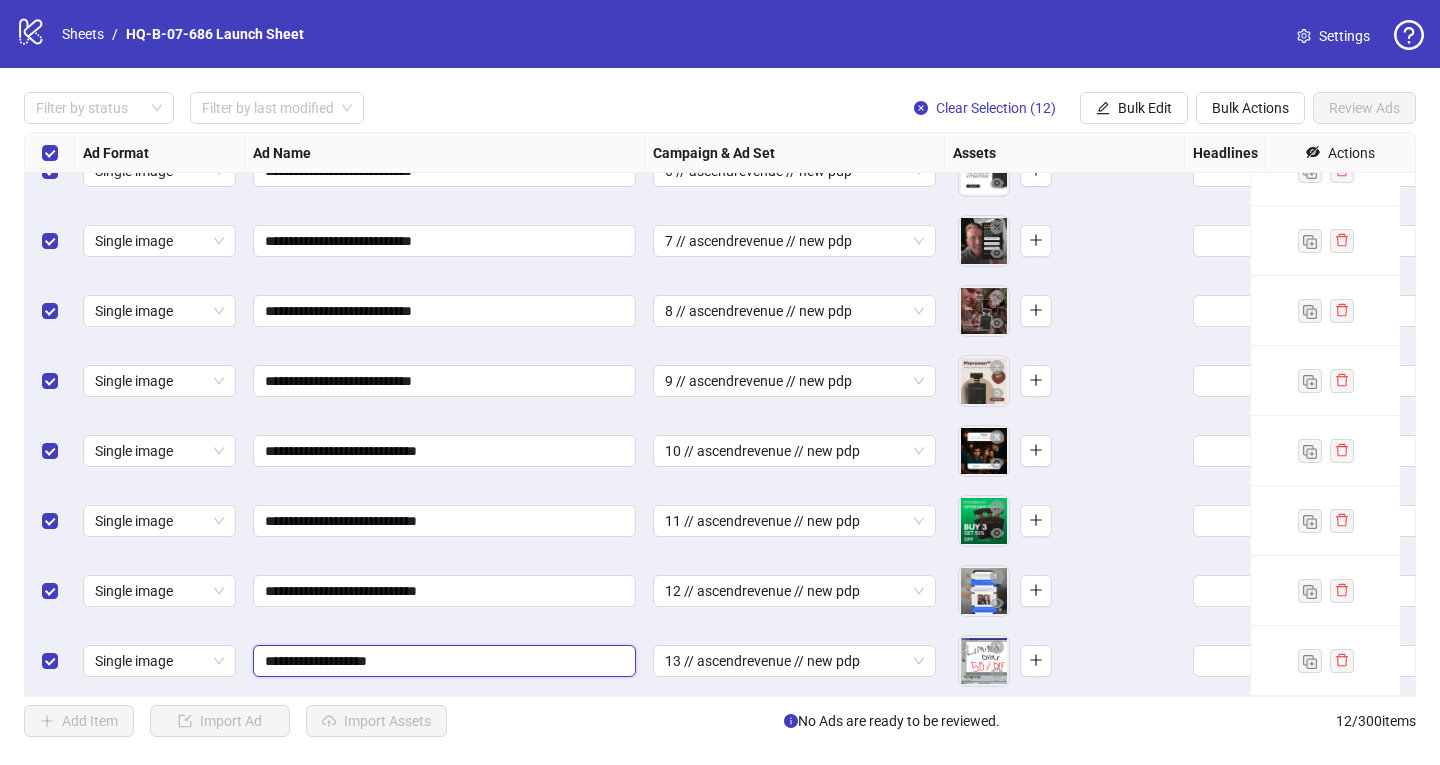 click on "**********" at bounding box center (442, 661) 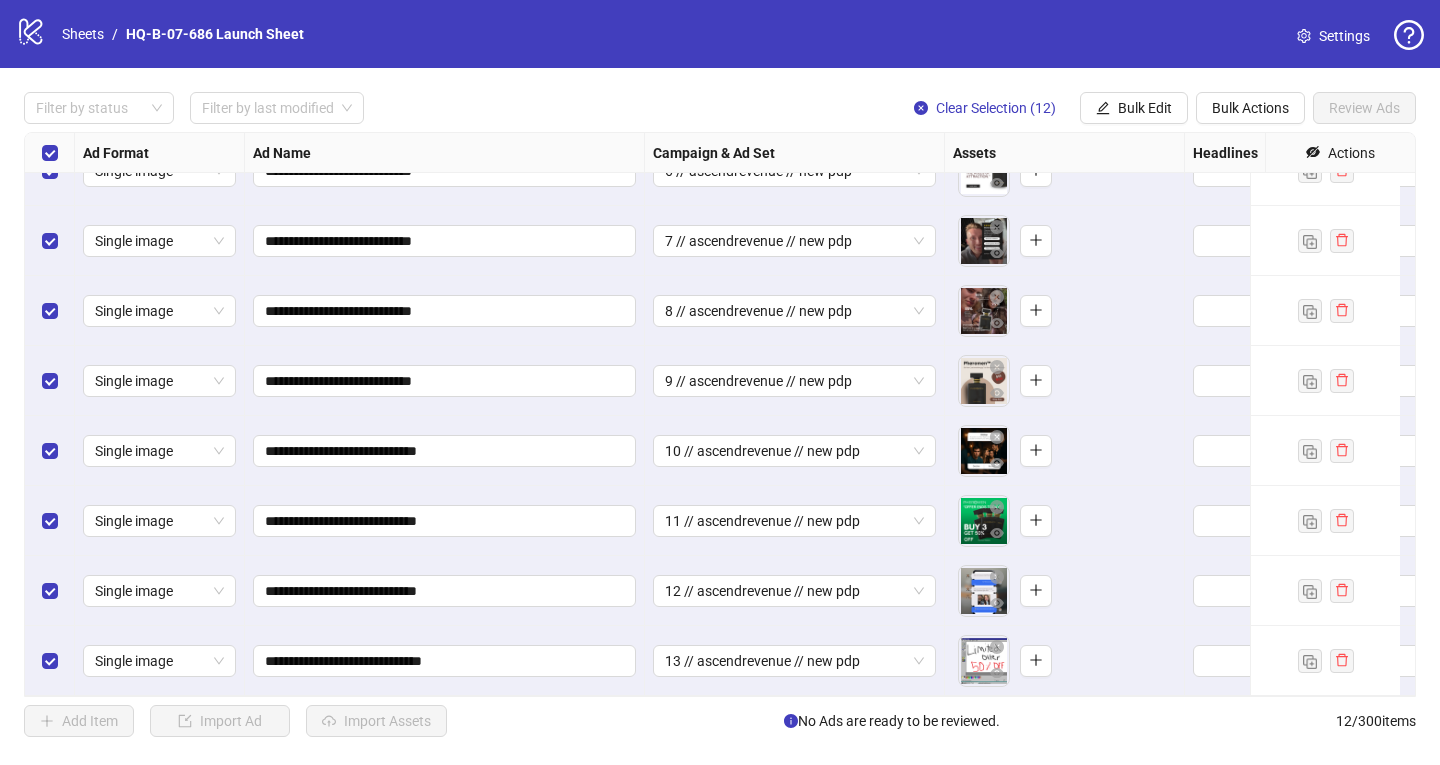 click on "**********" at bounding box center [445, 591] 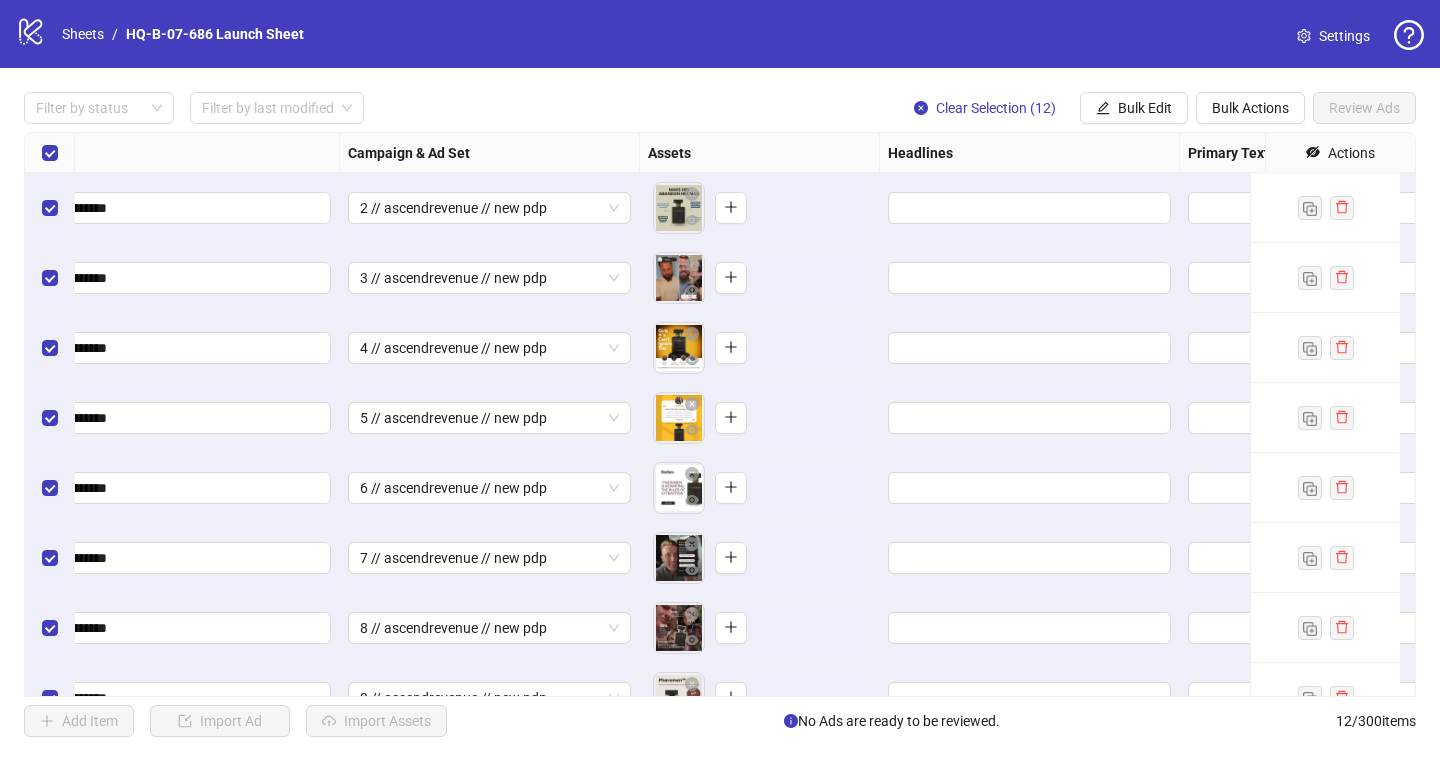 scroll, scrollTop: 0, scrollLeft: 515, axis: horizontal 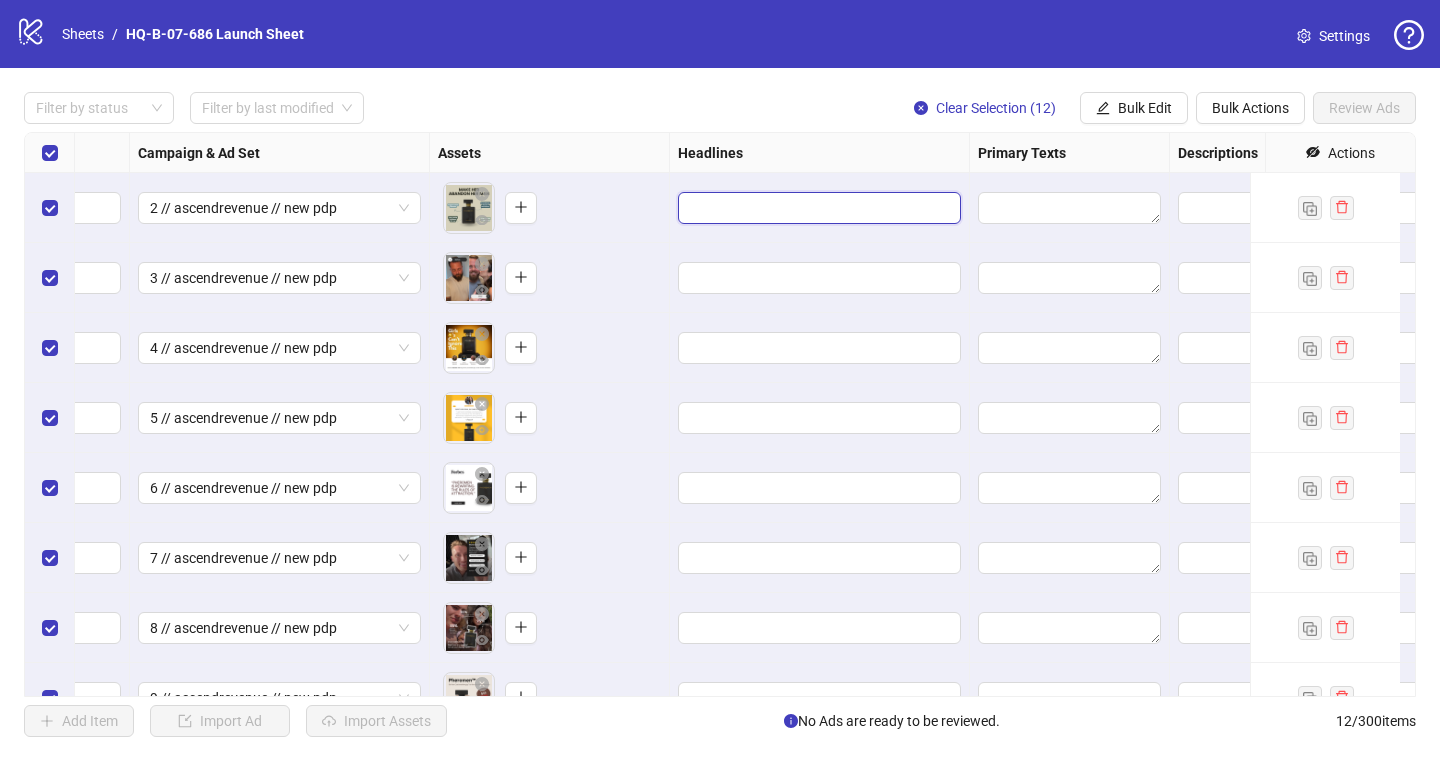 click at bounding box center (817, 208) 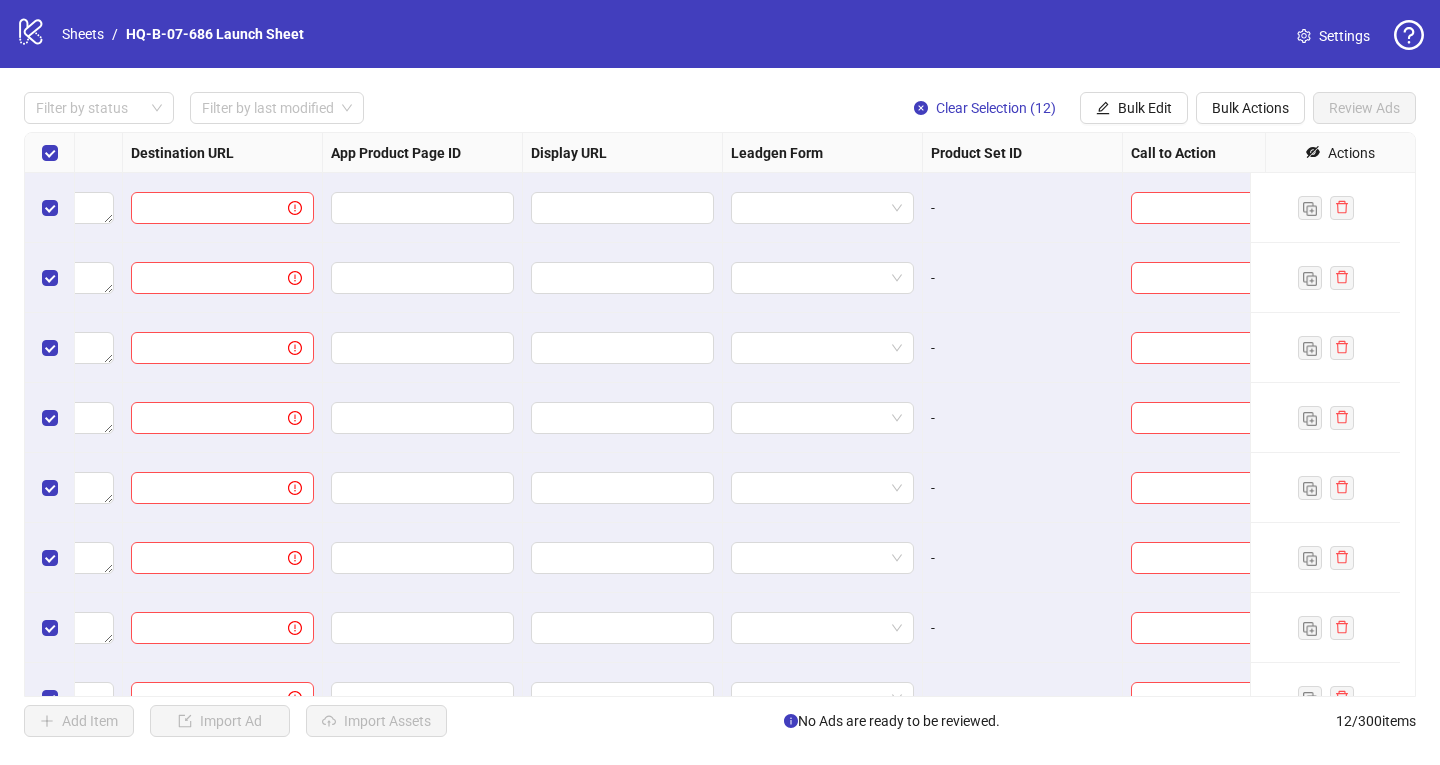 scroll, scrollTop: 0, scrollLeft: 1895, axis: horizontal 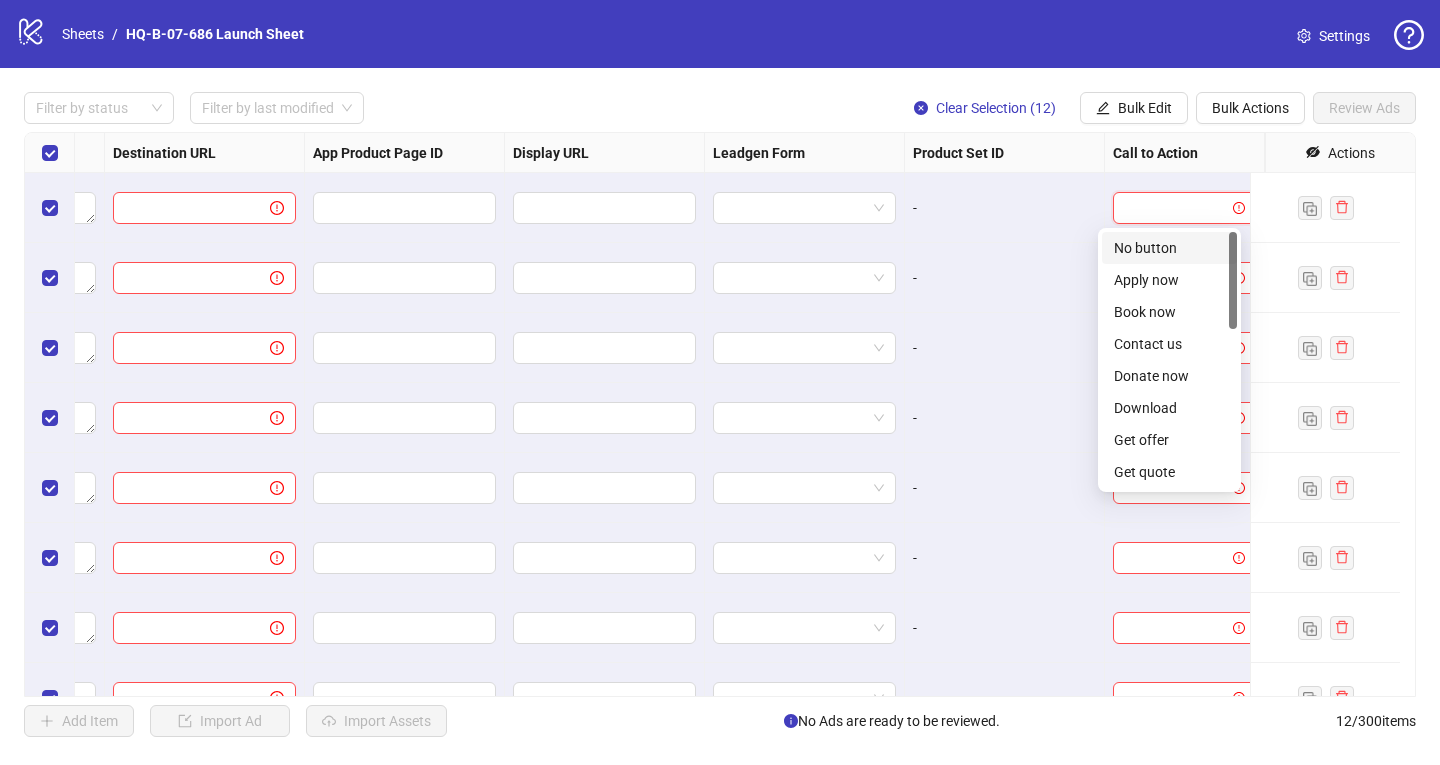 click at bounding box center [1175, 208] 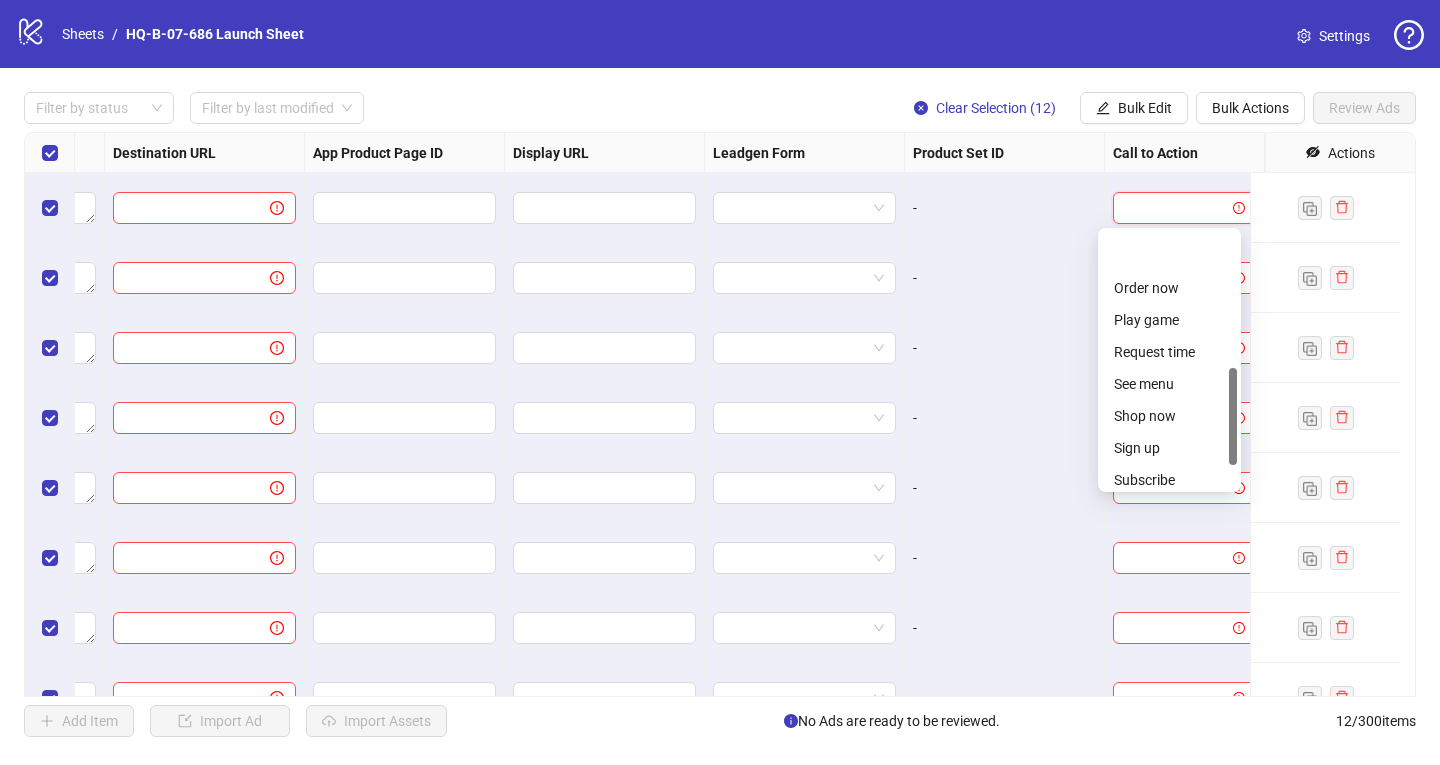 scroll, scrollTop: 364, scrollLeft: 0, axis: vertical 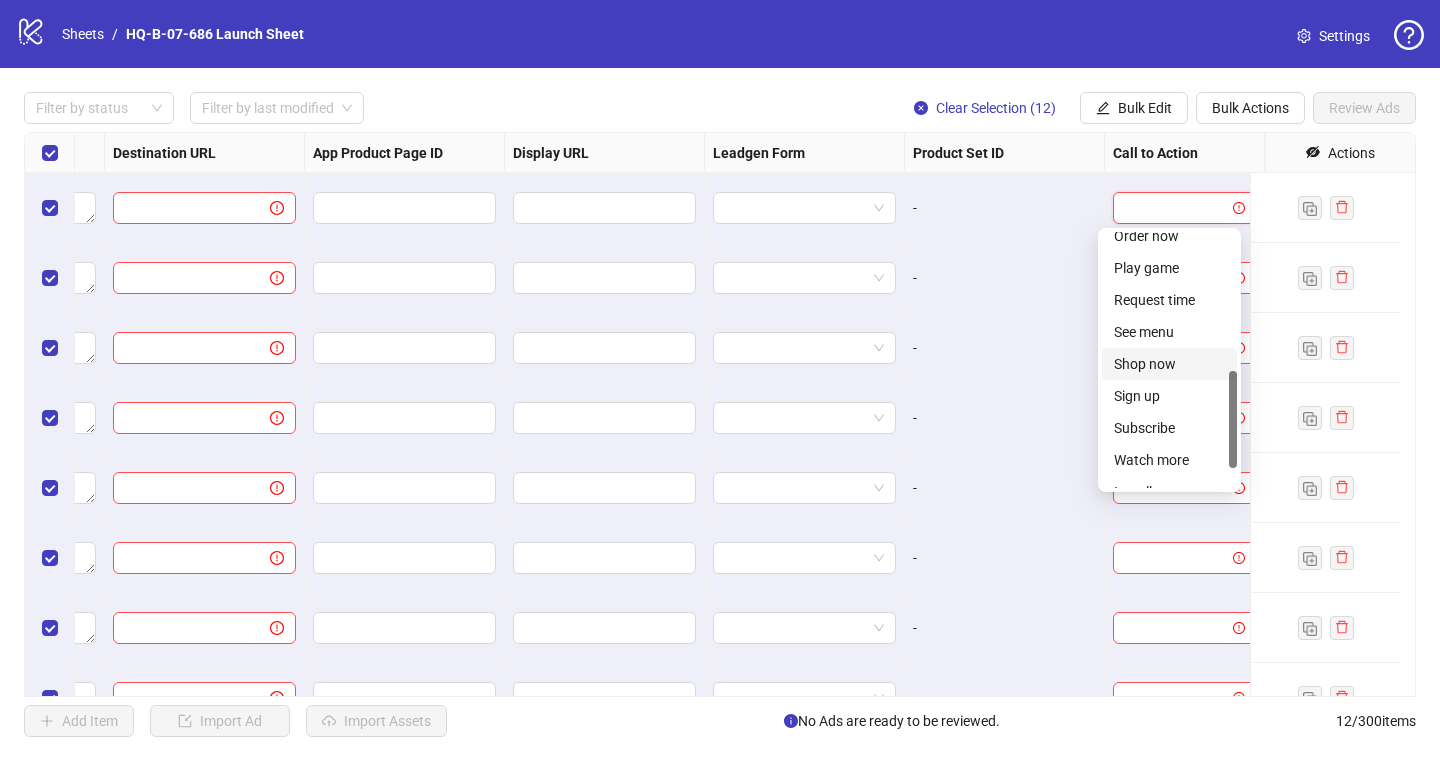 click on "Shop now" at bounding box center (1169, 364) 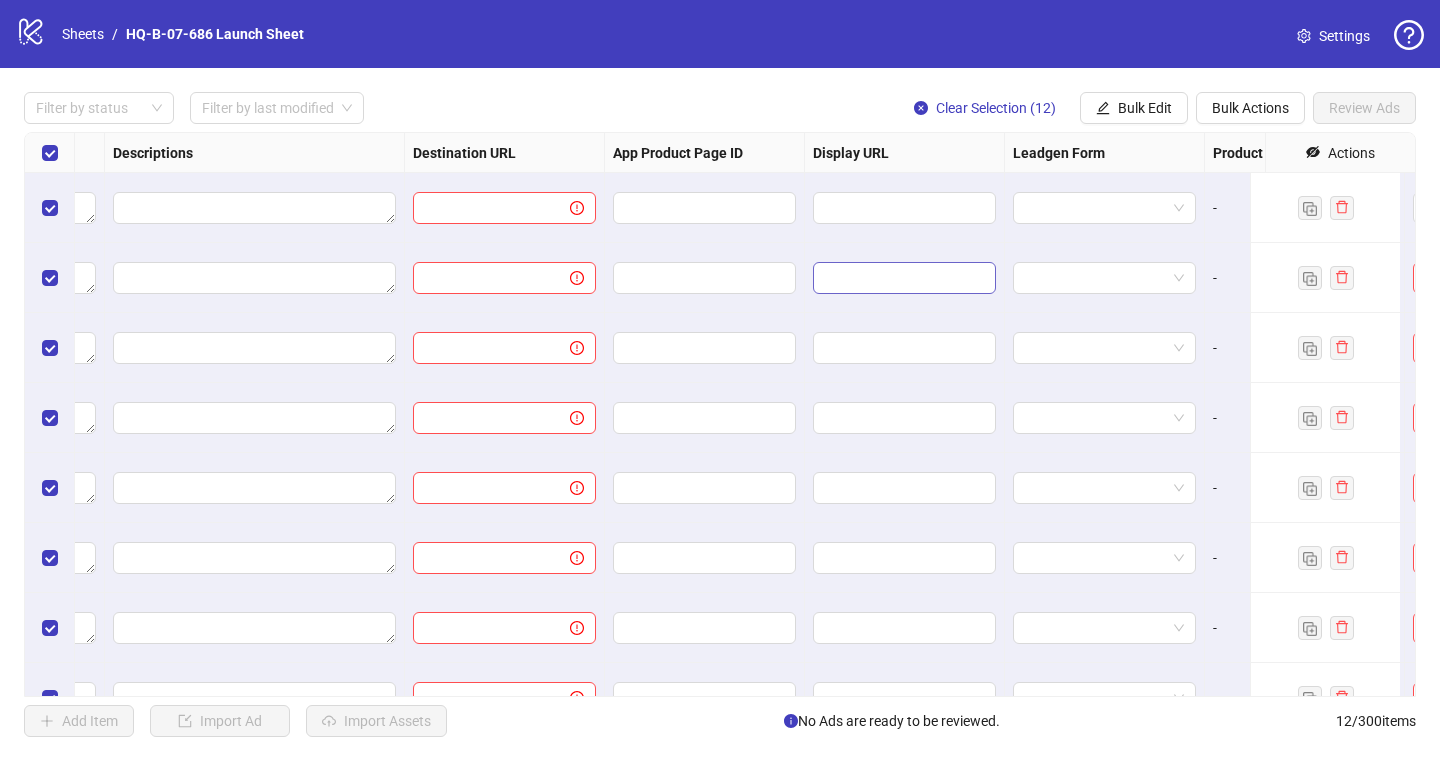 scroll, scrollTop: 0, scrollLeft: 1343, axis: horizontal 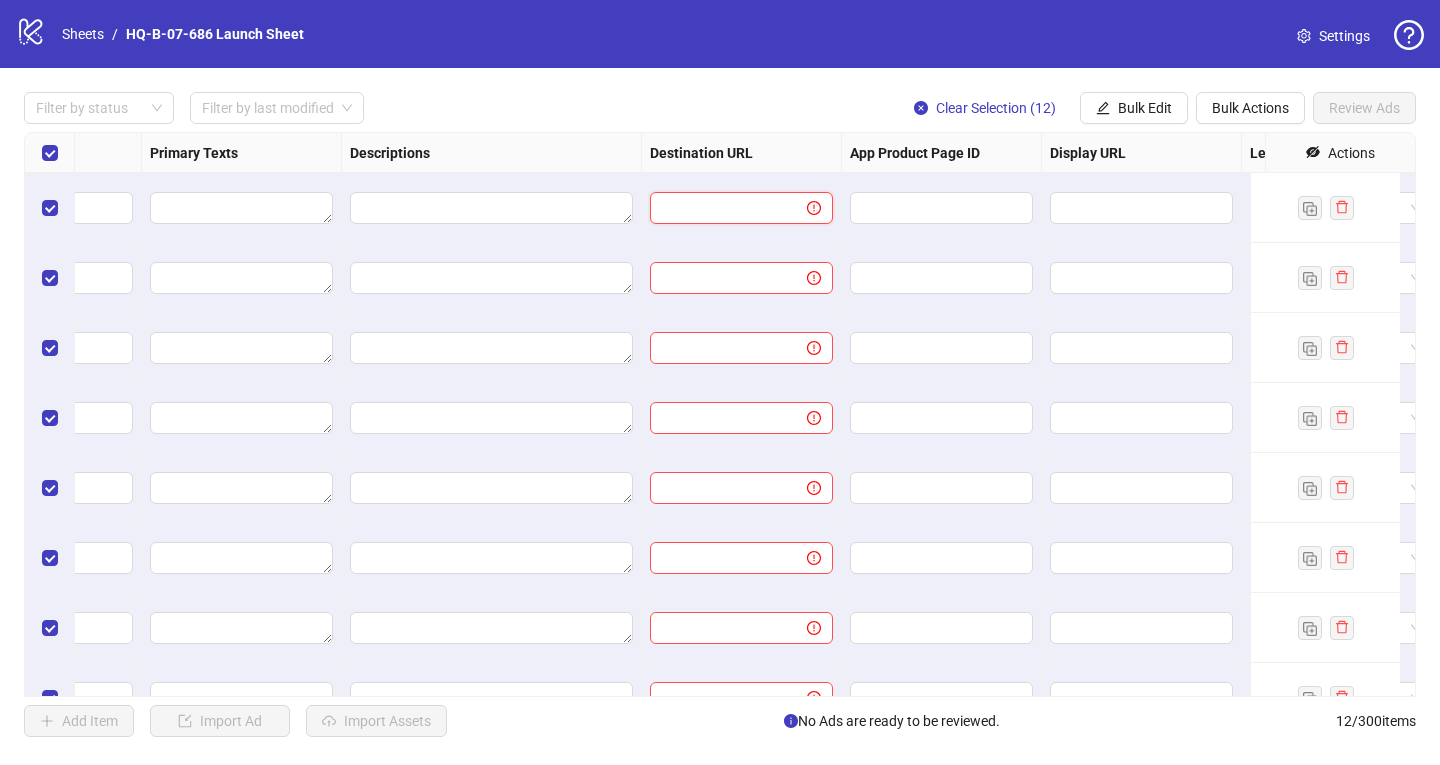 click at bounding box center [720, 208] 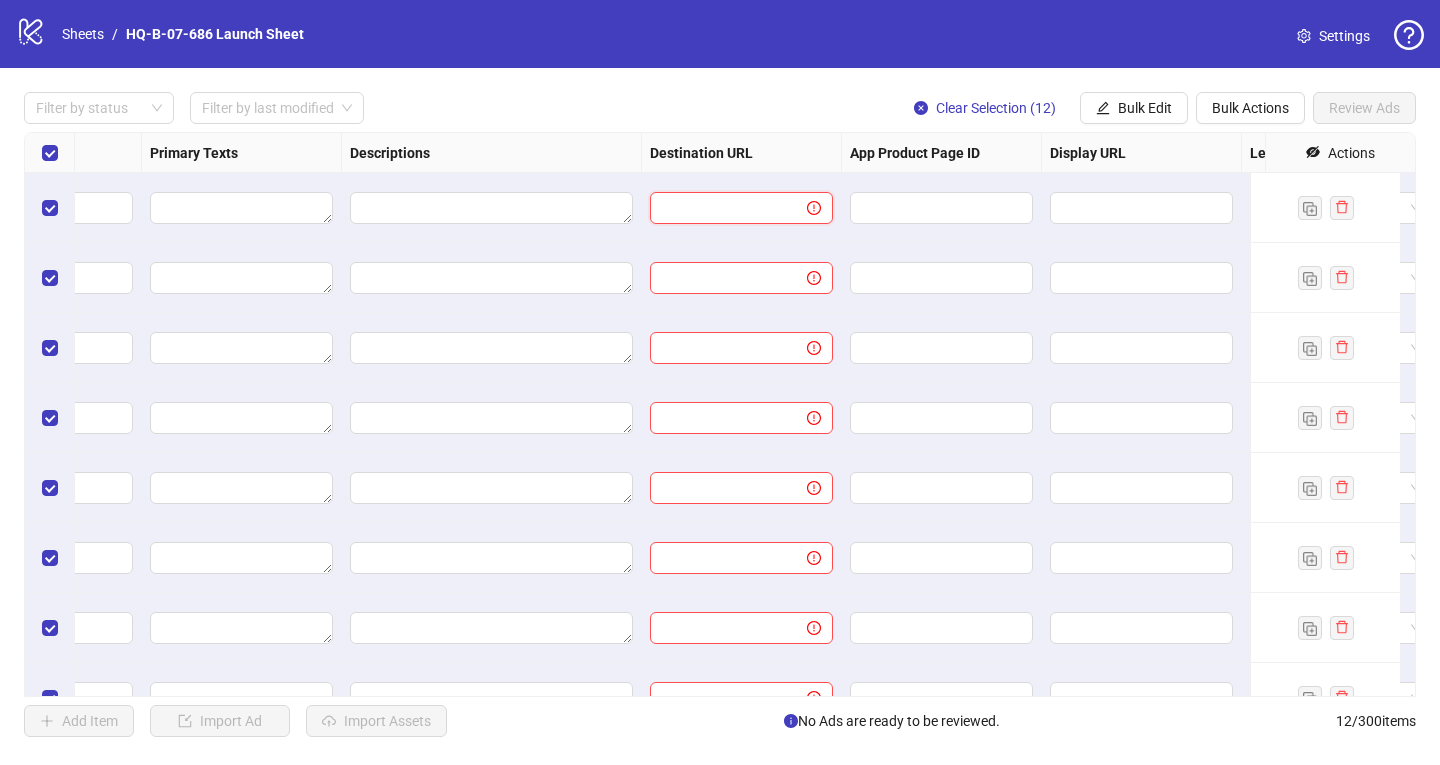 paste on "**********" 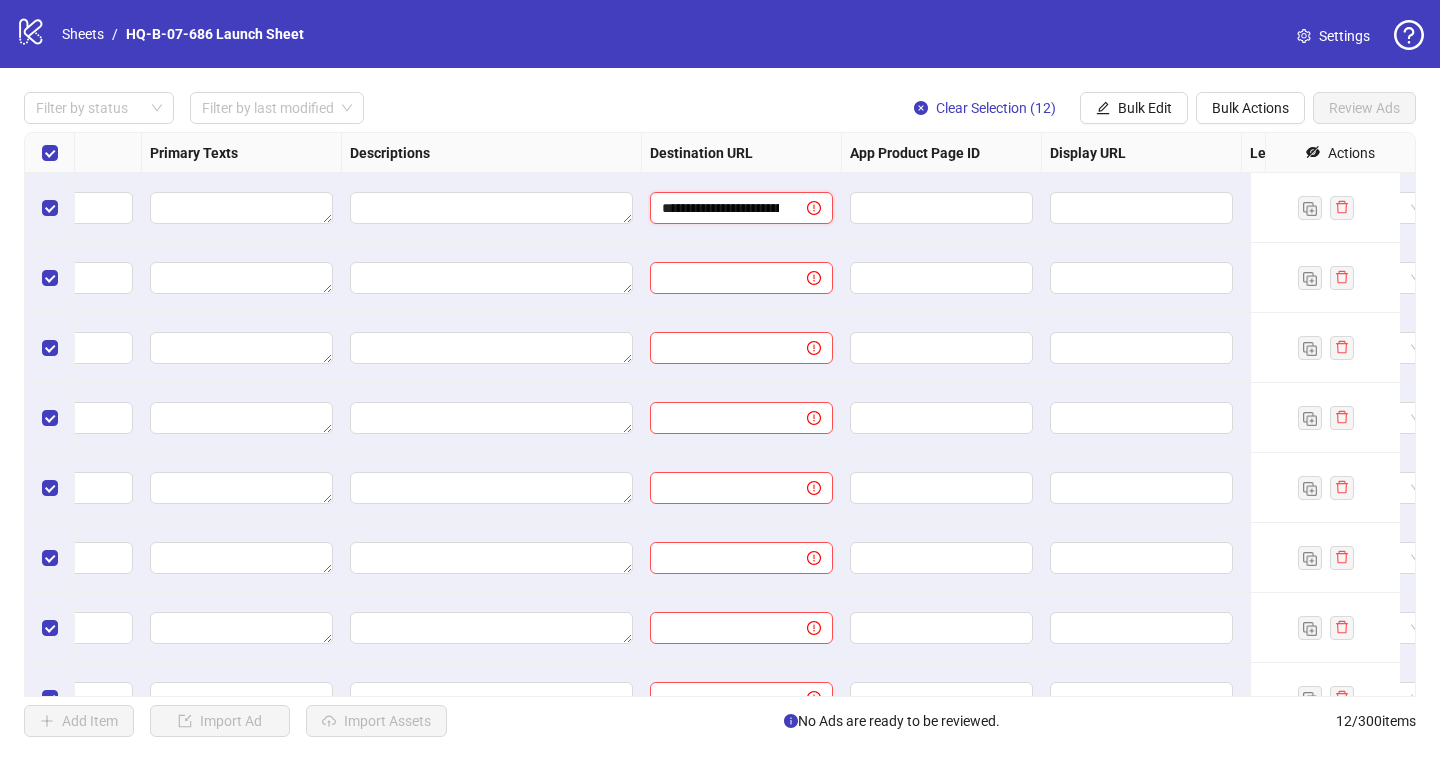 scroll, scrollTop: 0, scrollLeft: 200, axis: horizontal 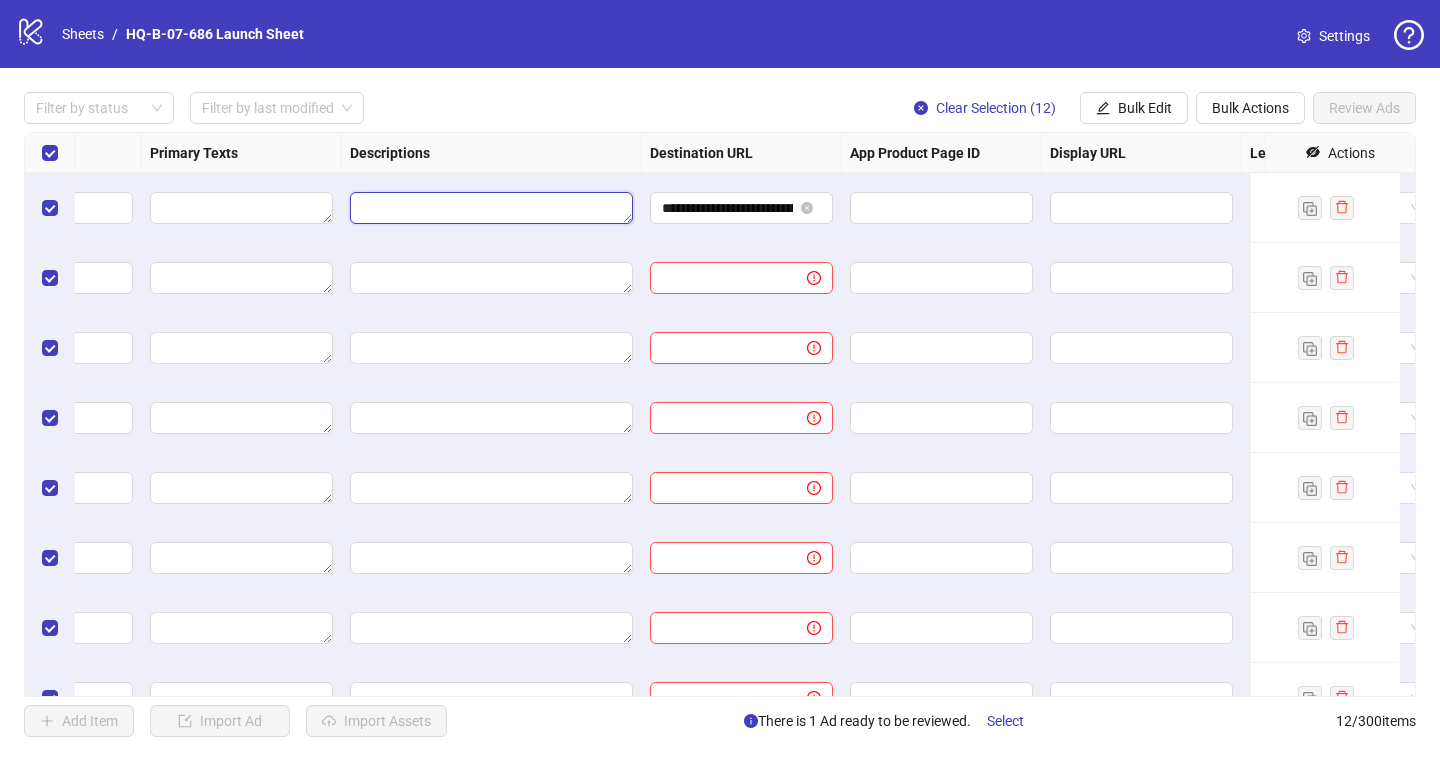 click at bounding box center (491, 208) 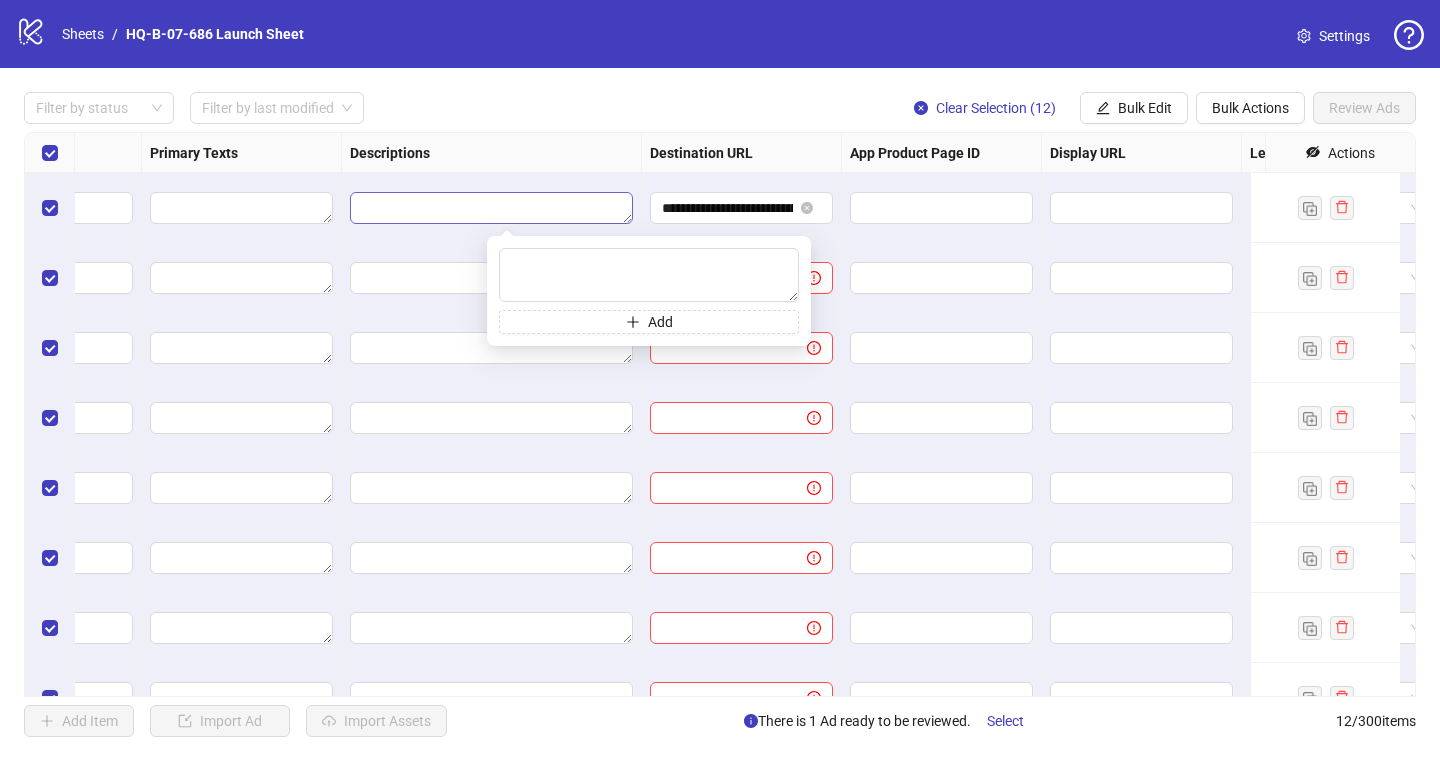 scroll, scrollTop: 0, scrollLeft: 1206, axis: horizontal 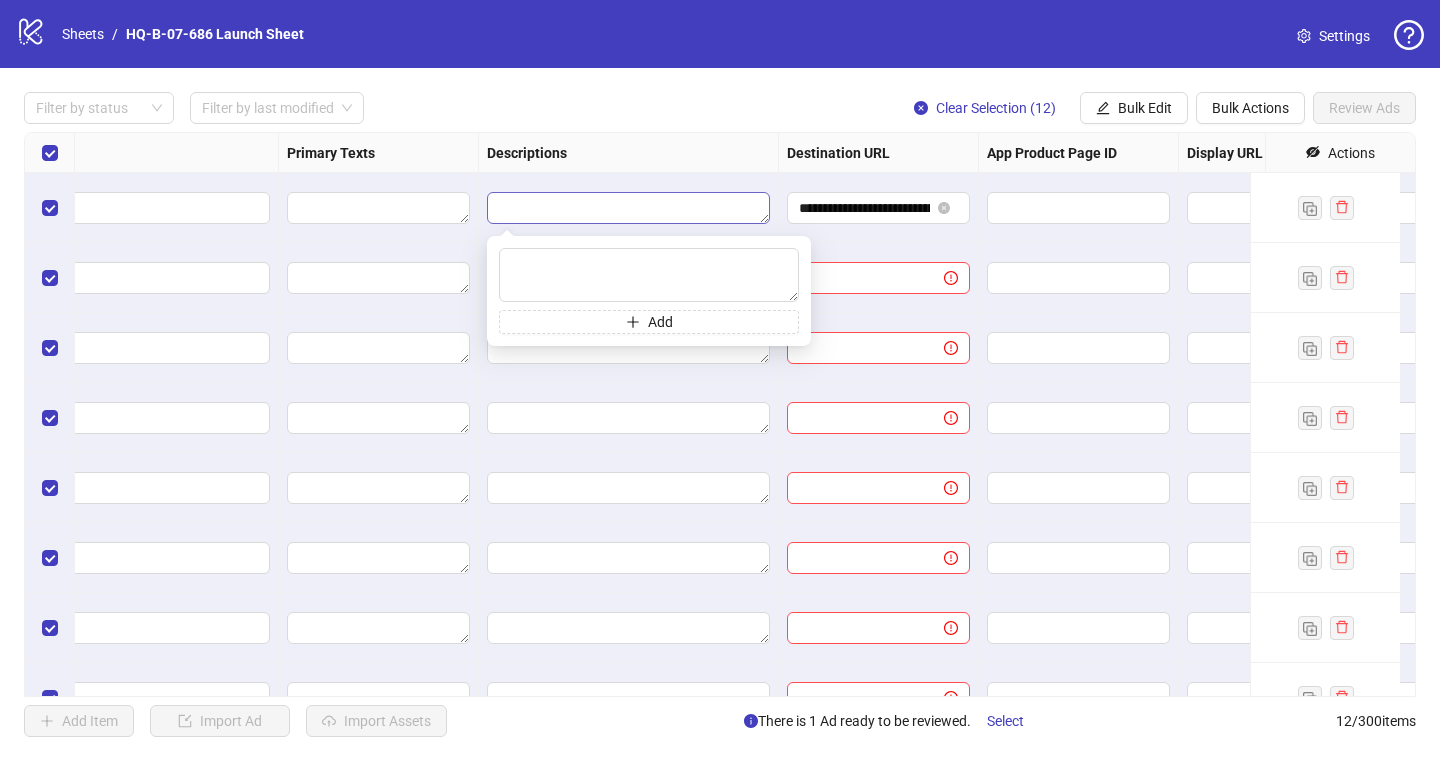 type 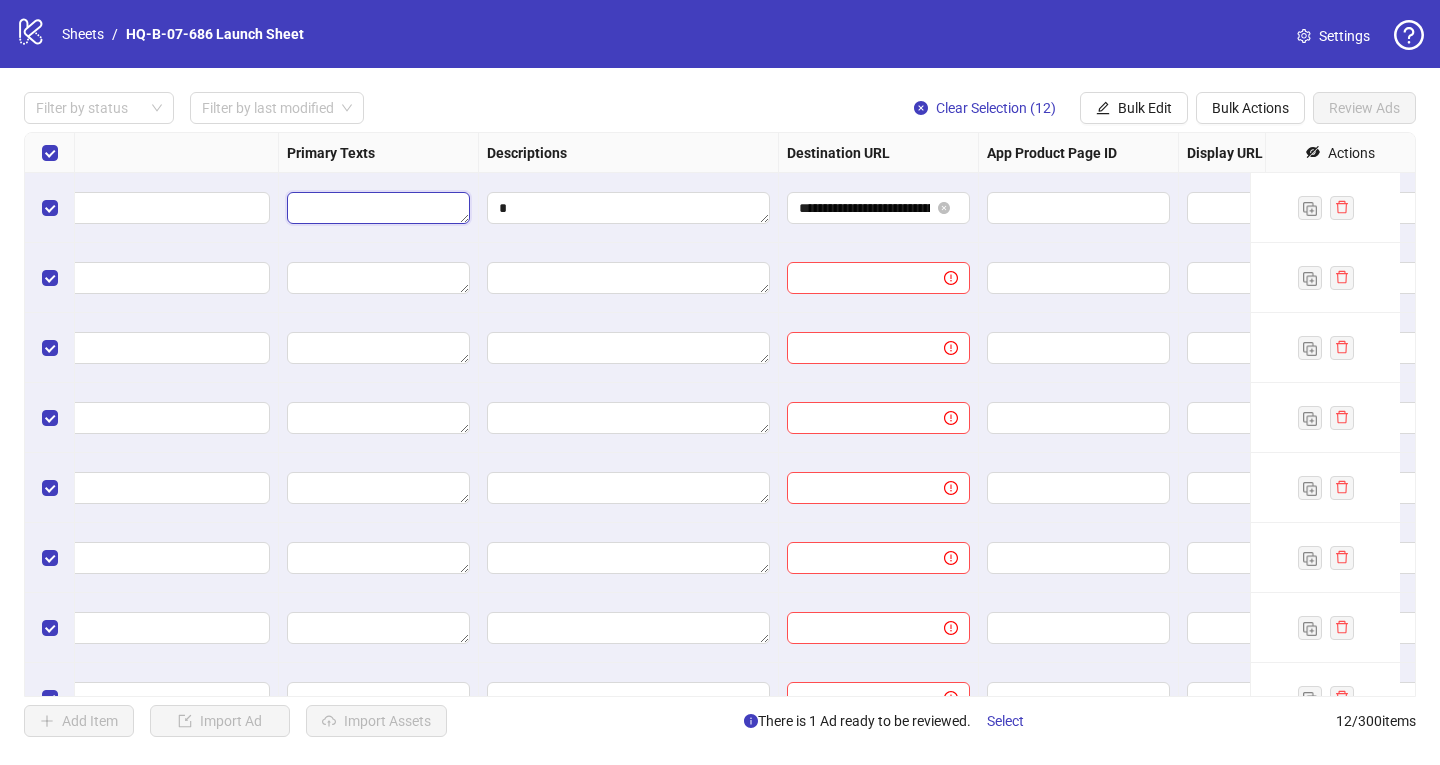 click at bounding box center [378, 208] 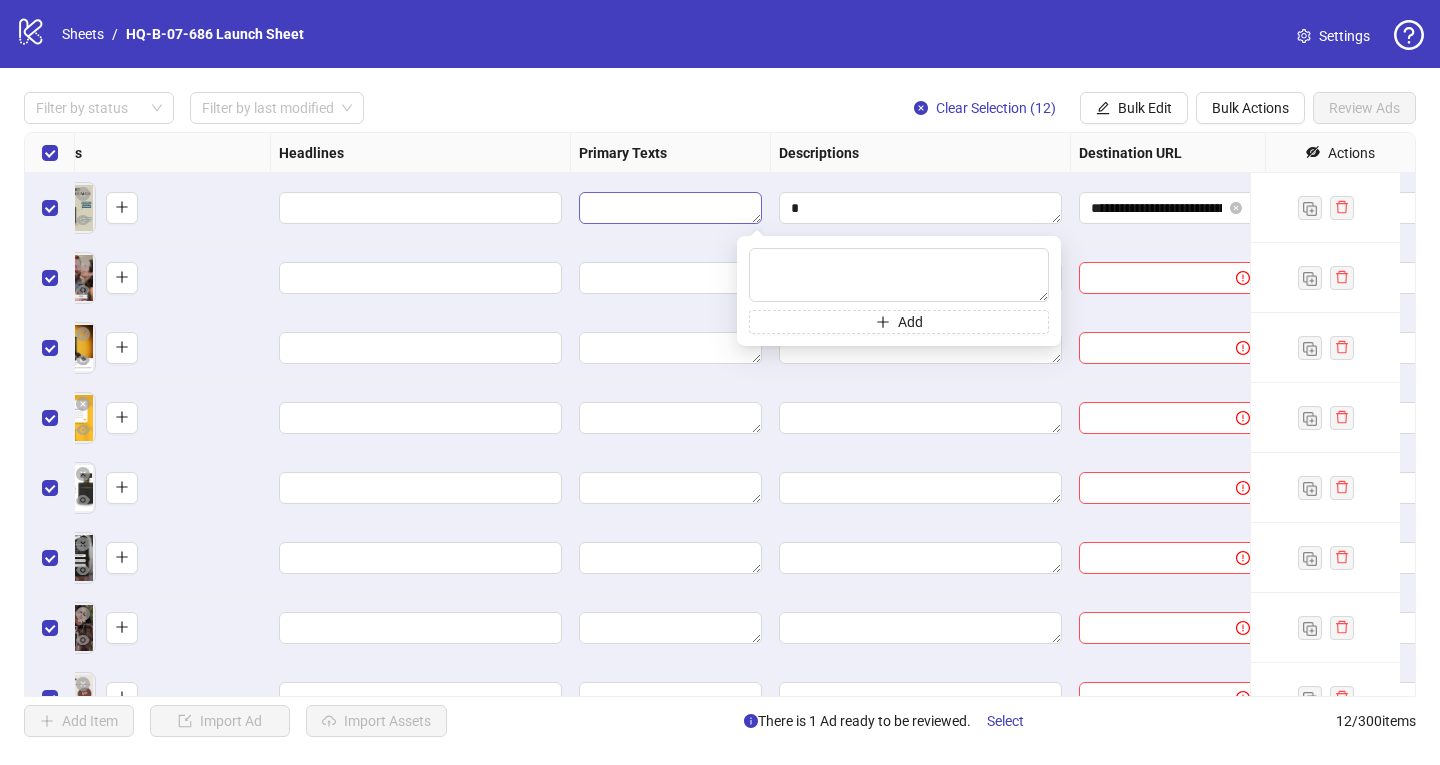 scroll, scrollTop: 0, scrollLeft: 734, axis: horizontal 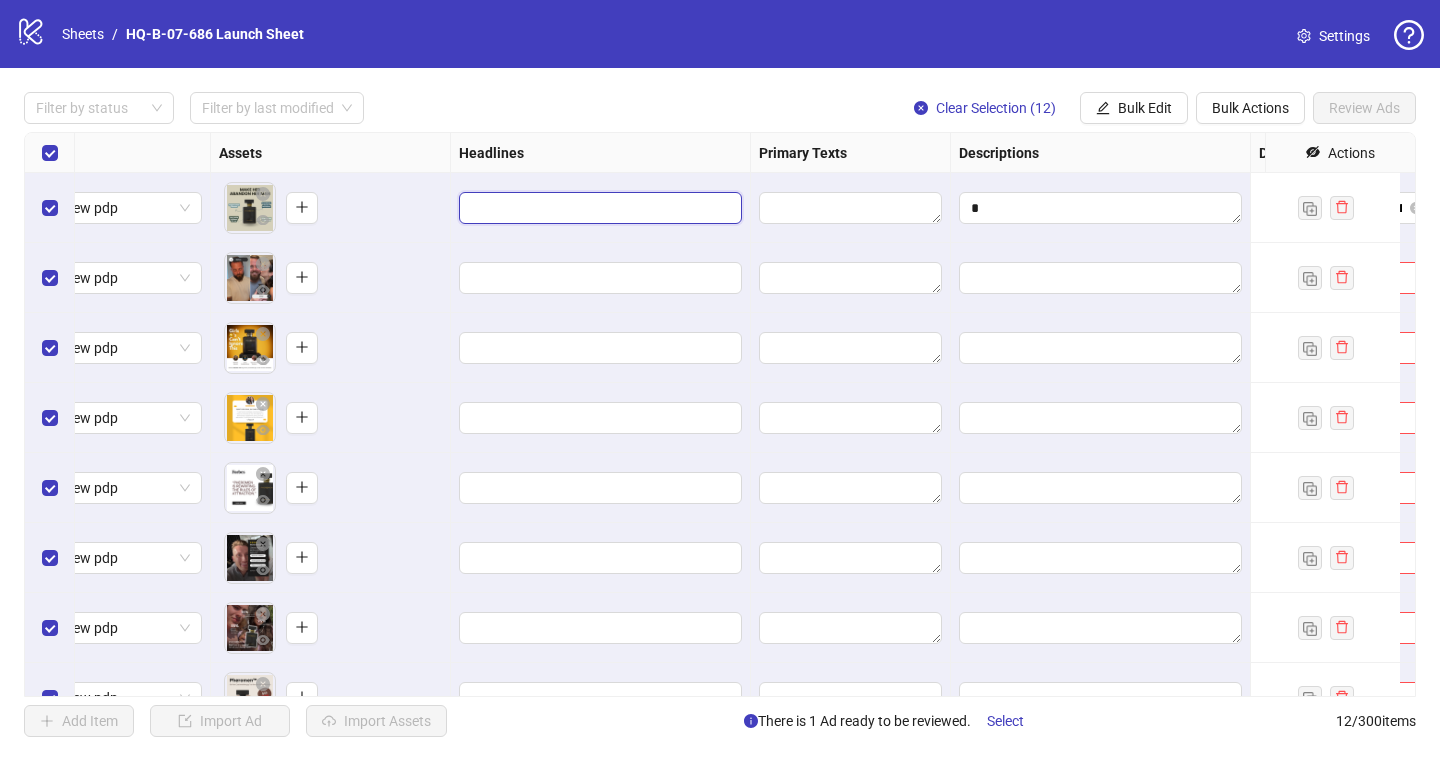 click at bounding box center (598, 208) 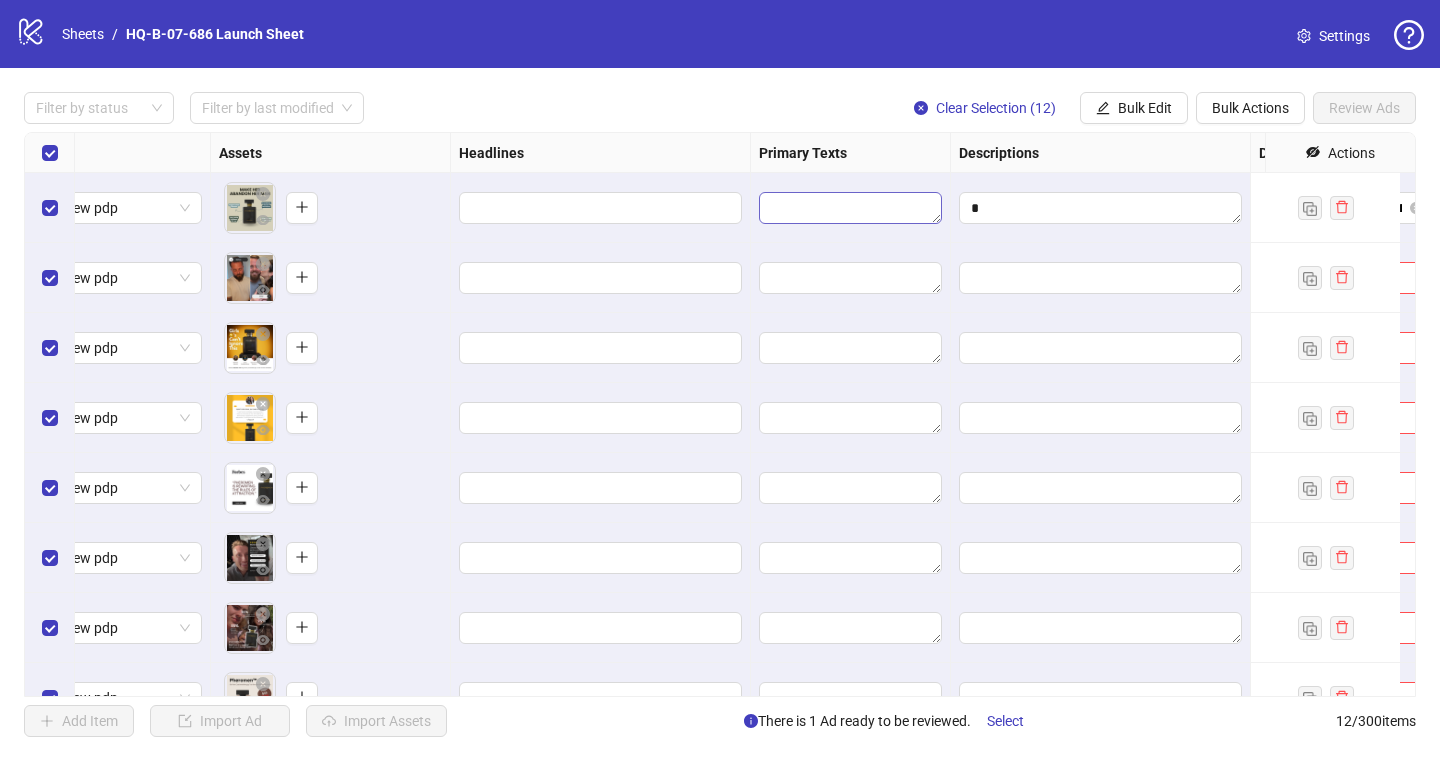 click at bounding box center (850, 208) 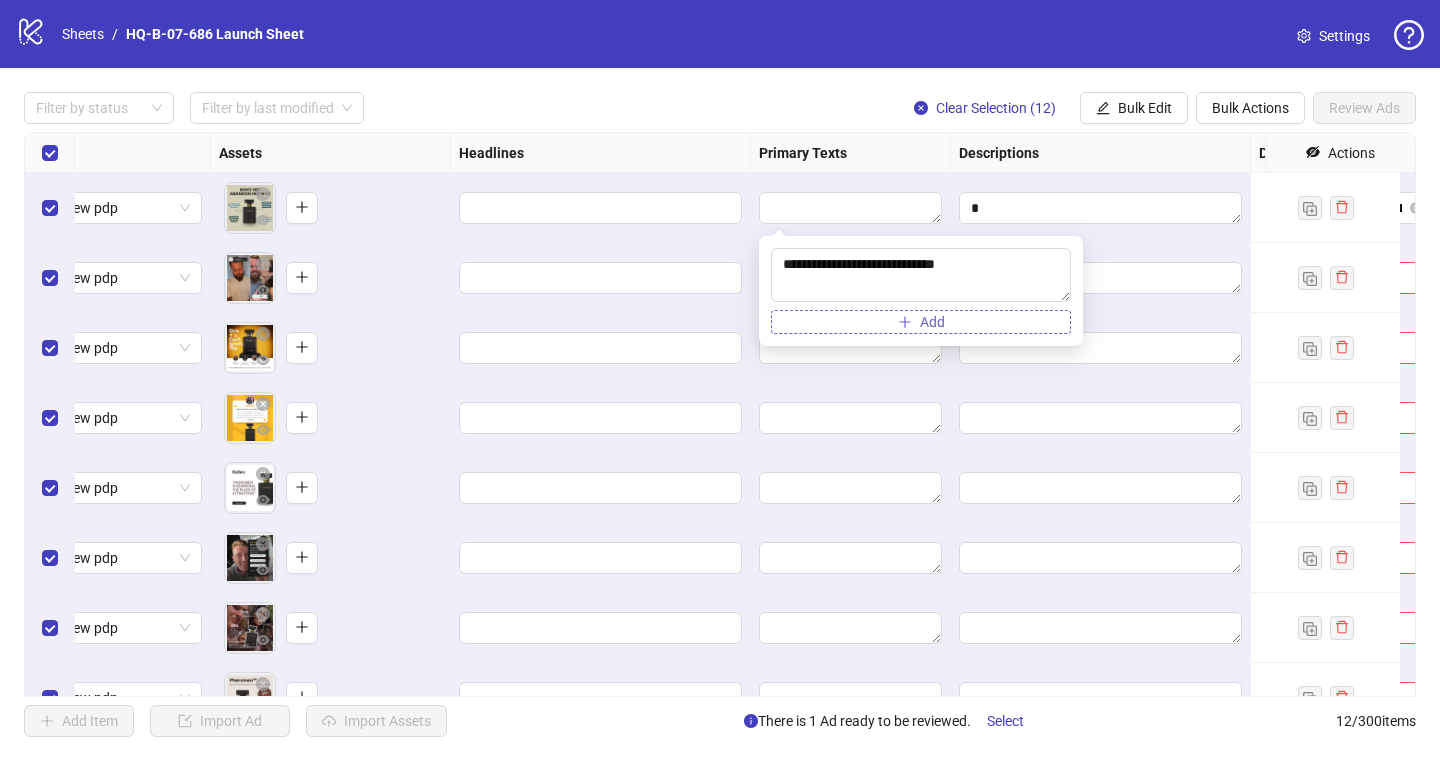 type on "**********" 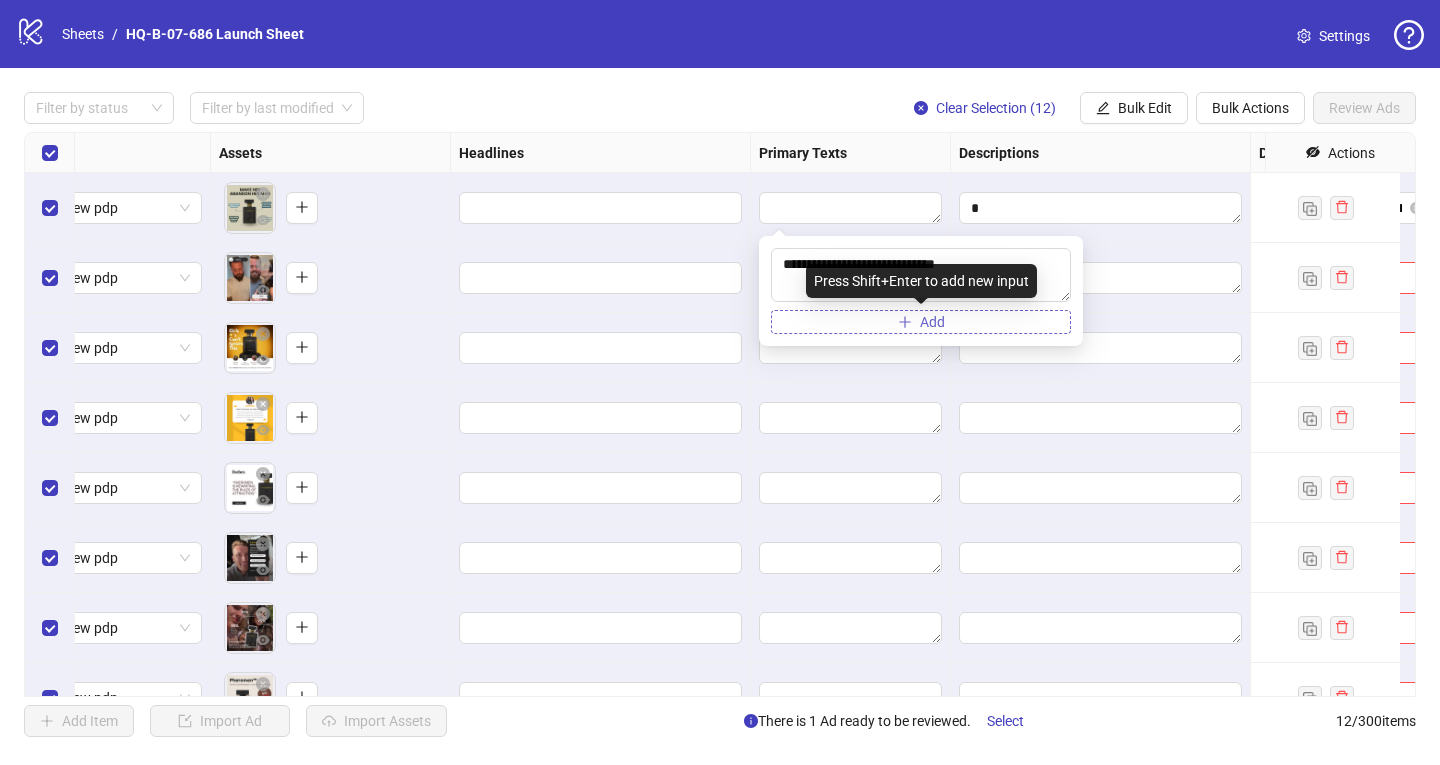 click on "Add" at bounding box center (921, 322) 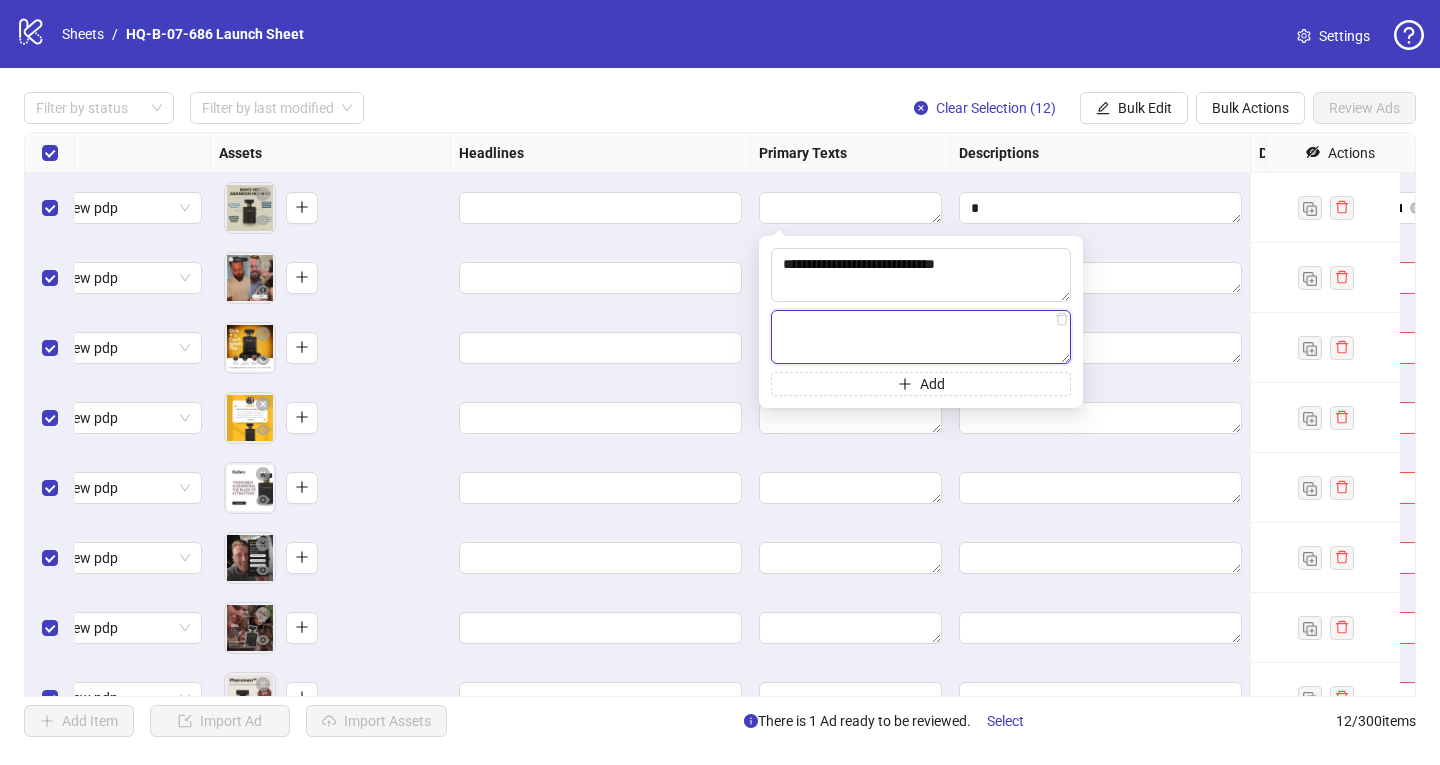 paste on "**********" 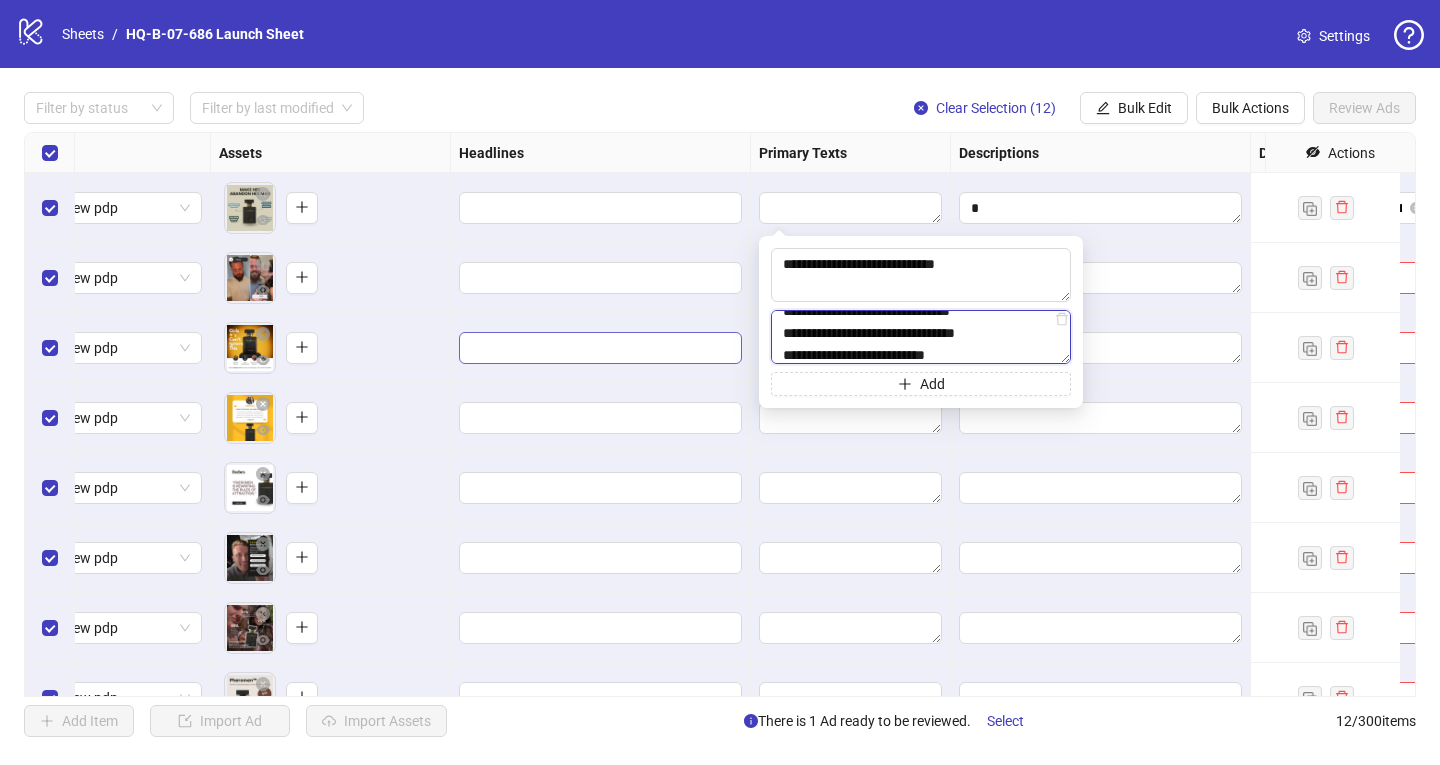 scroll, scrollTop: 59, scrollLeft: 0, axis: vertical 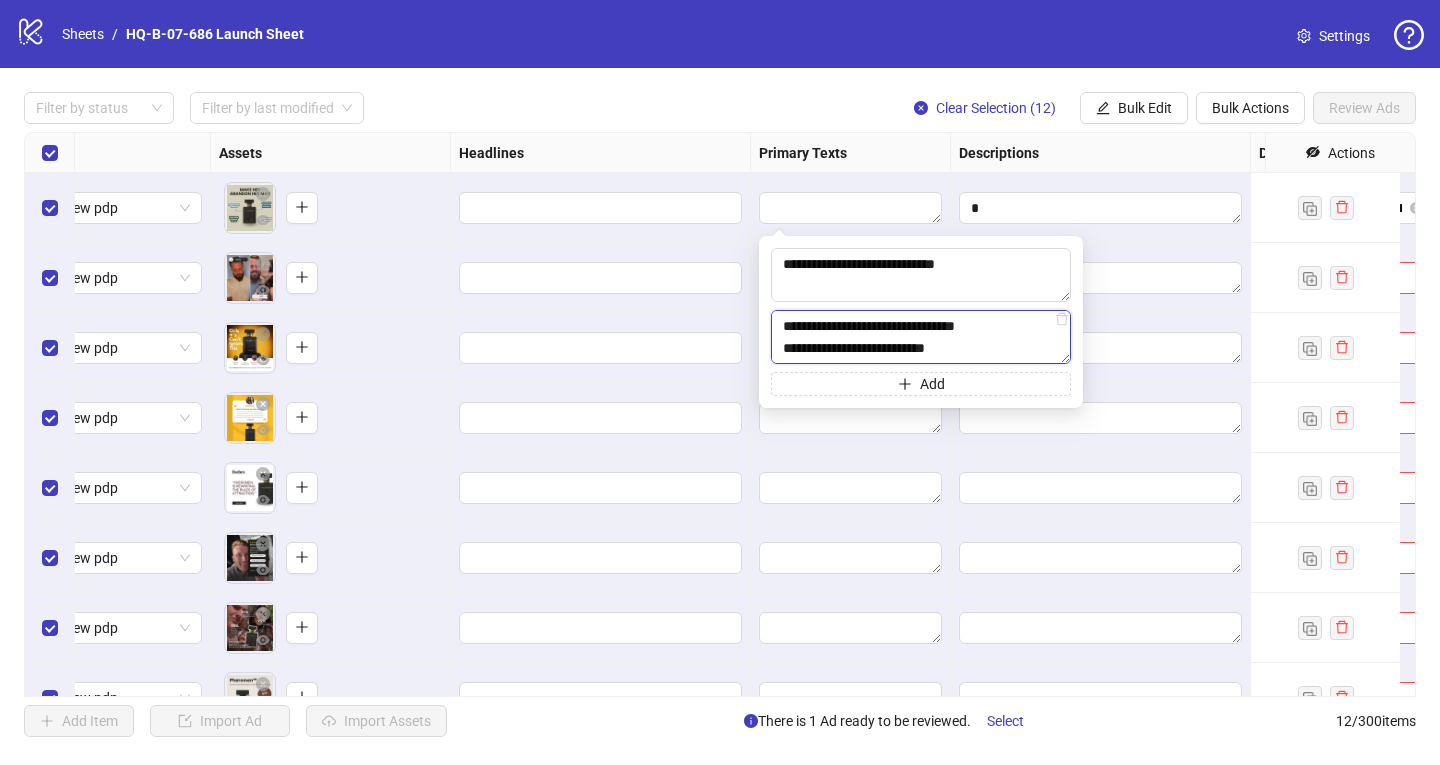 type on "**********" 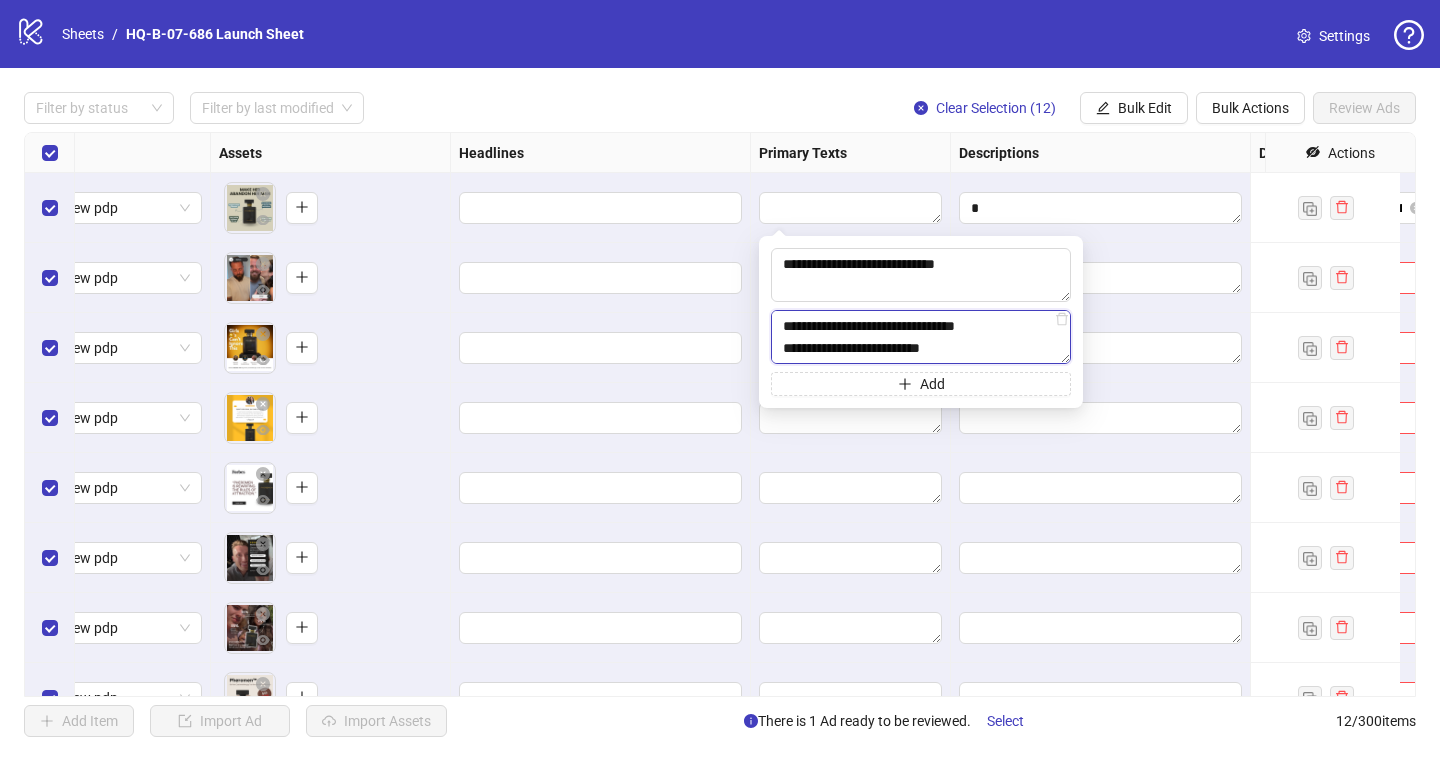 scroll, scrollTop: 44, scrollLeft: 0, axis: vertical 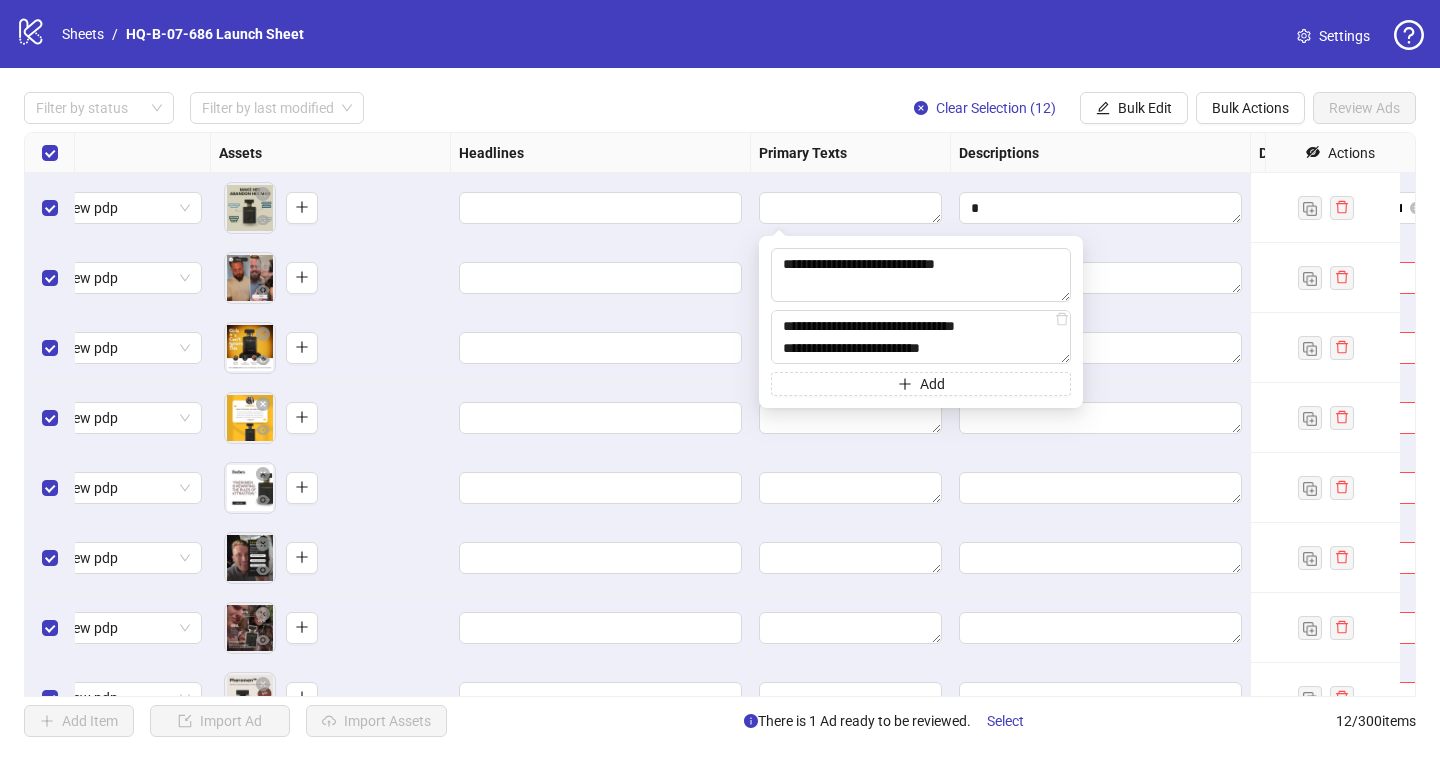click at bounding box center (601, 278) 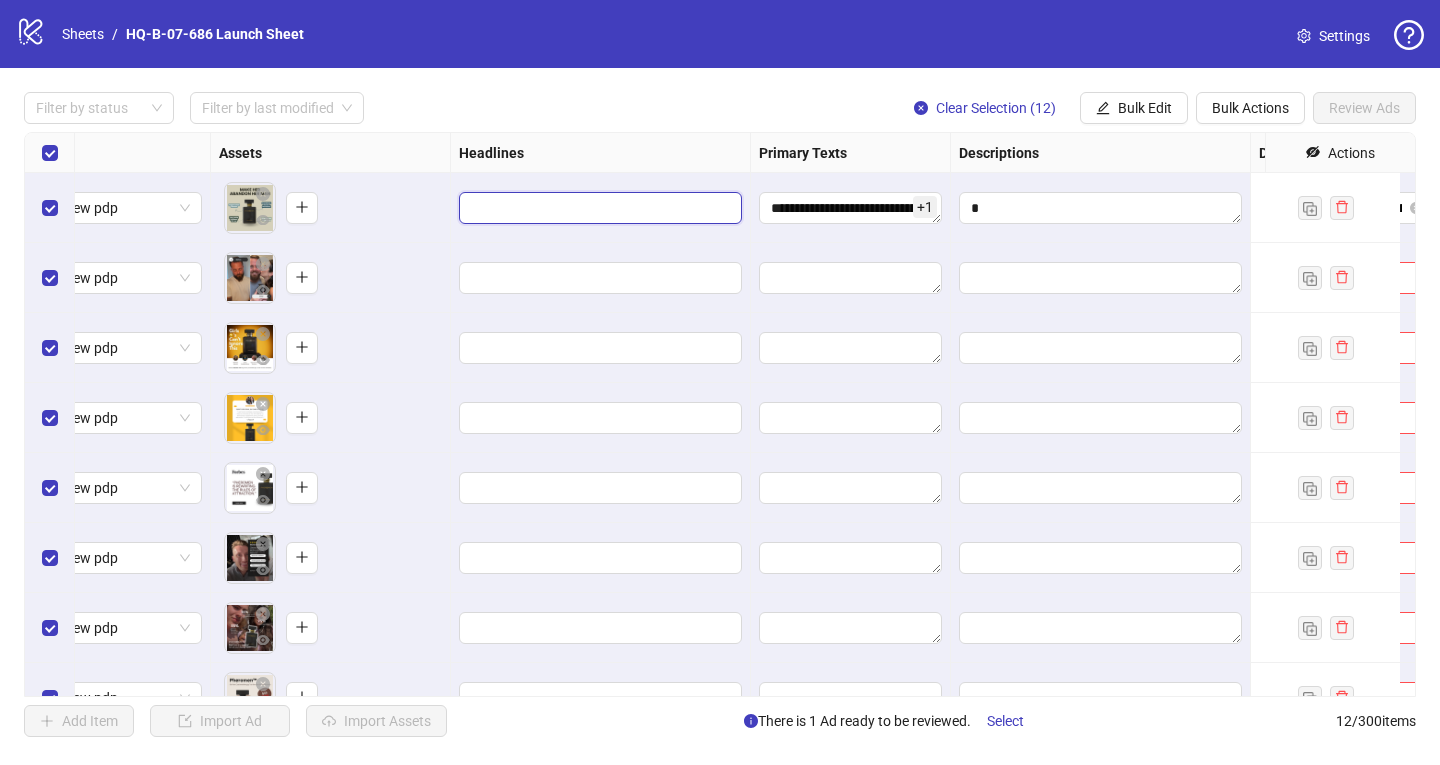 click at bounding box center [598, 208] 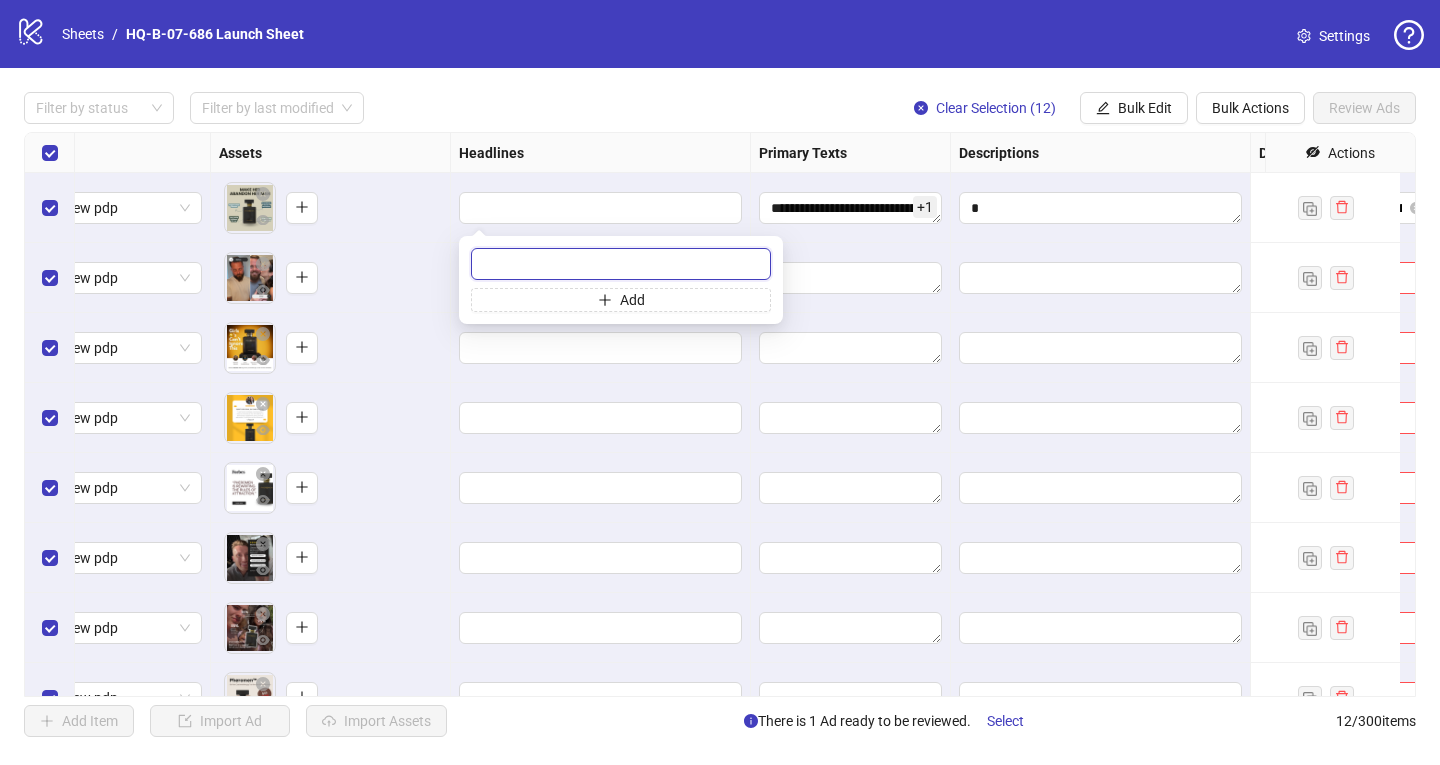paste on "**********" 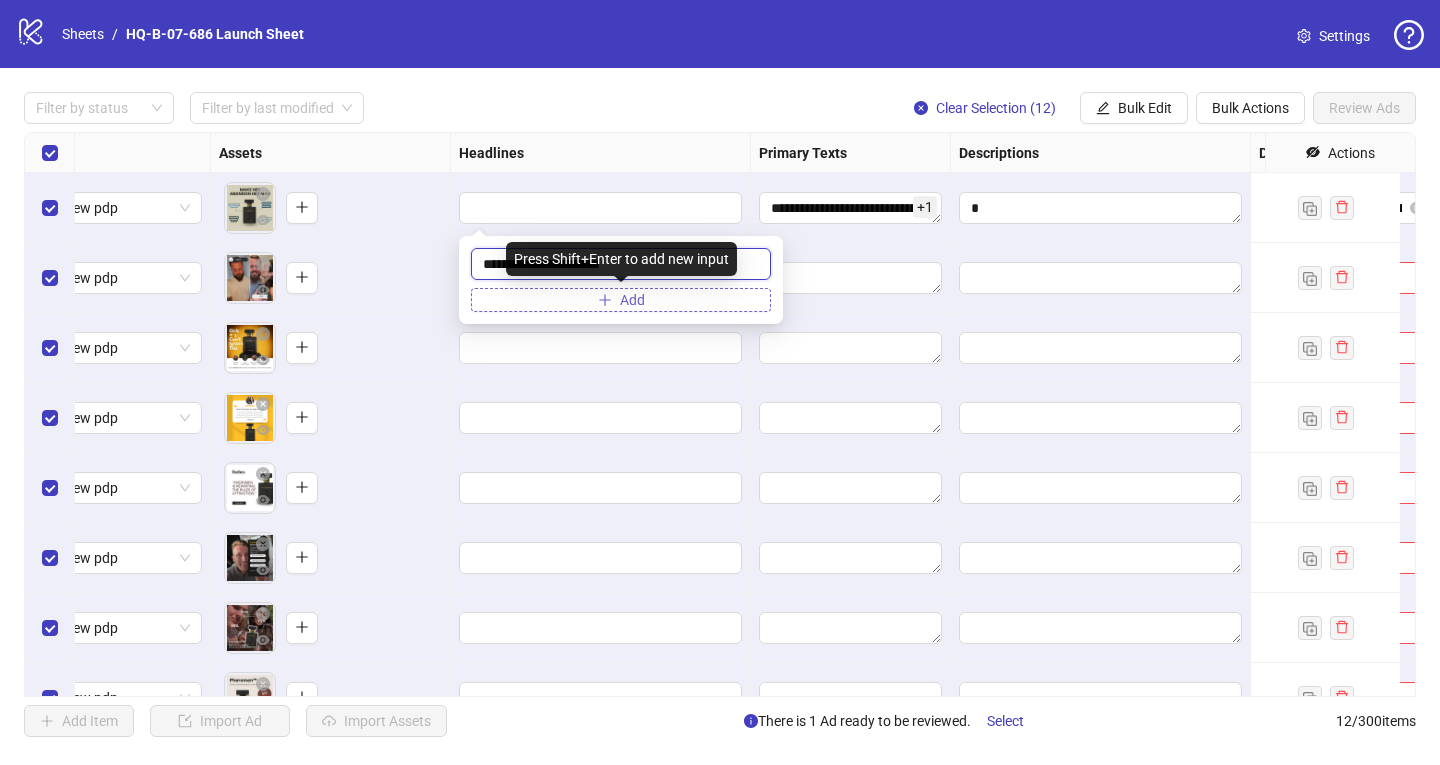 type on "**********" 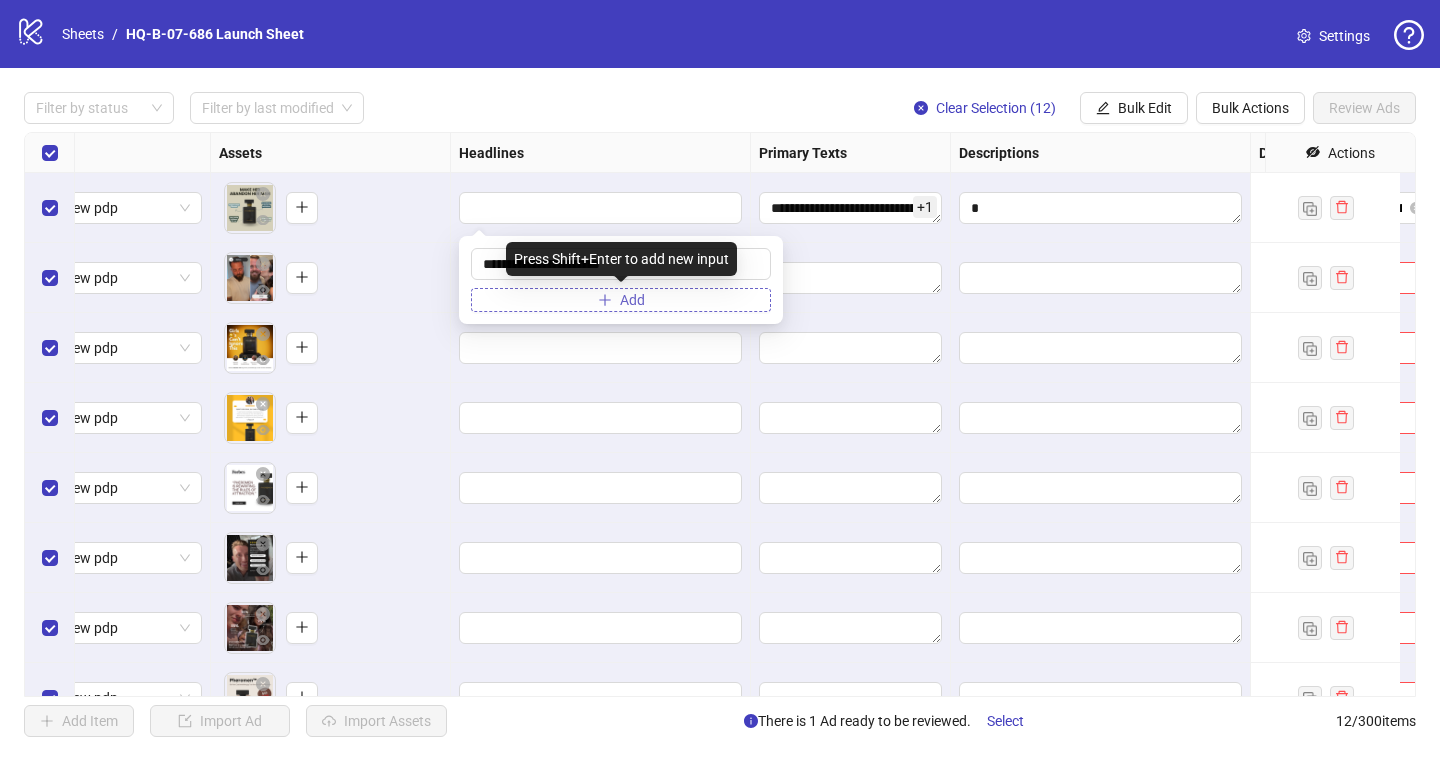 click on "Add" at bounding box center (621, 300) 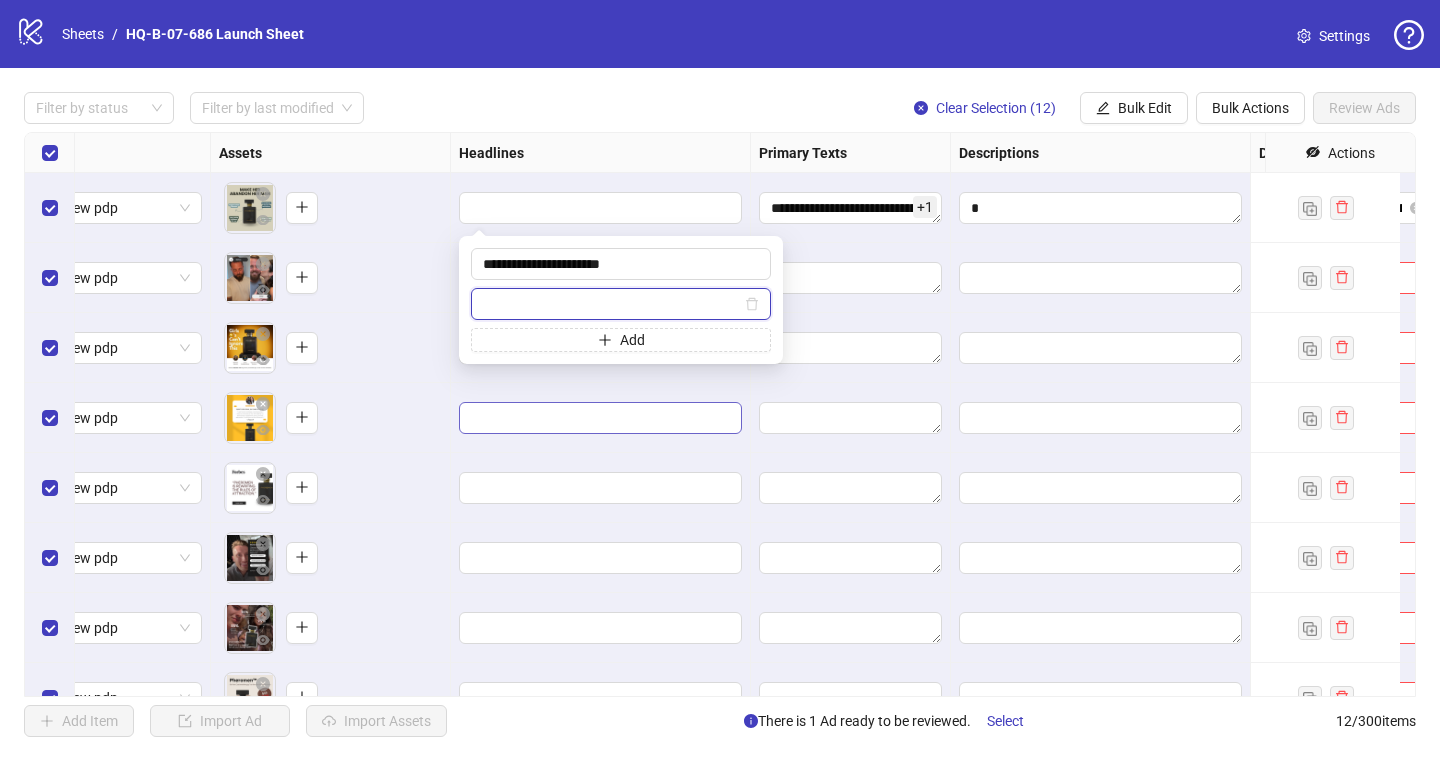 paste on "**********" 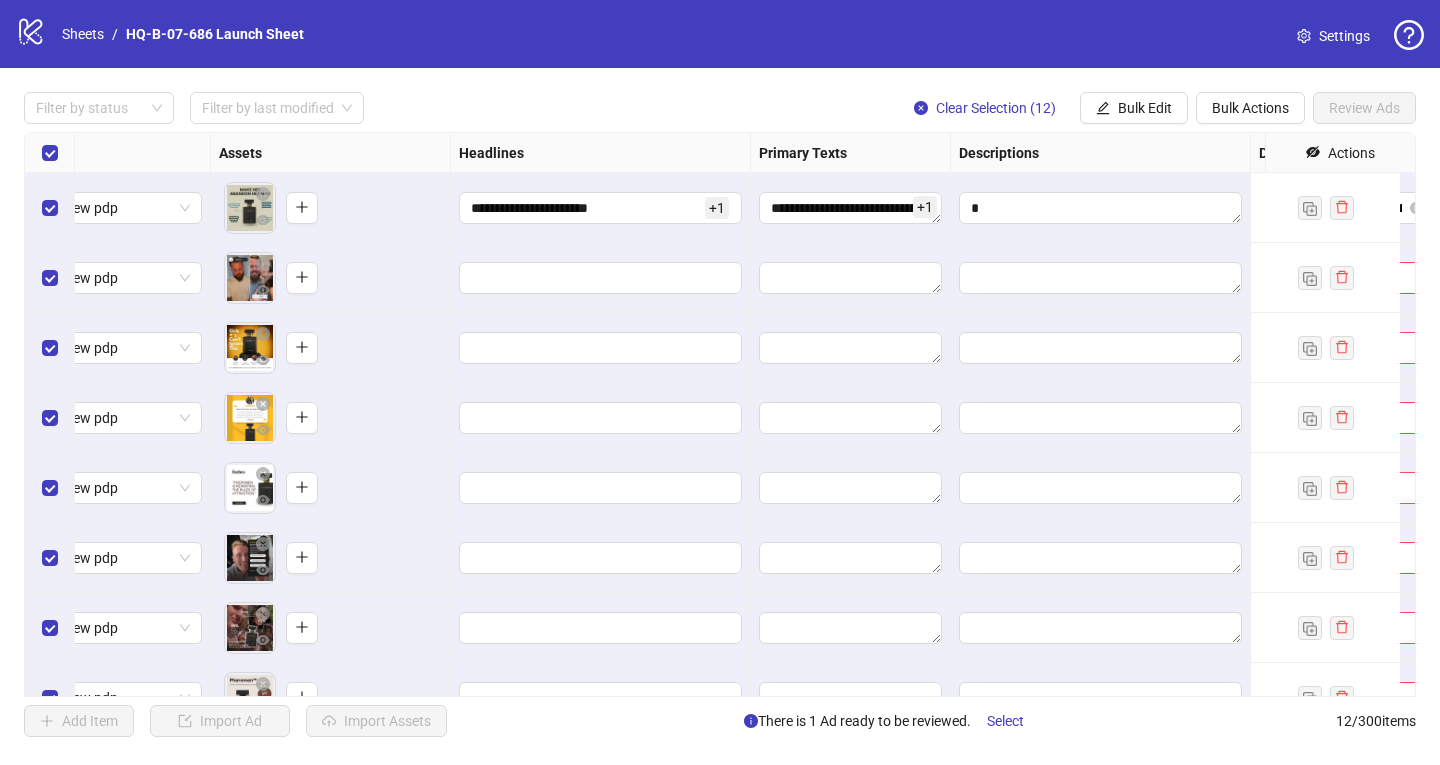 click on "To pick up a draggable item, press the space bar.
While dragging, use the arrow keys to move the item.
Press space again to drop the item in its new position, or press escape to cancel." at bounding box center [330, 348] 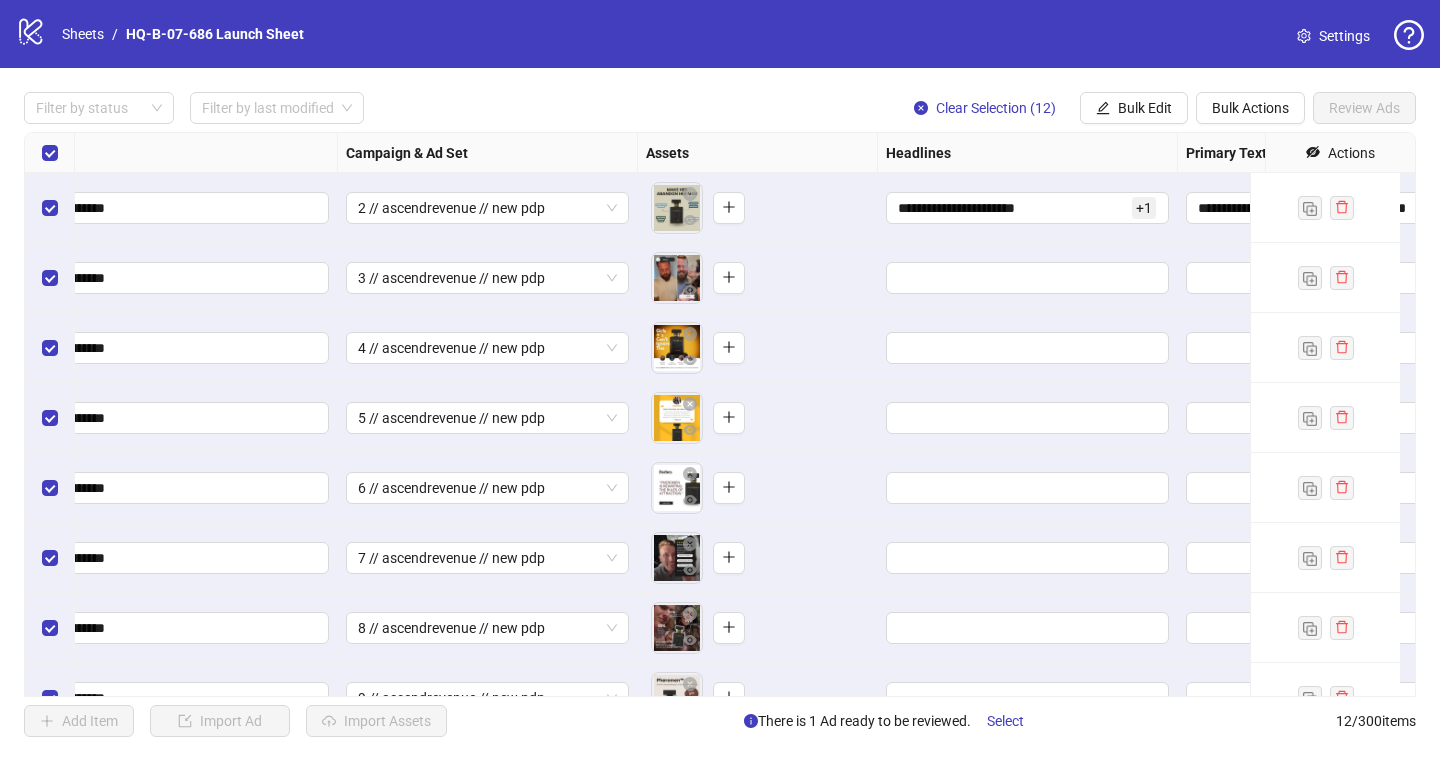scroll, scrollTop: 0, scrollLeft: 310, axis: horizontal 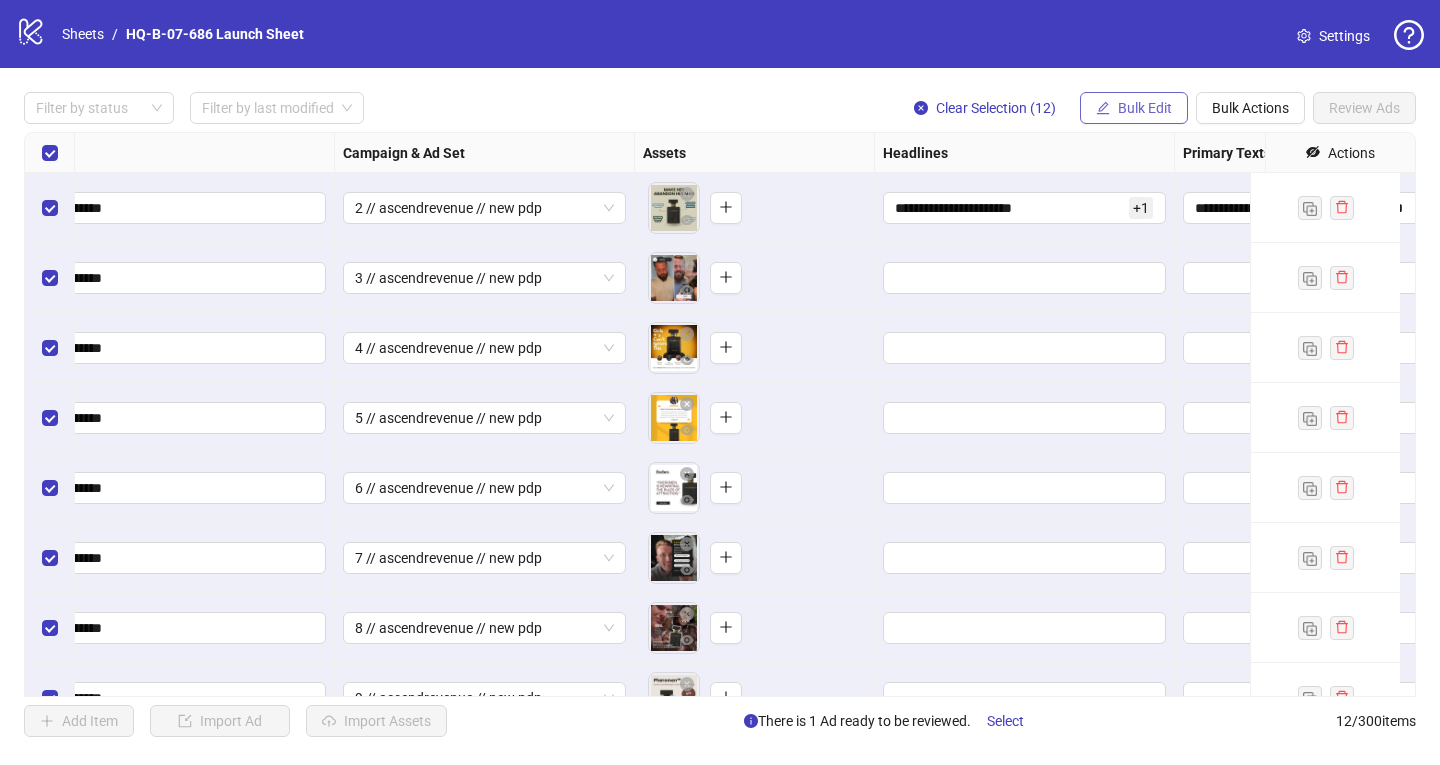 click on "Bulk Edit" at bounding box center [1145, 108] 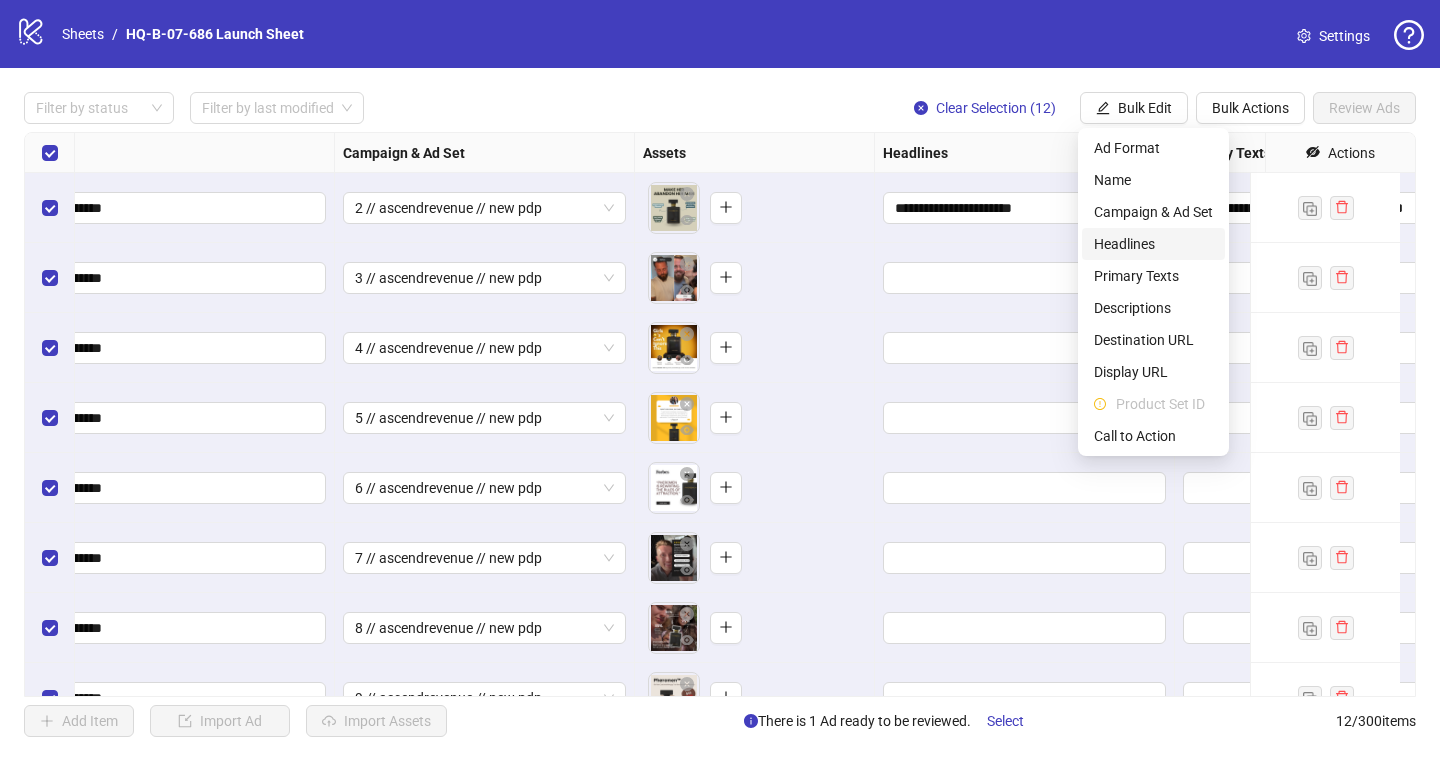 click on "Headlines" at bounding box center (1153, 244) 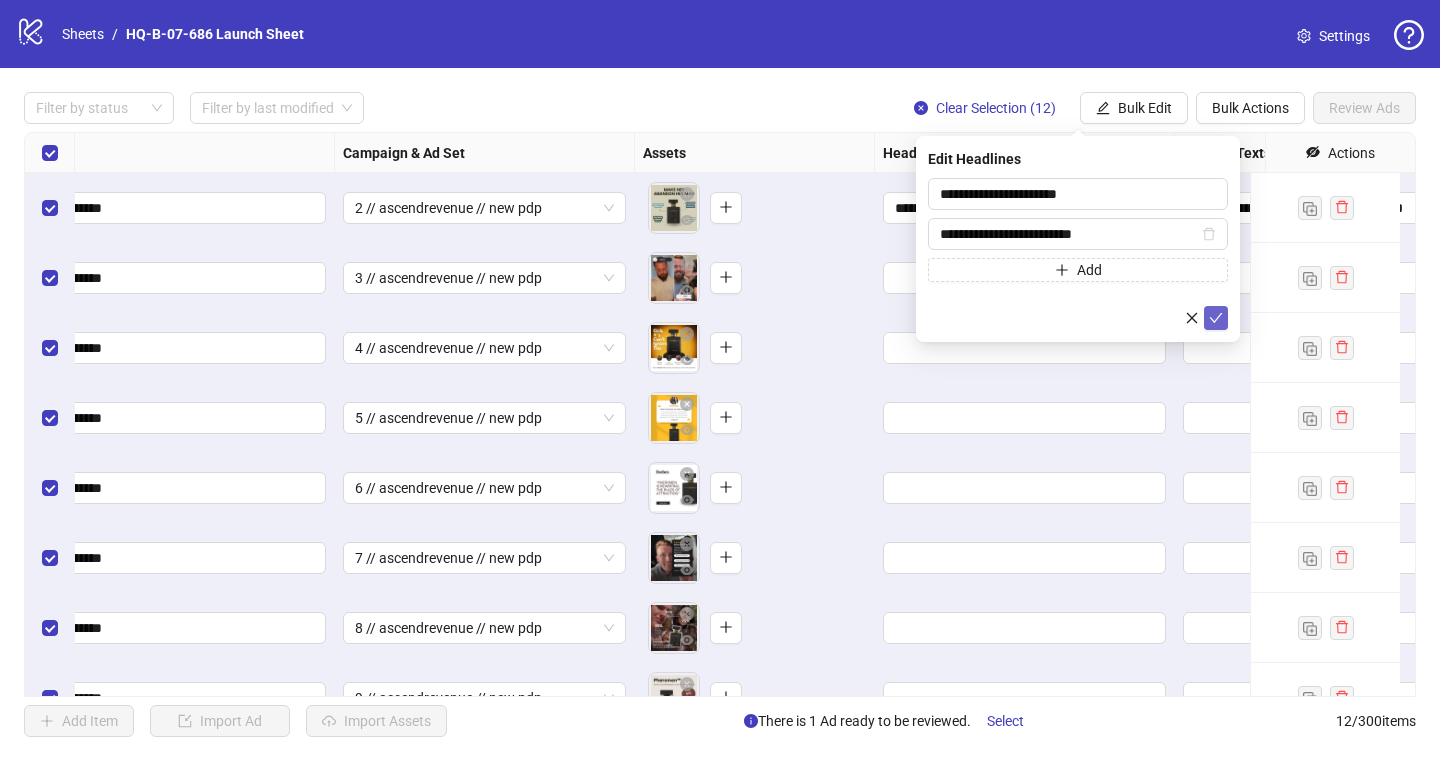 click 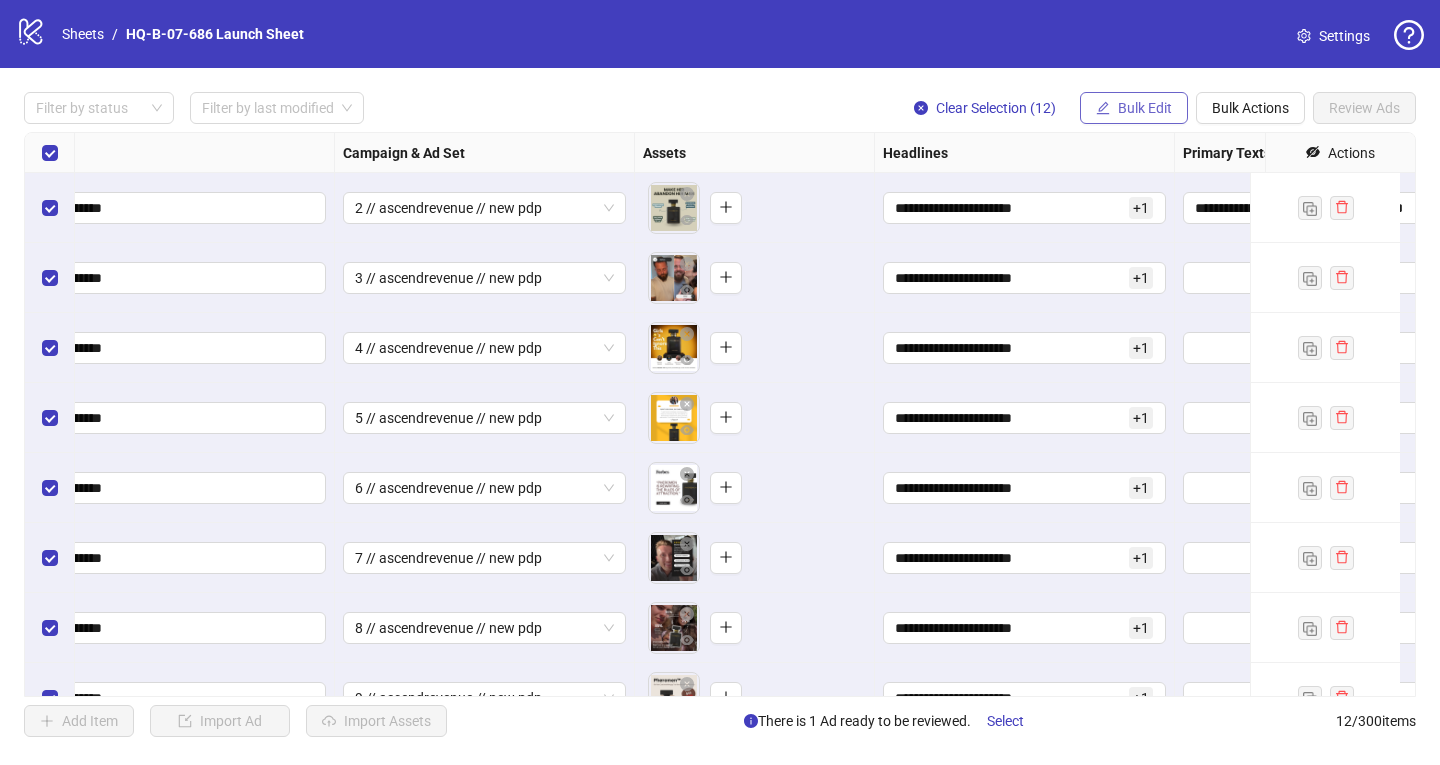 click on "Bulk Edit" at bounding box center (1145, 108) 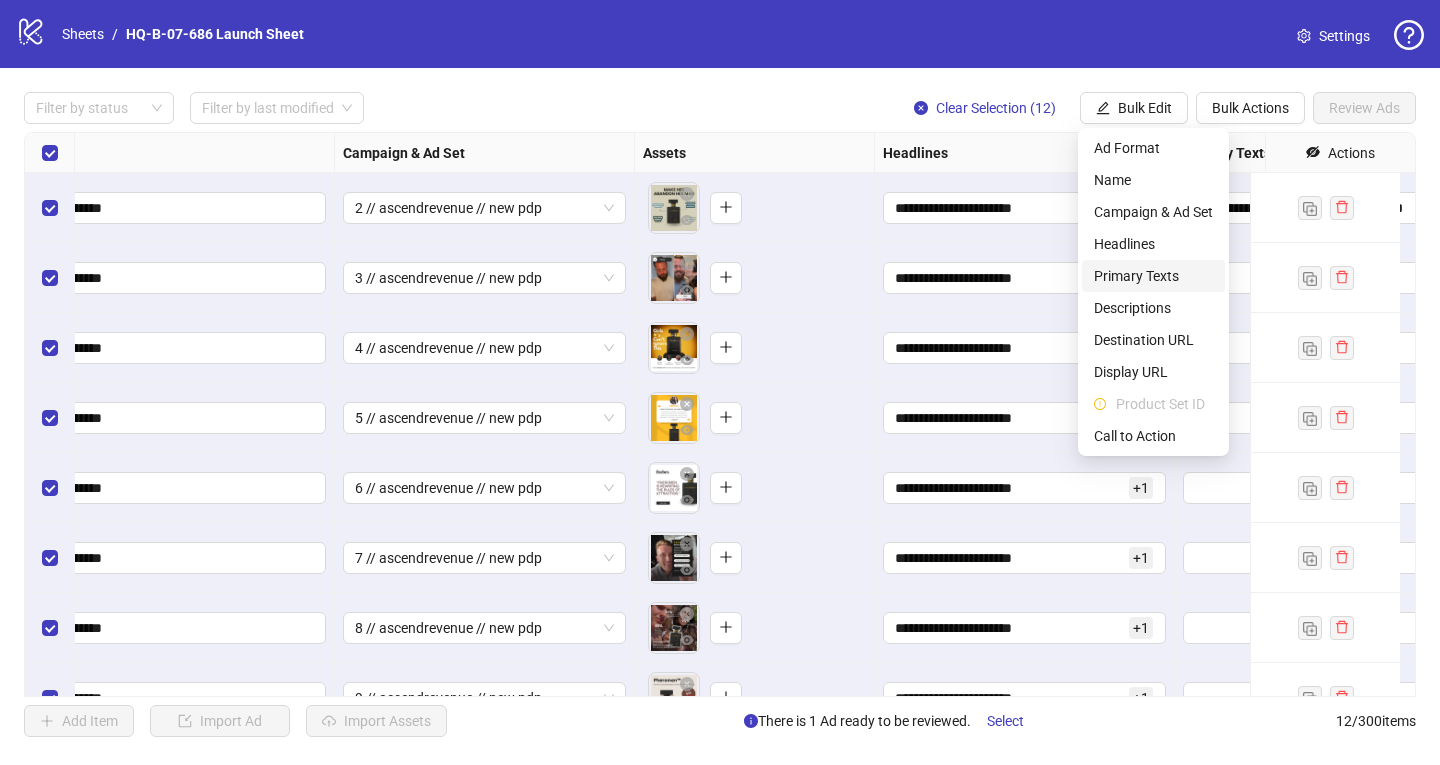 click on "Primary Texts" at bounding box center (1153, 276) 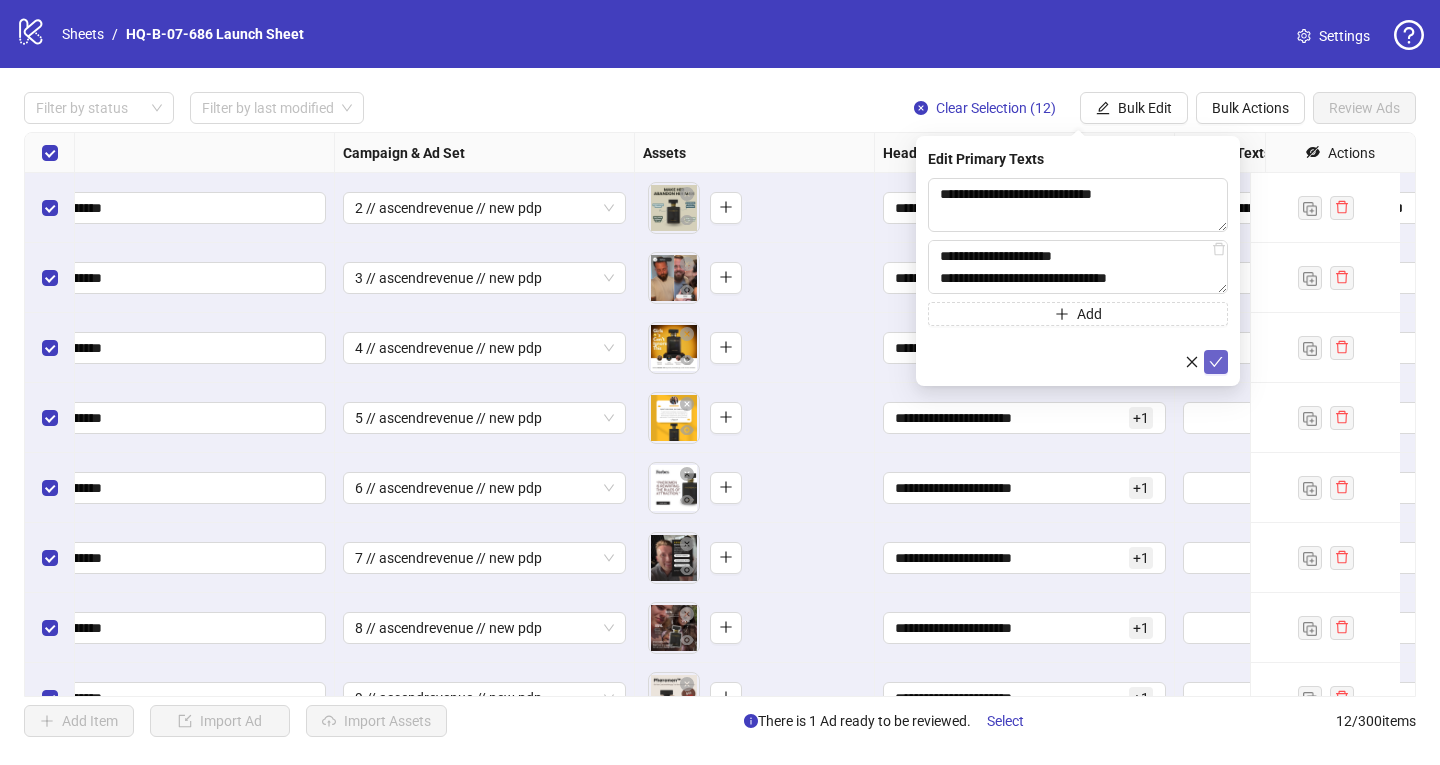 click 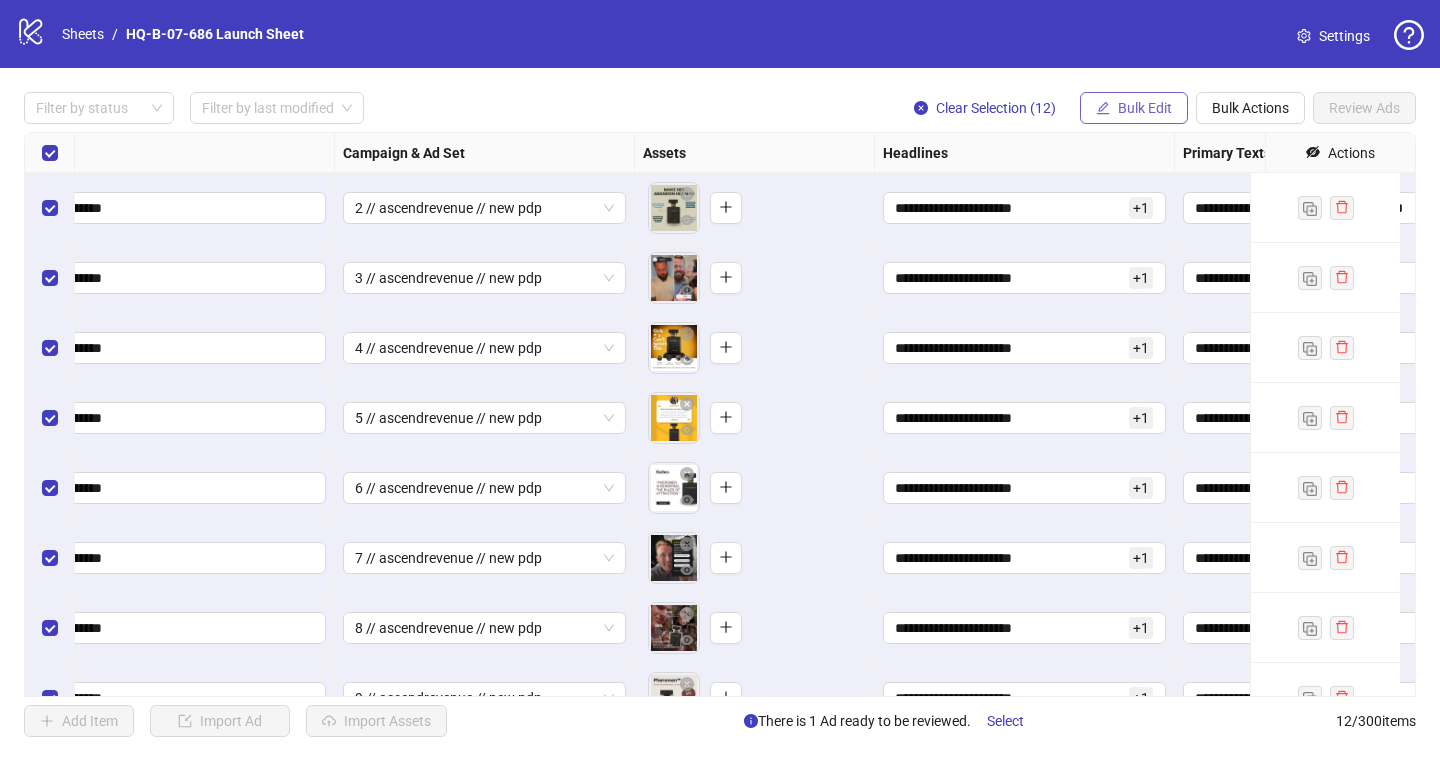 click on "Bulk Edit" at bounding box center (1145, 108) 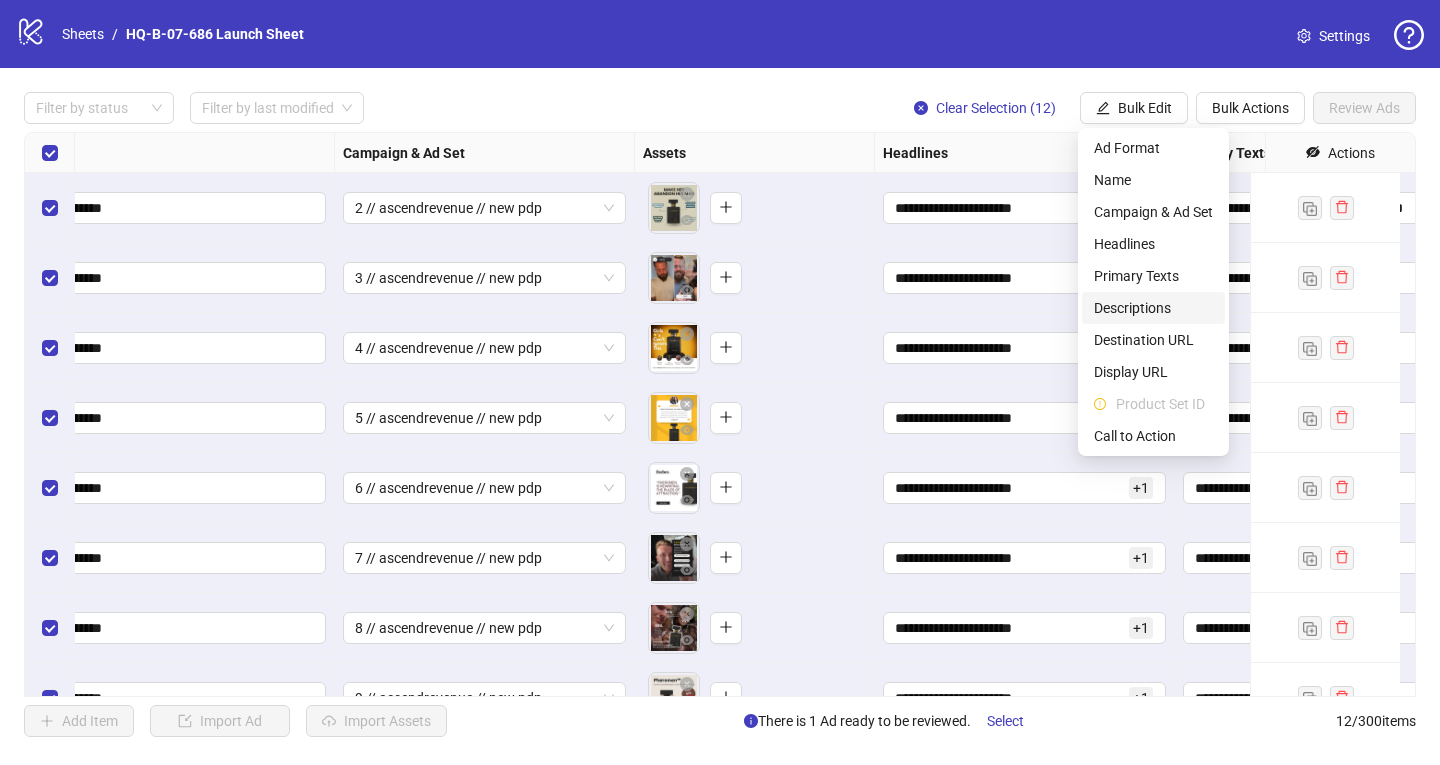 click on "Descriptions" at bounding box center (1153, 308) 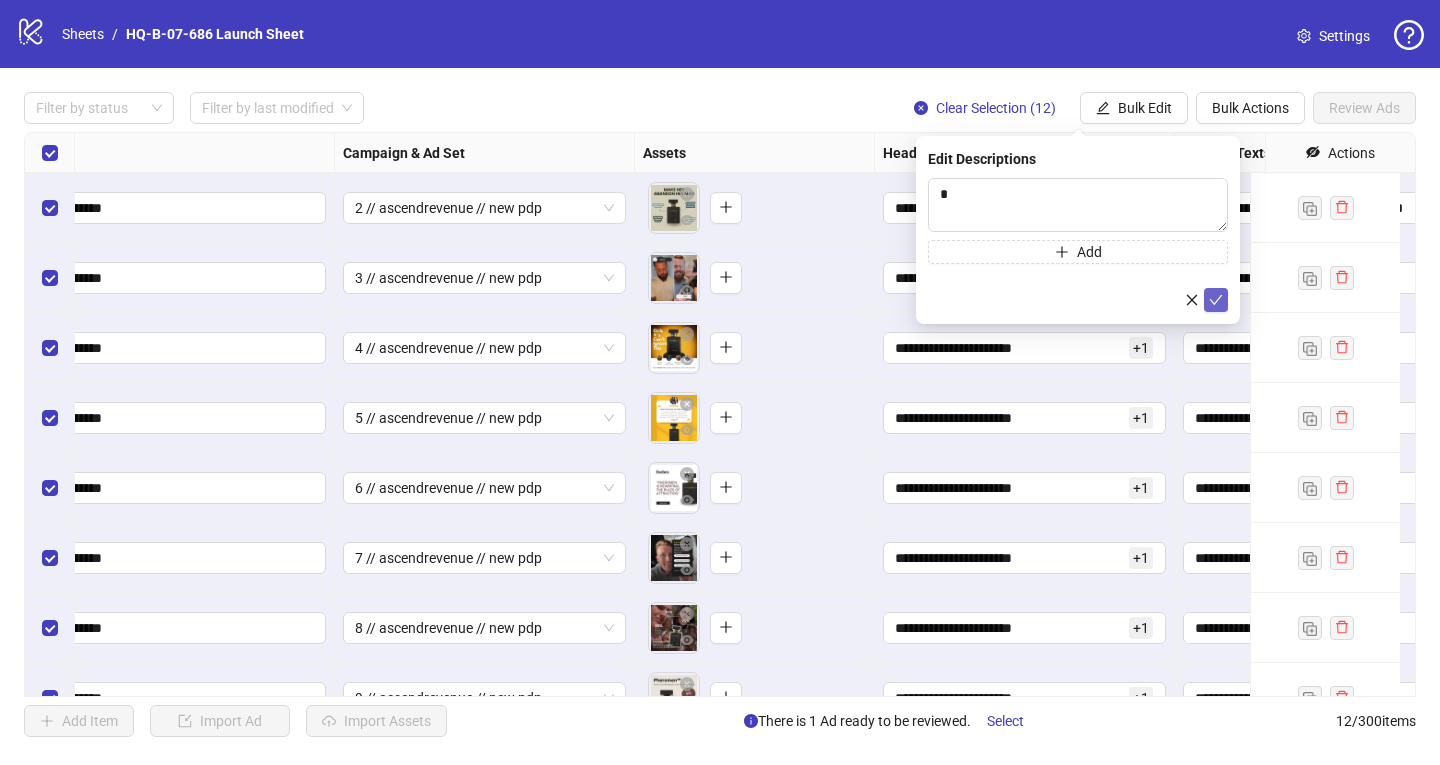 click 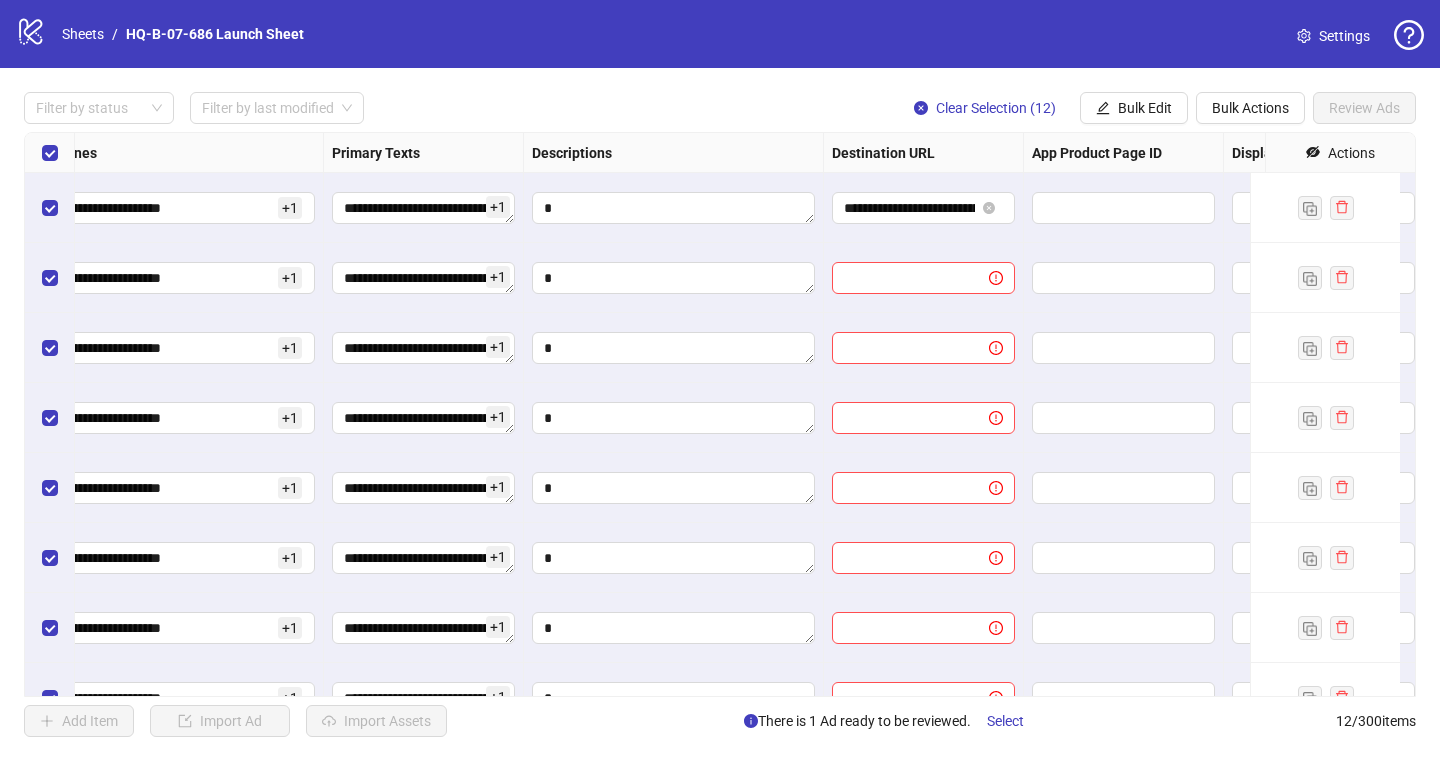 scroll, scrollTop: 0, scrollLeft: 1210, axis: horizontal 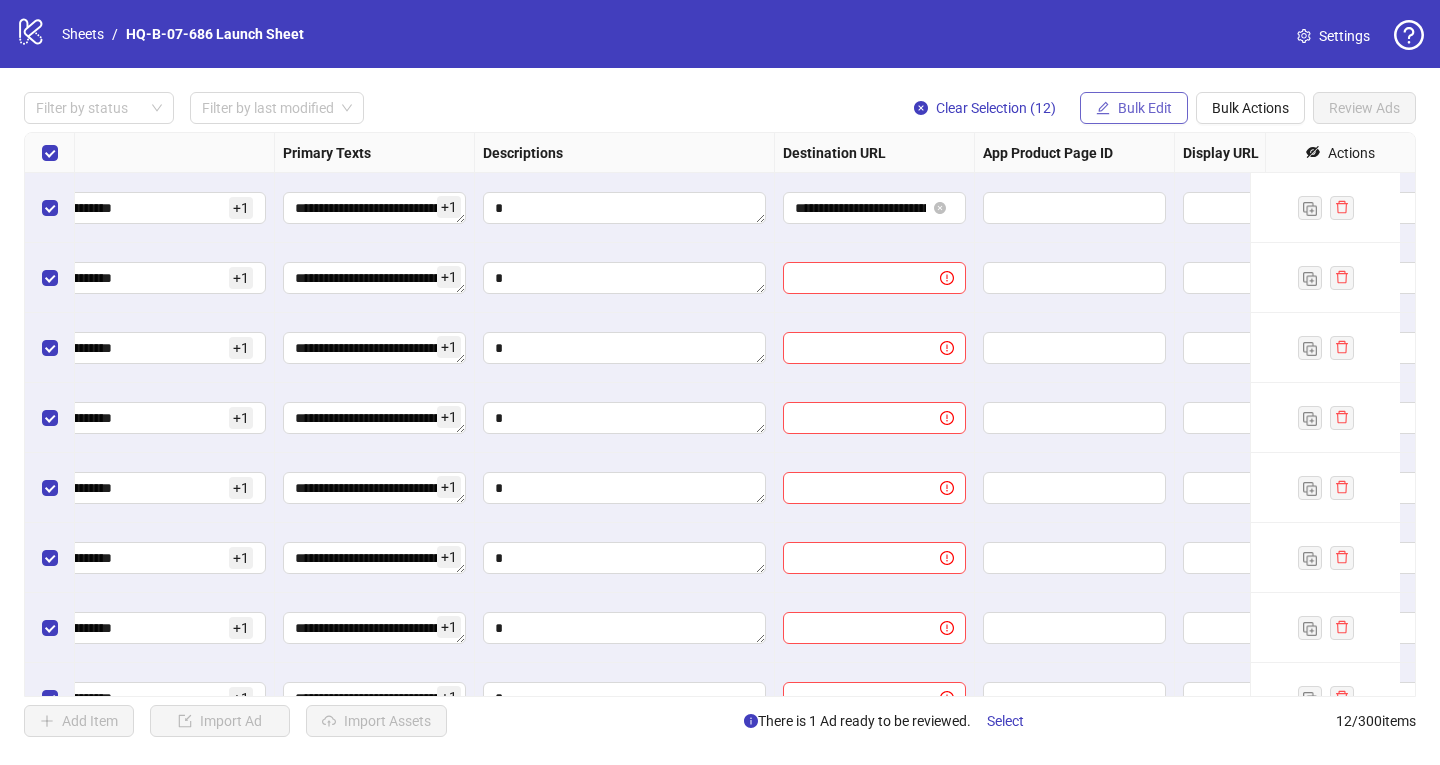 click on "Bulk Edit" at bounding box center [1145, 108] 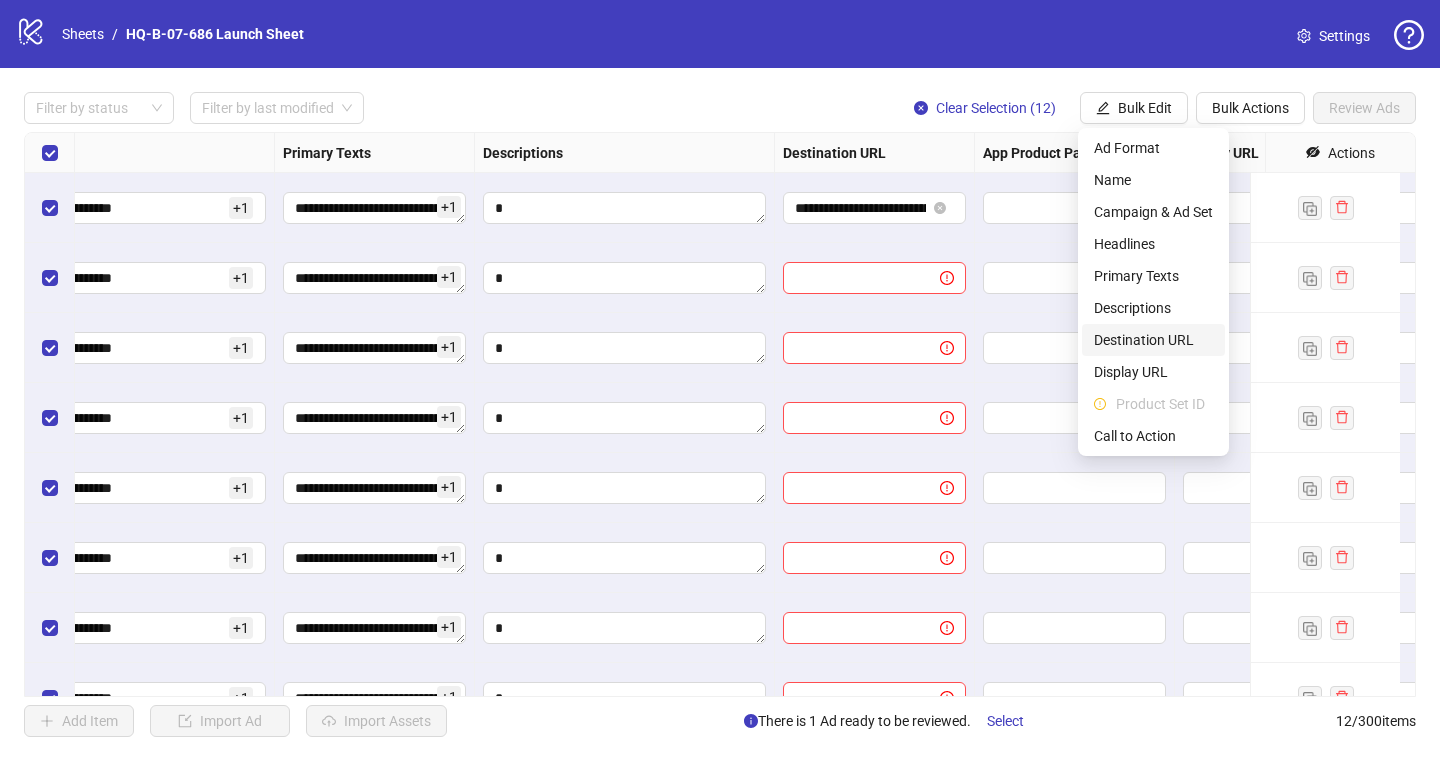click on "Destination URL" at bounding box center (1153, 340) 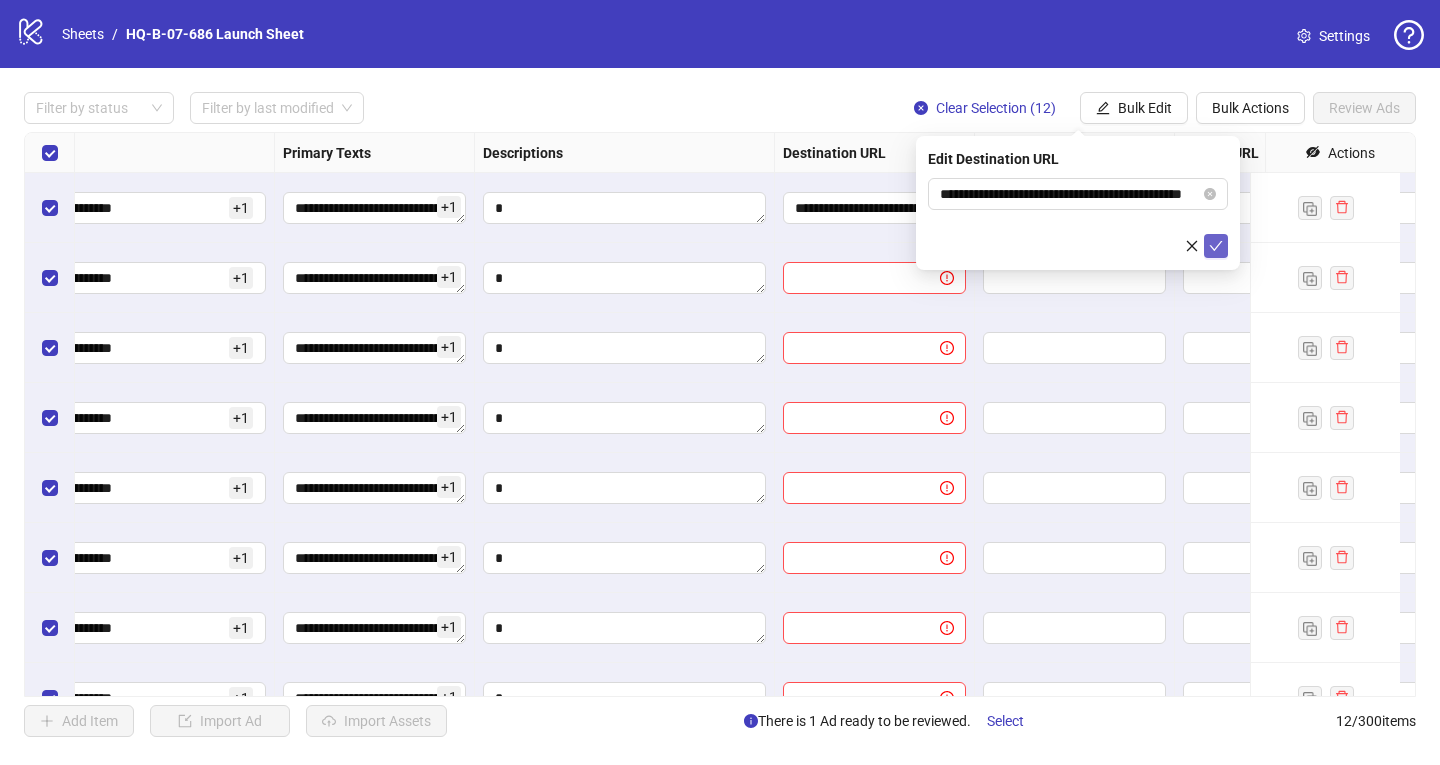 click 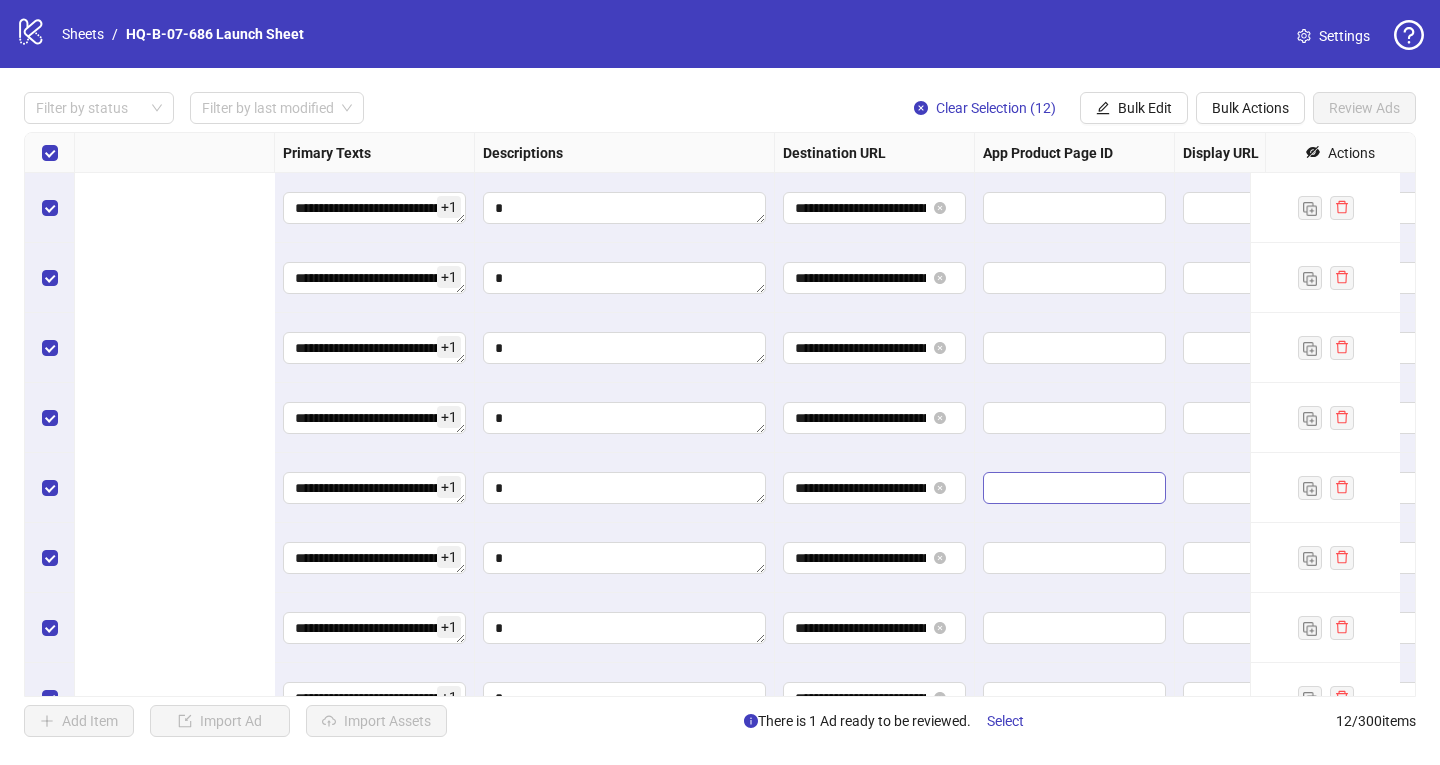 scroll, scrollTop: 0, scrollLeft: 1895, axis: horizontal 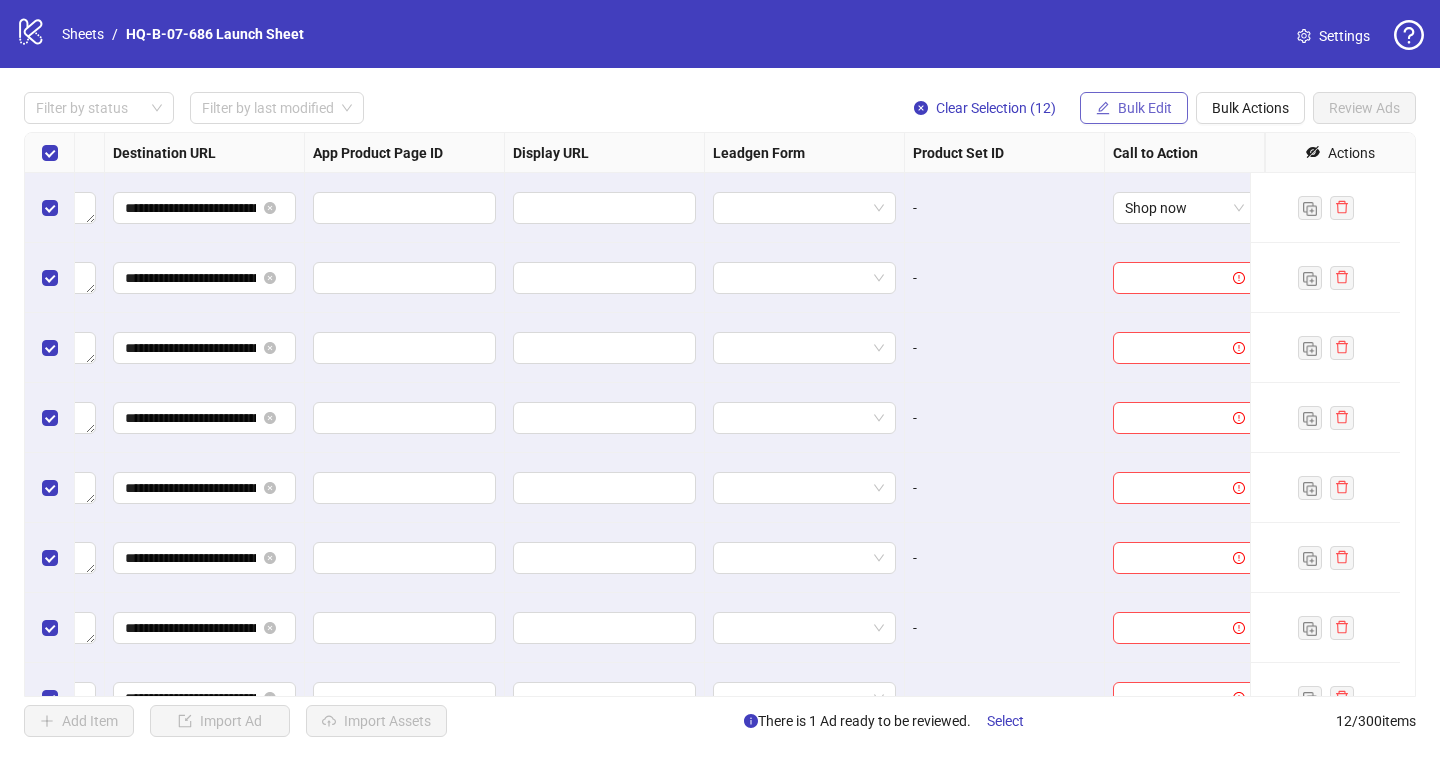click on "Bulk Edit" at bounding box center (1145, 108) 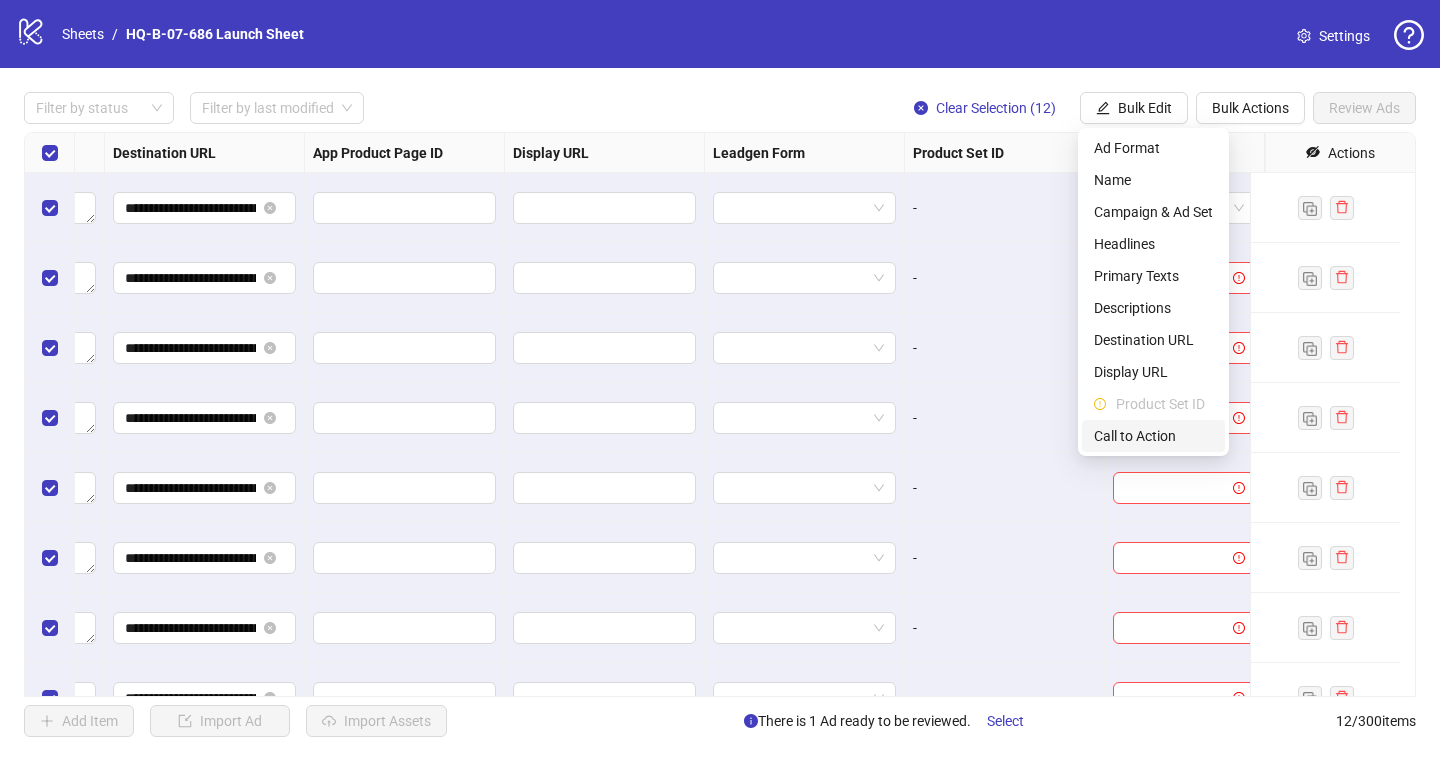 click on "Call to Action" at bounding box center [1153, 436] 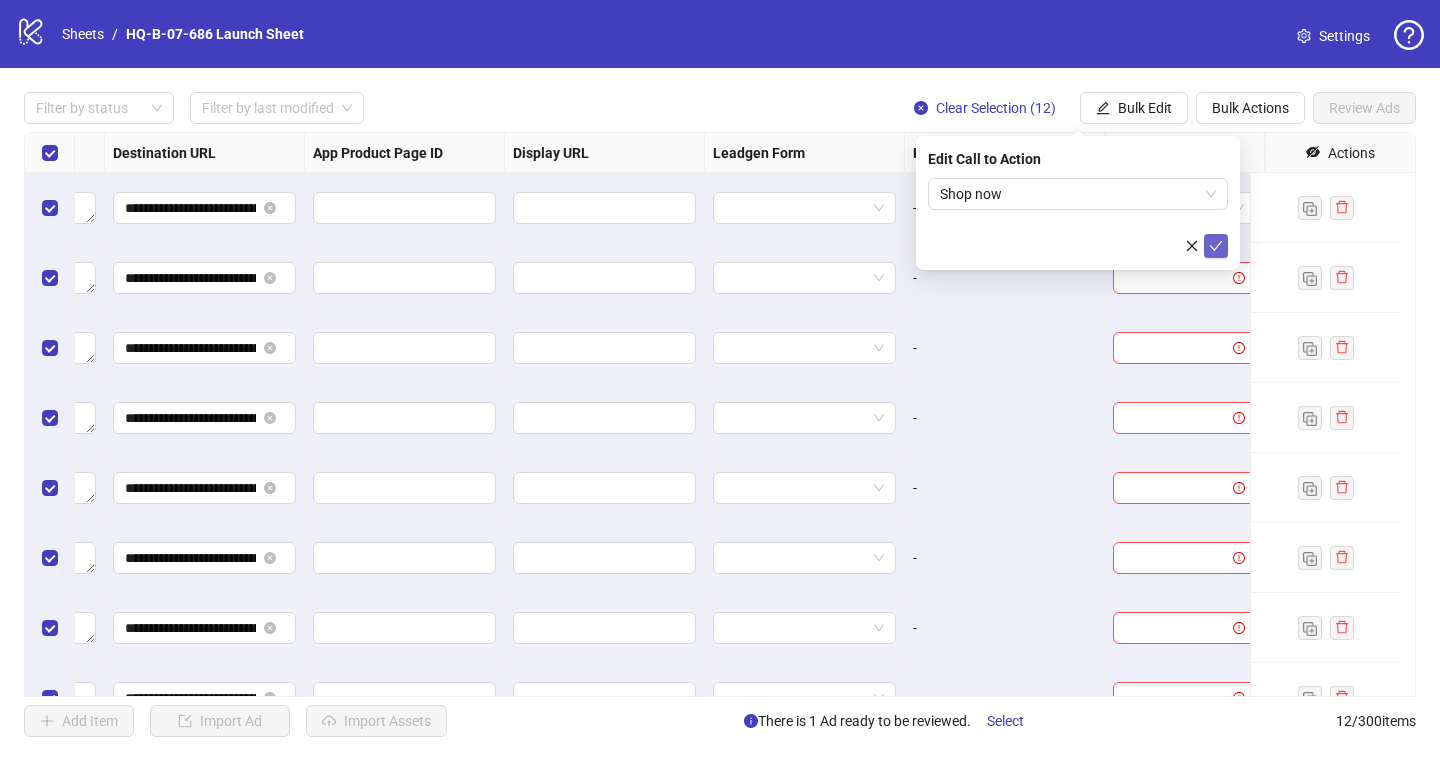 click at bounding box center [1216, 246] 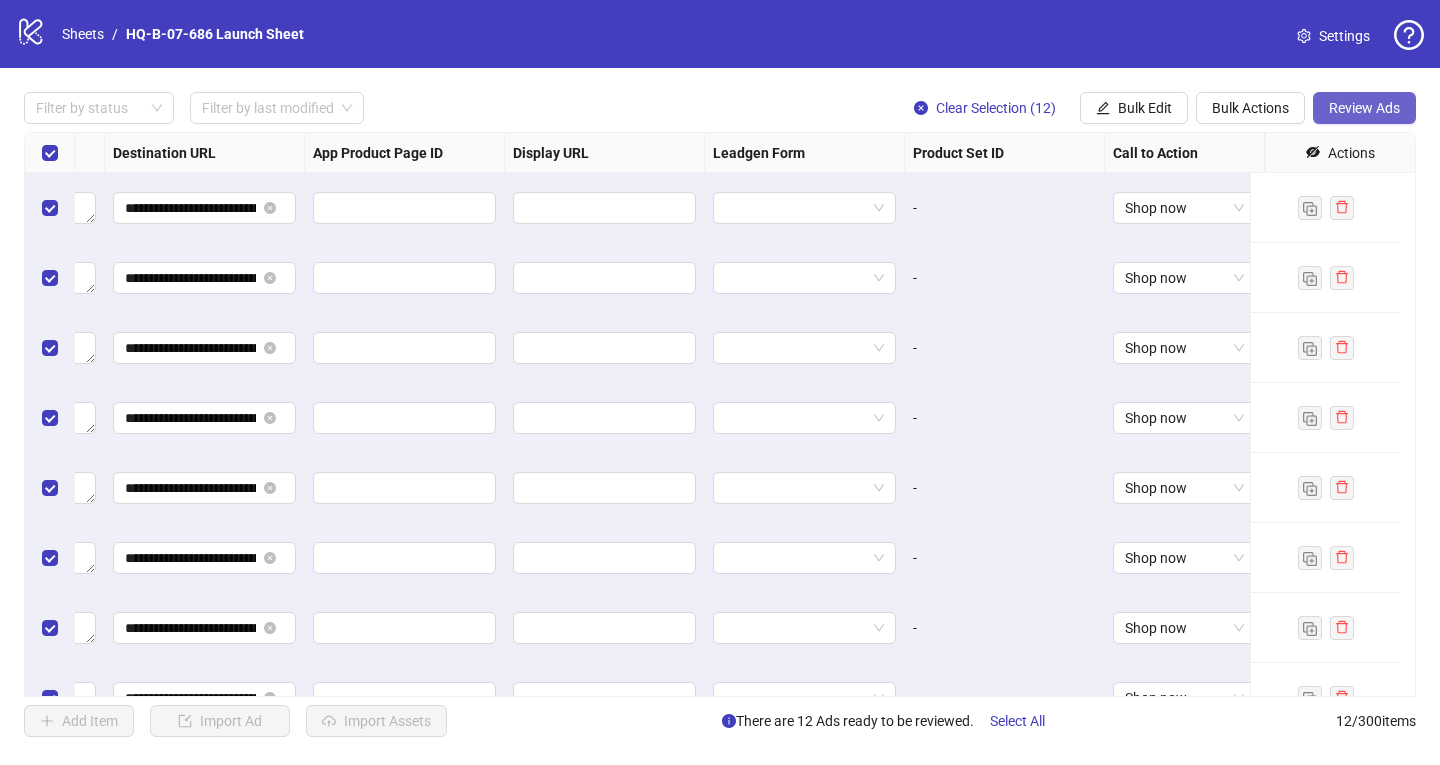 click on "Review Ads" at bounding box center (1364, 108) 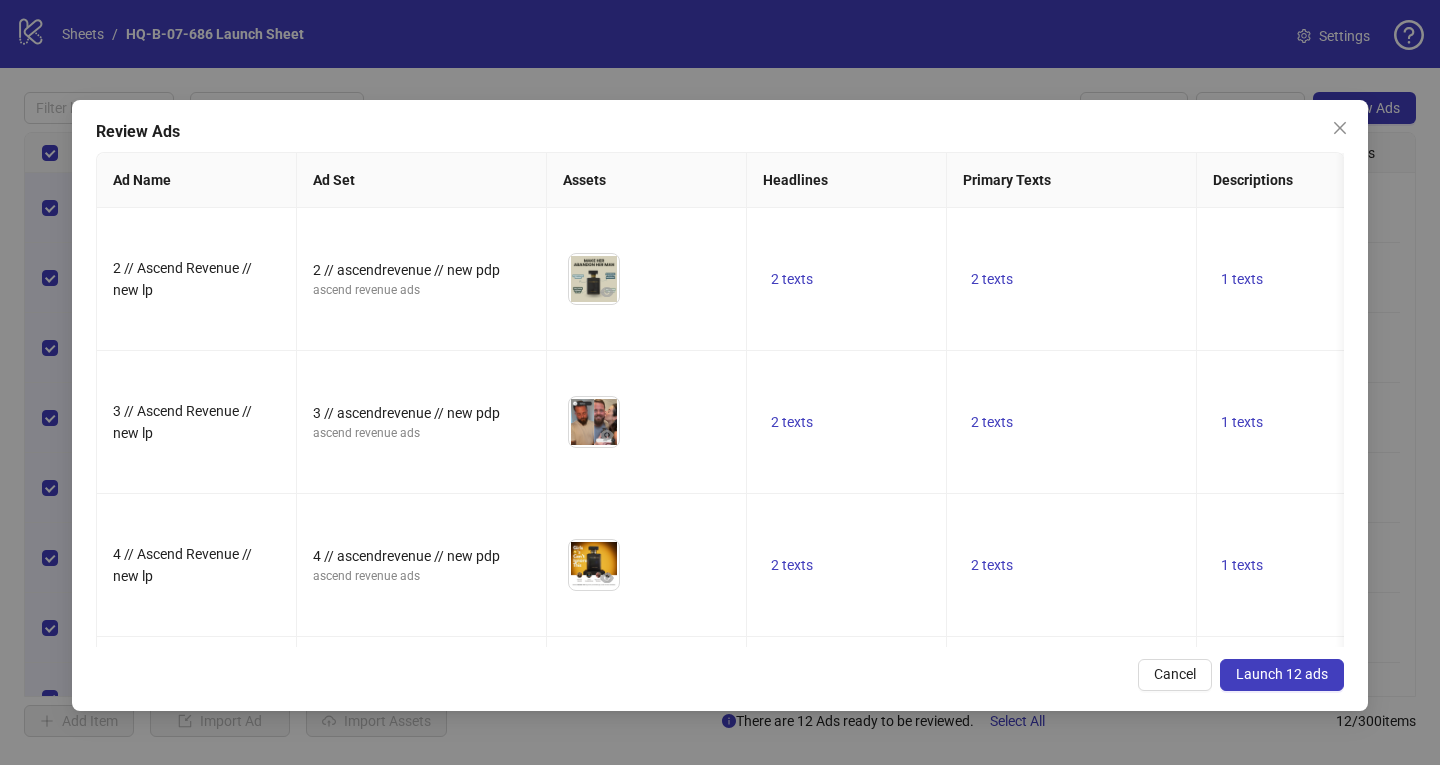 click on "Launch 12 ads" at bounding box center (1282, 674) 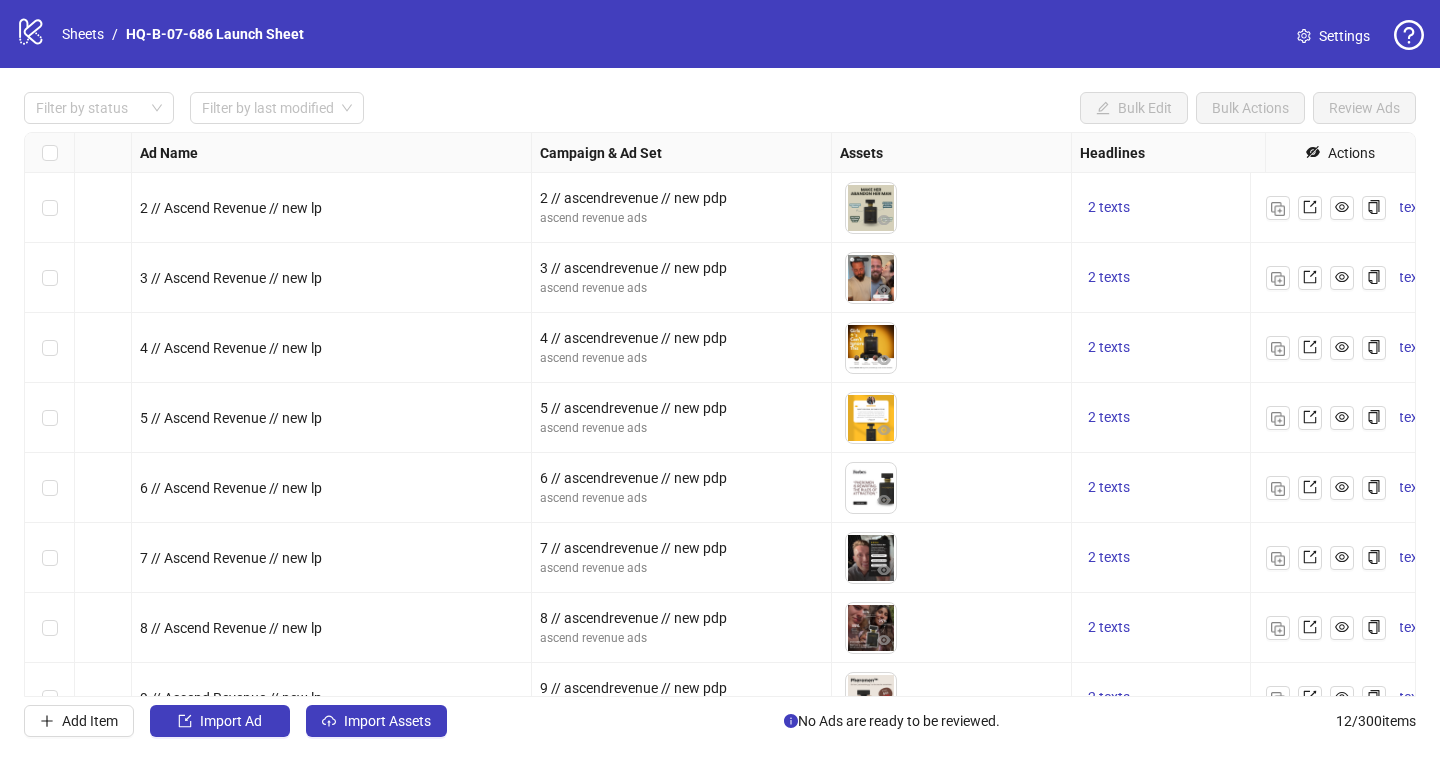 scroll, scrollTop: 0, scrollLeft: 0, axis: both 